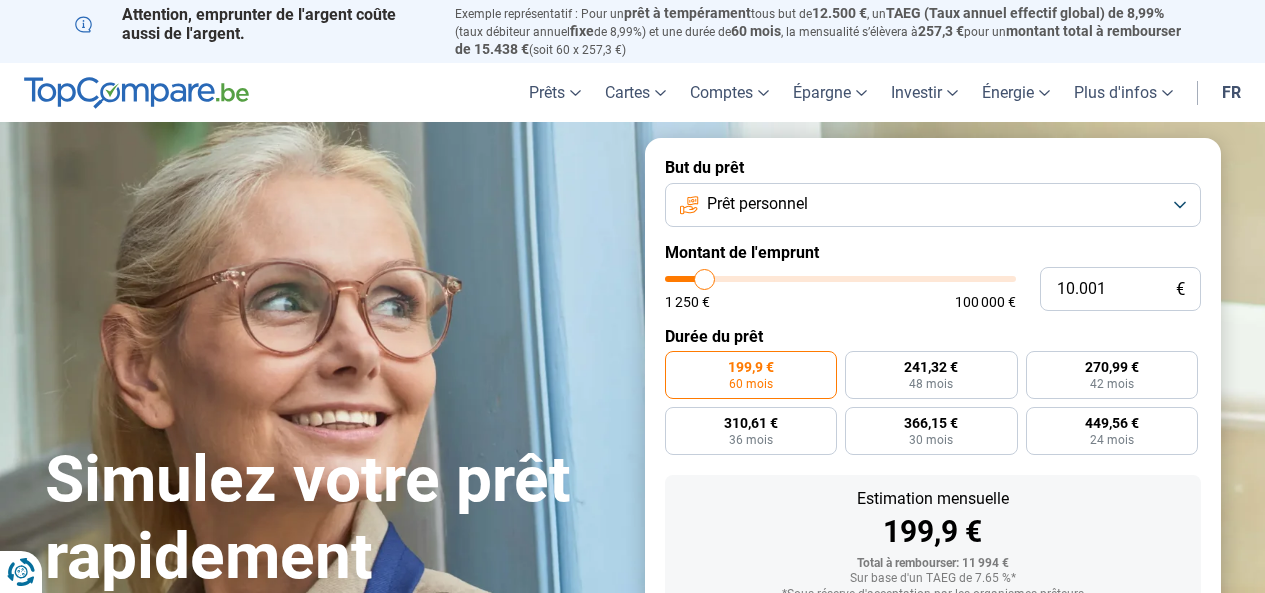 scroll, scrollTop: 0, scrollLeft: 0, axis: both 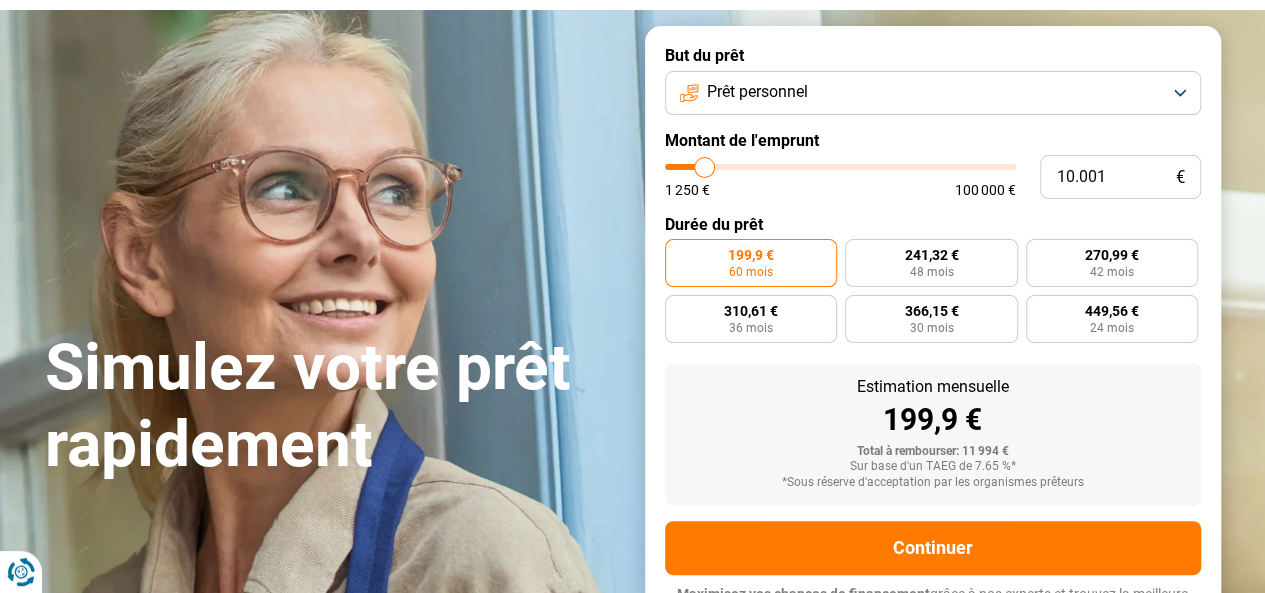 click on "Prêt personnel" at bounding box center (933, 93) 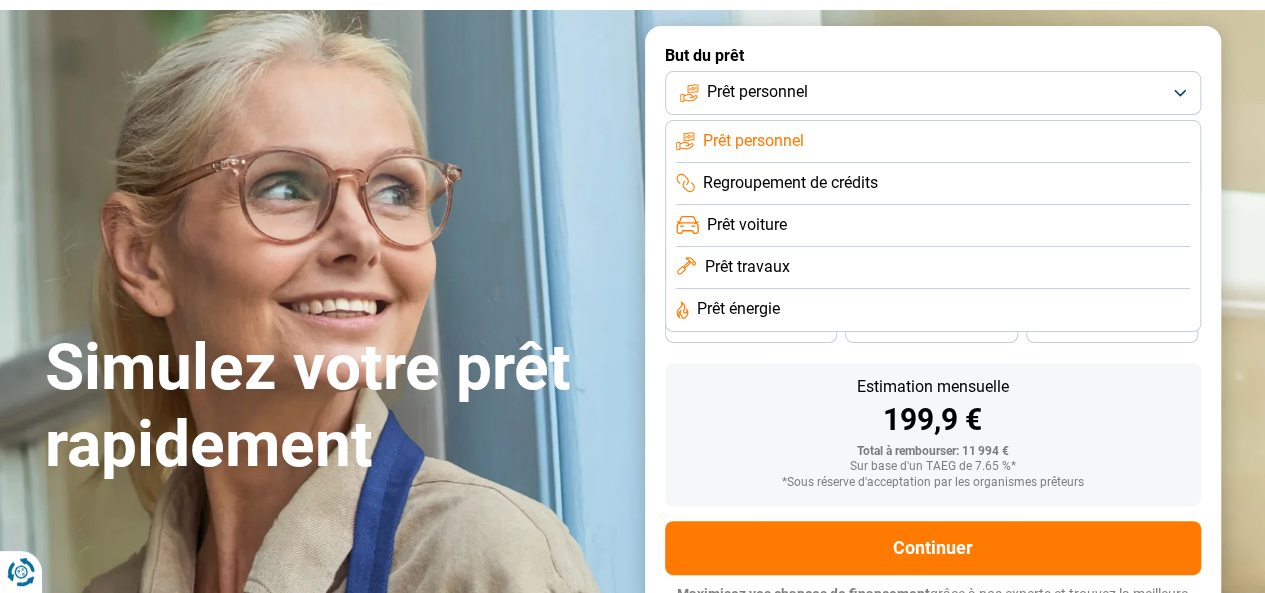 click on "But du prêt" at bounding box center [933, 55] 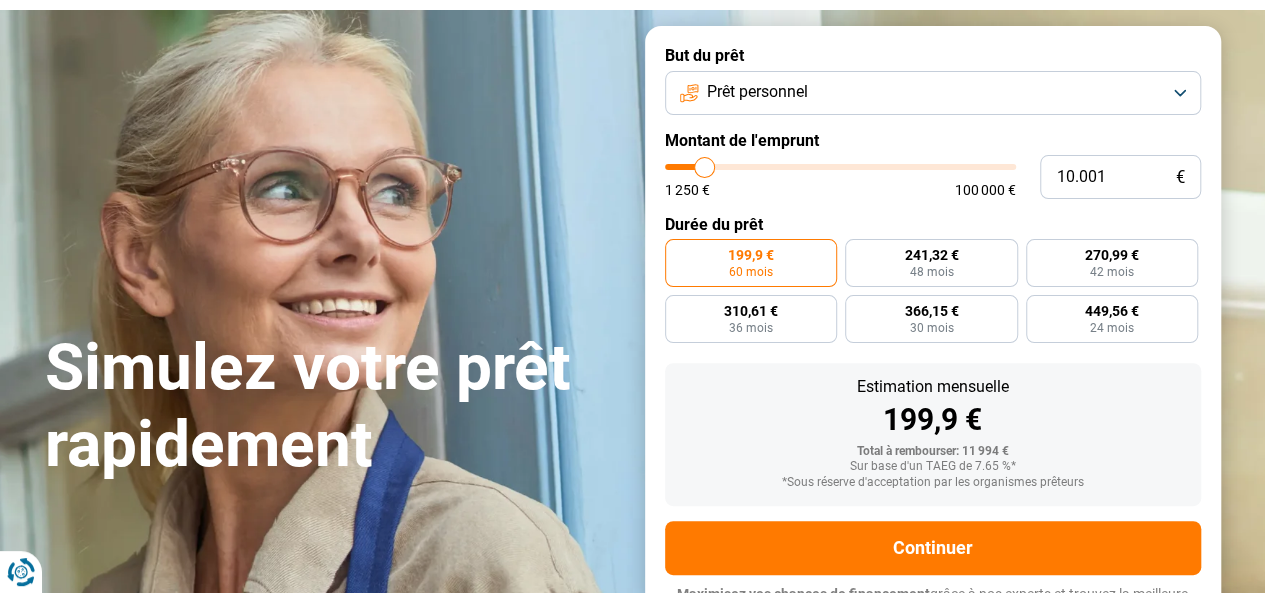type on "20.750" 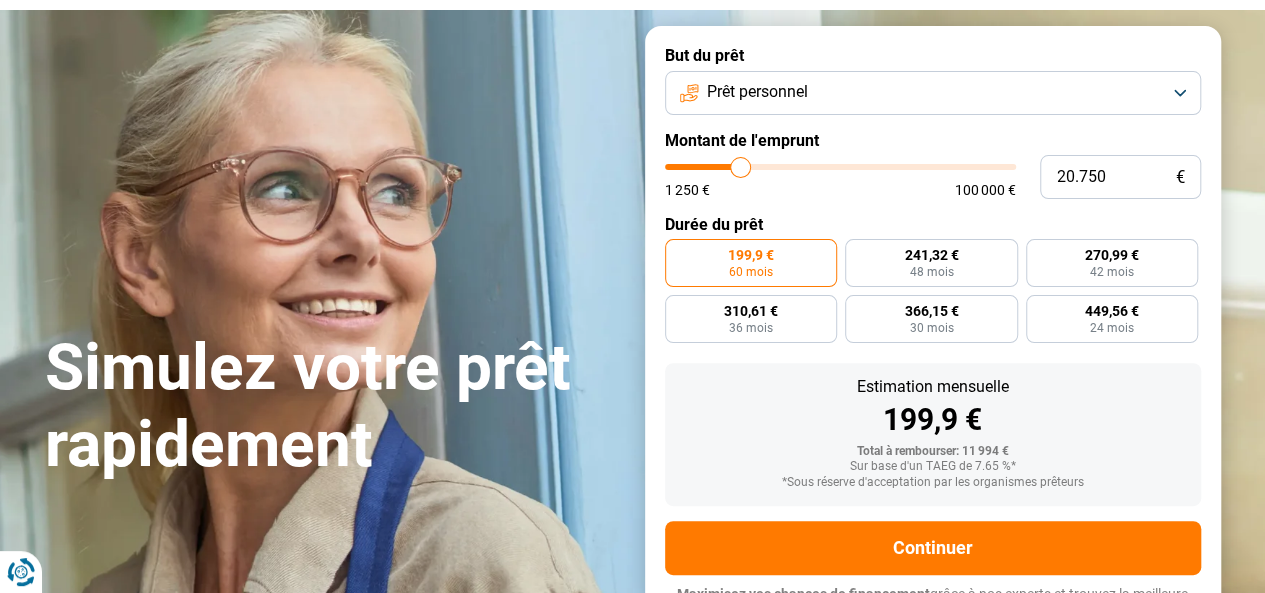 type on "25.750" 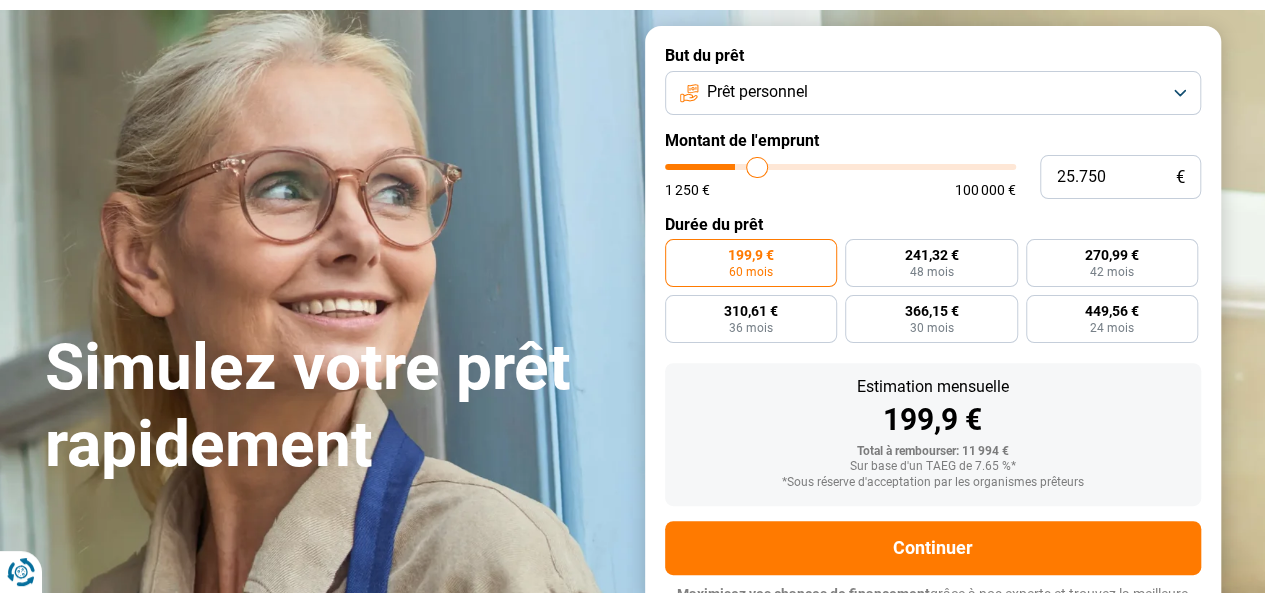 type on "27.500" 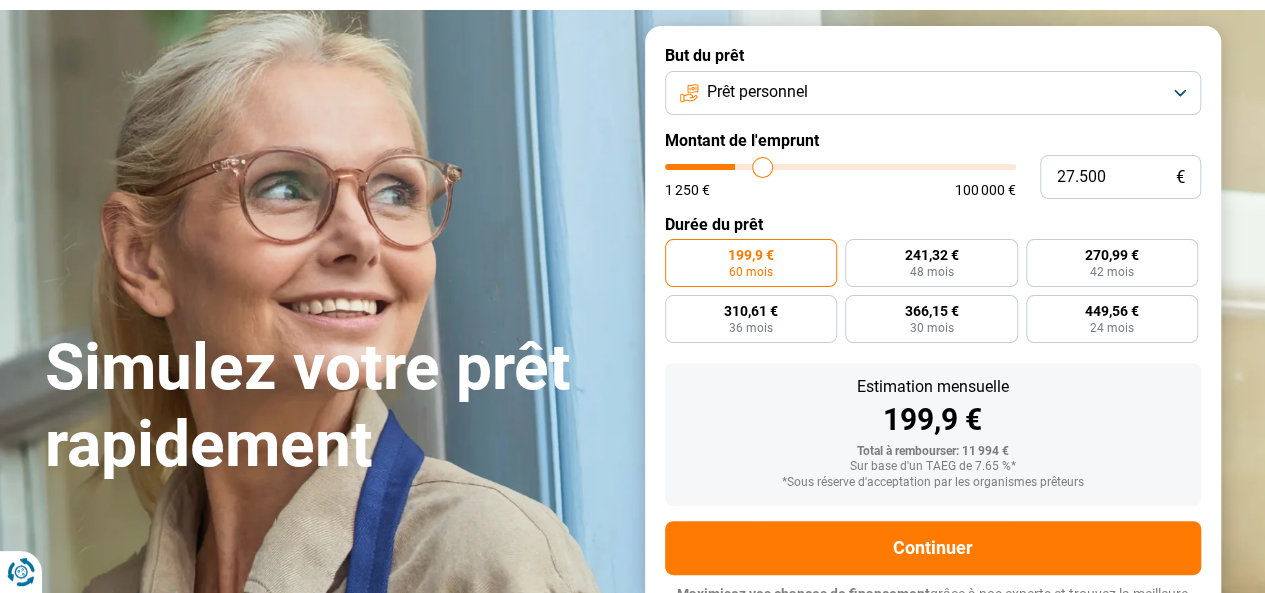 type on "27.750" 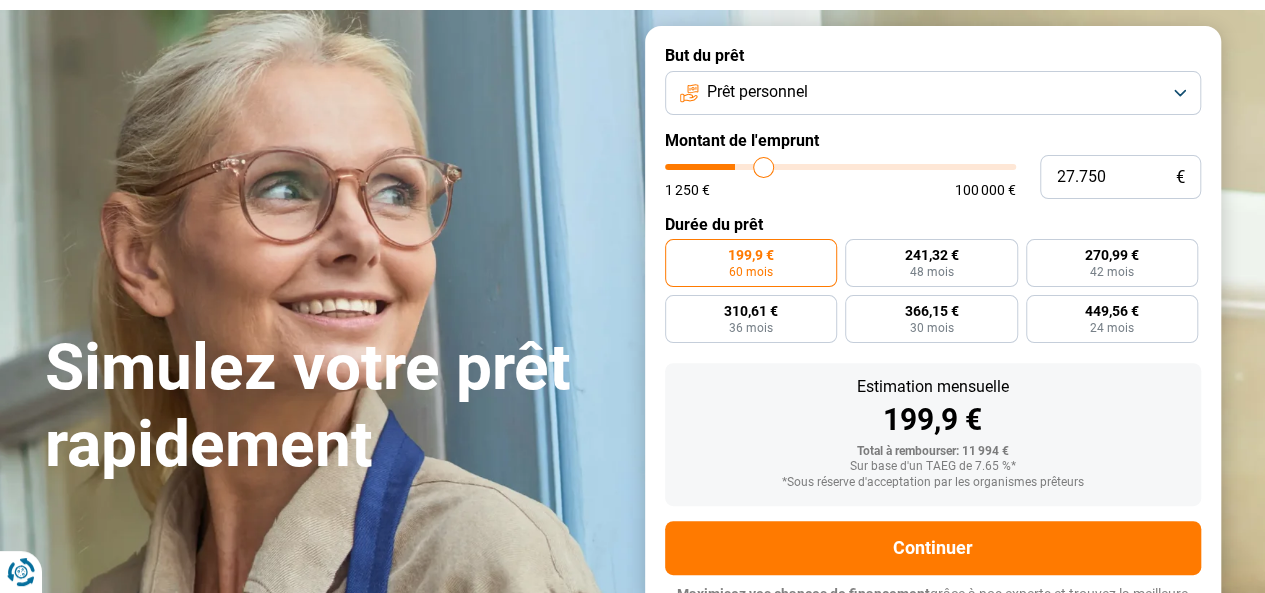 type on "28.500" 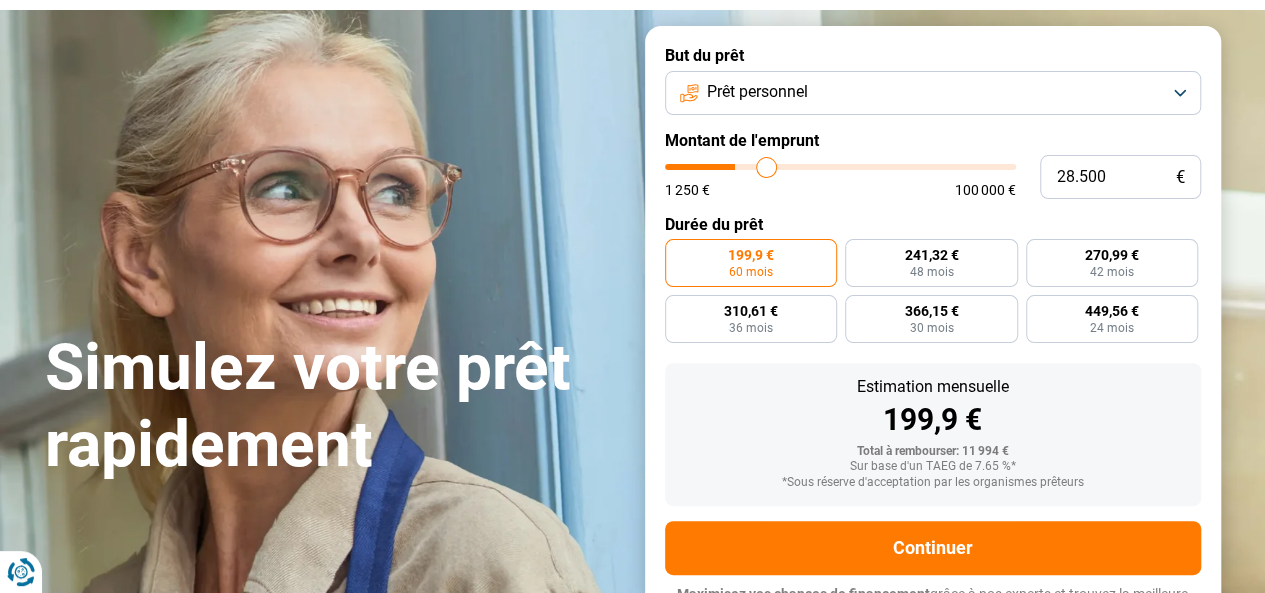 type on "29.250" 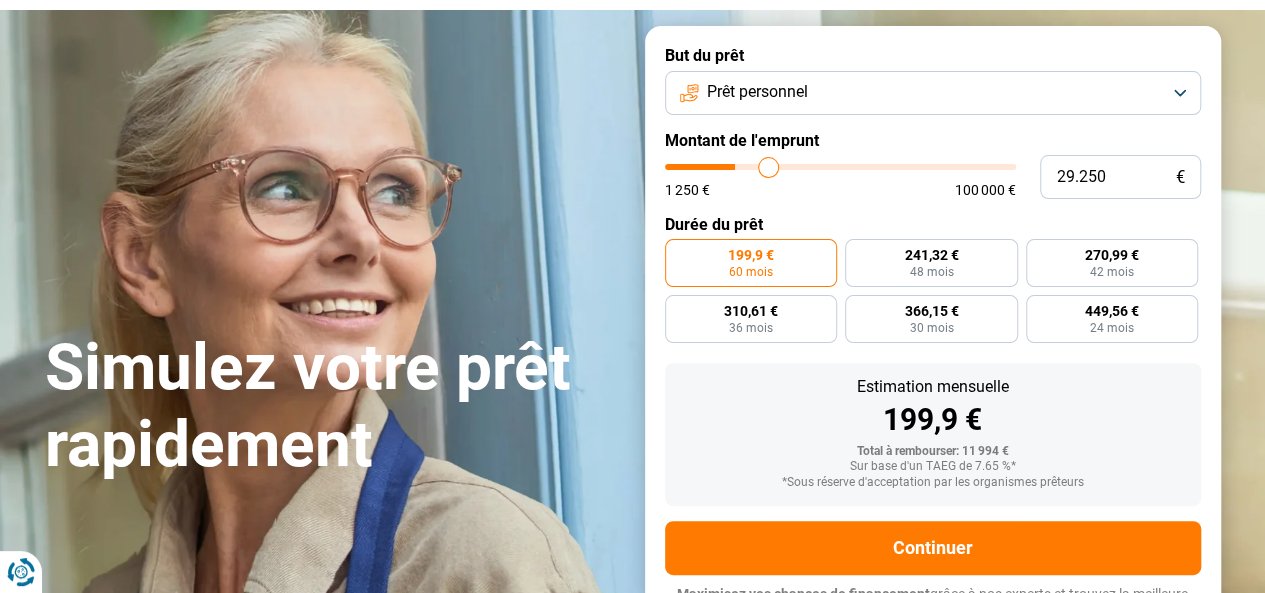 type on "29.750" 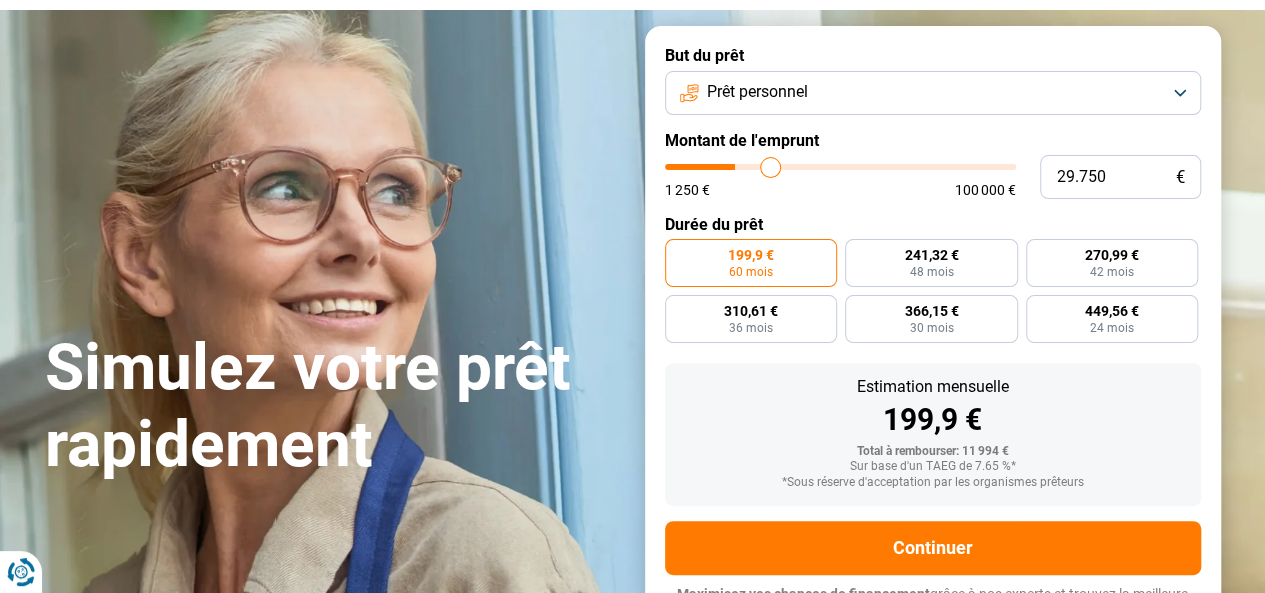 type on "30.500" 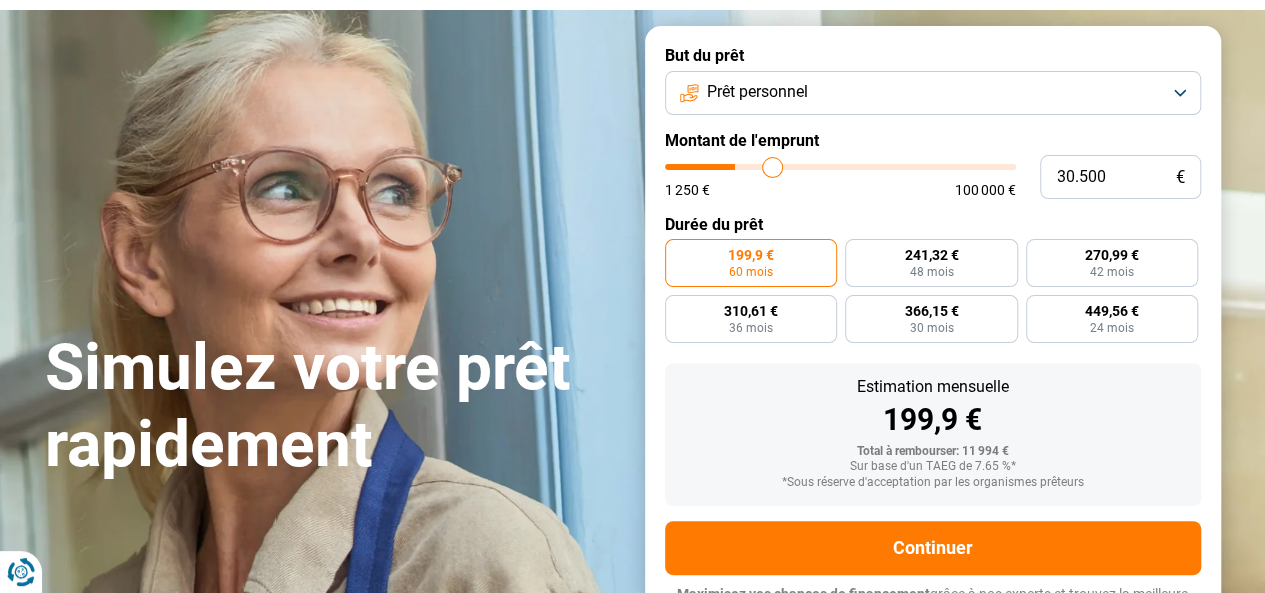 type on "31.250" 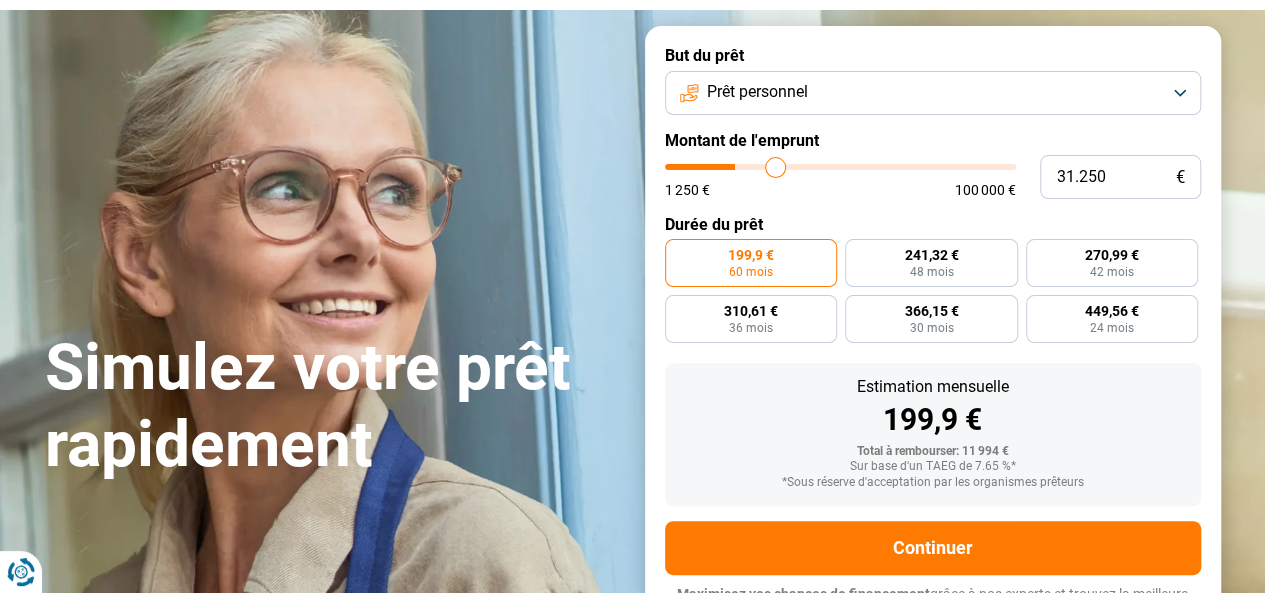 type on "31.500" 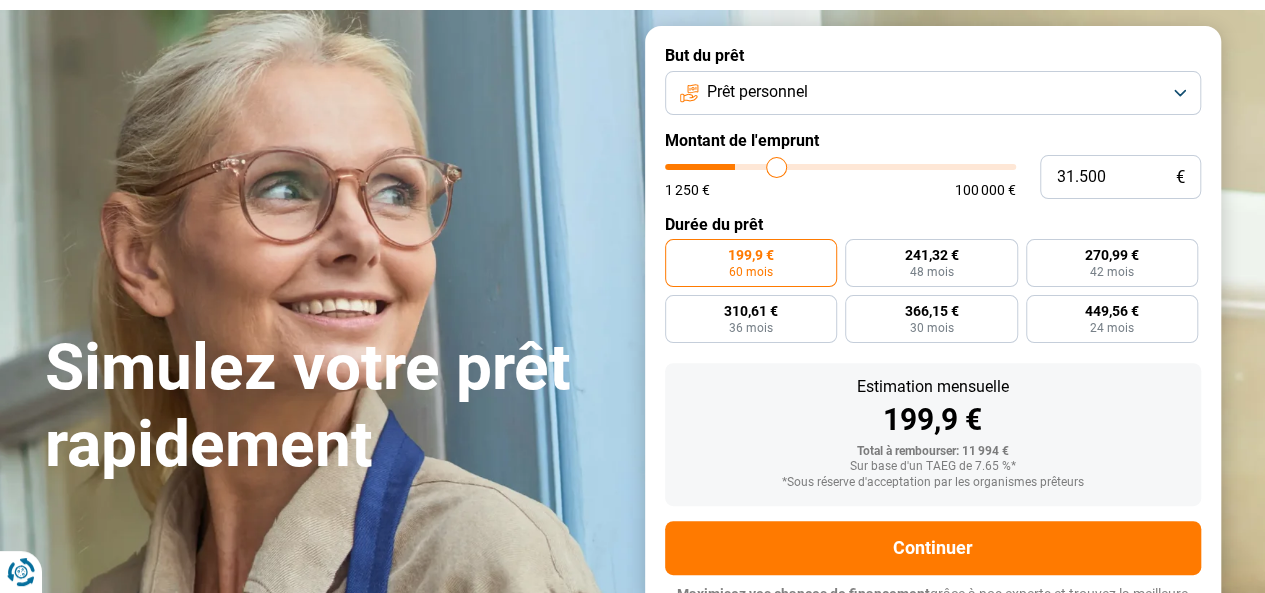 type on "31.750" 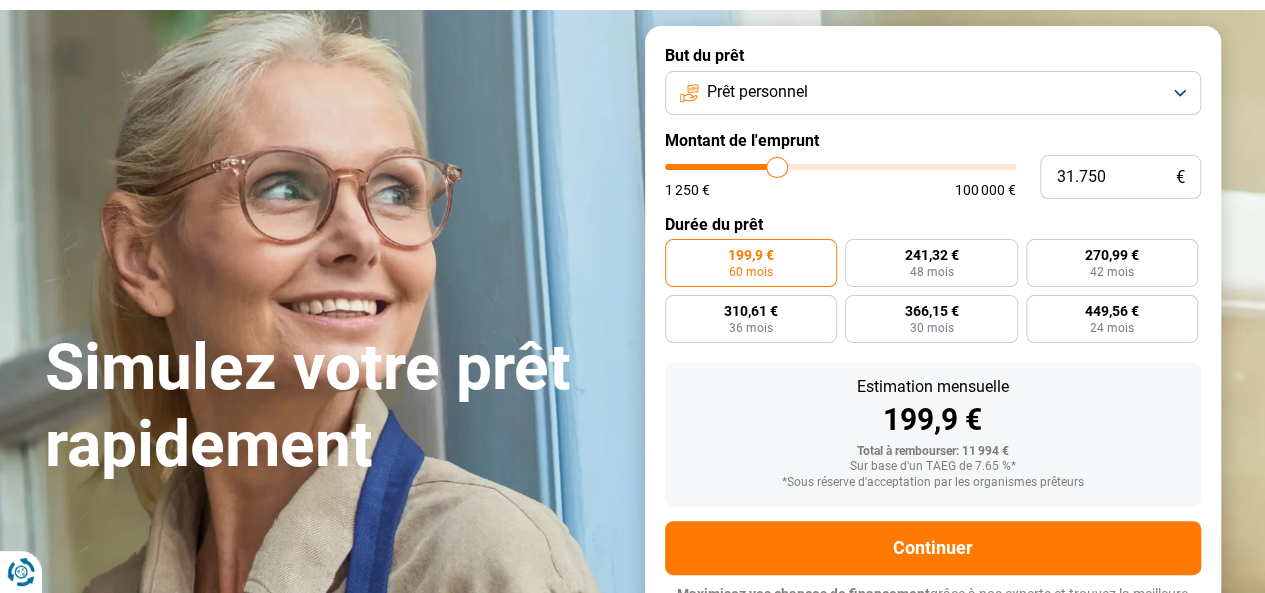 type on "32.000" 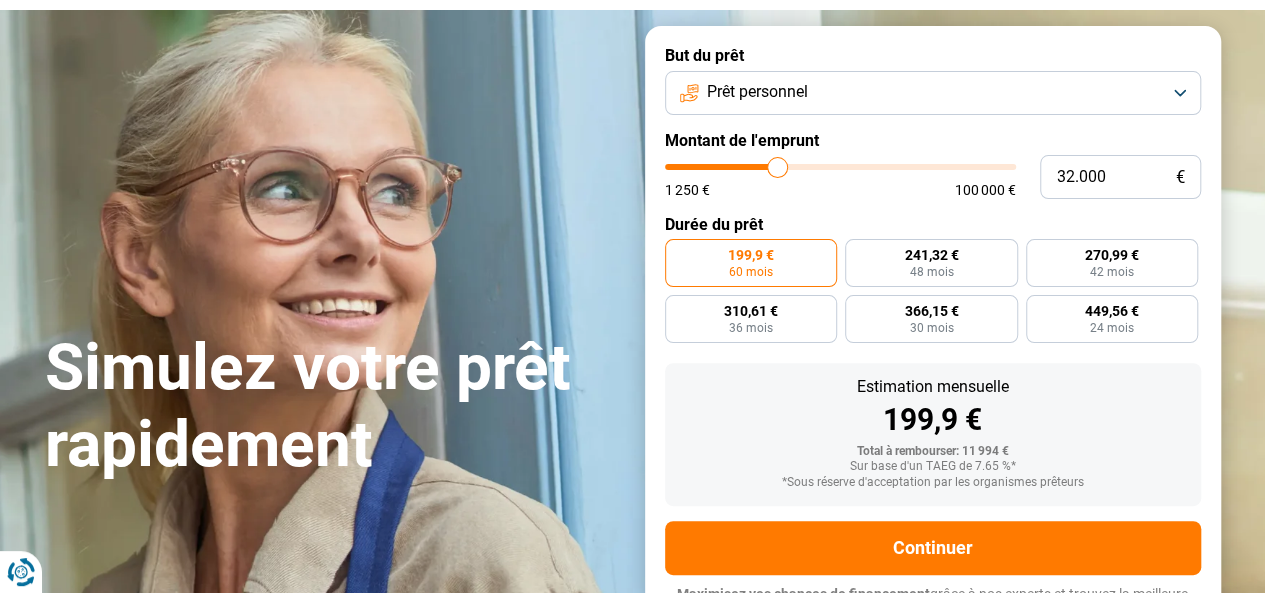 type on "31.500" 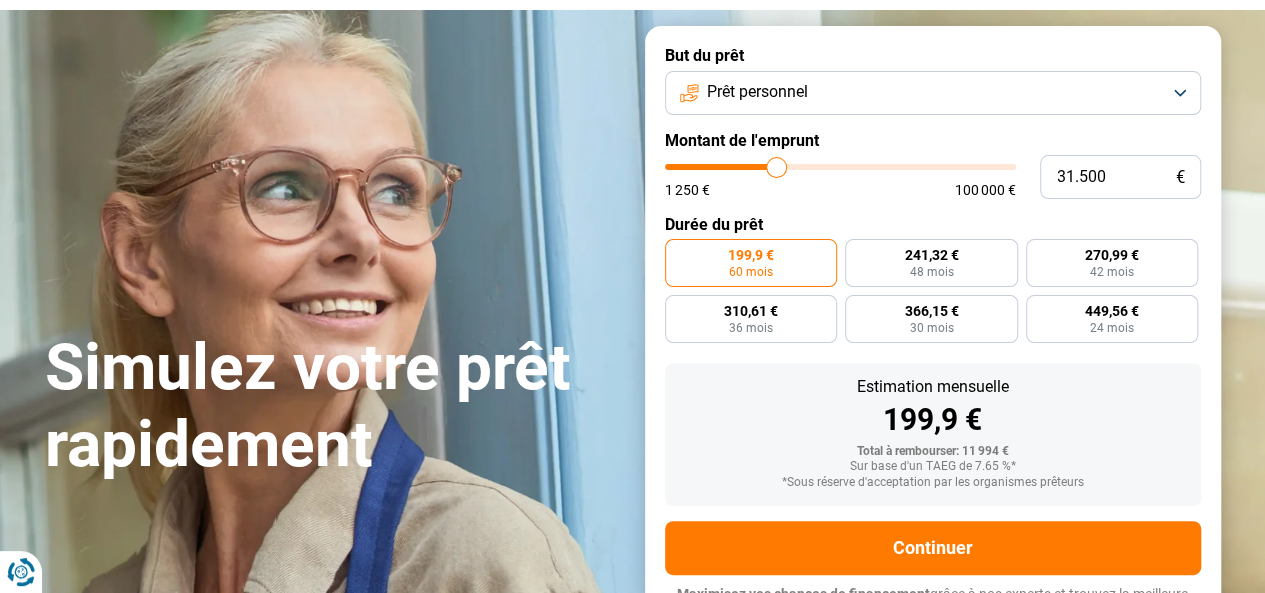 type on "30.750" 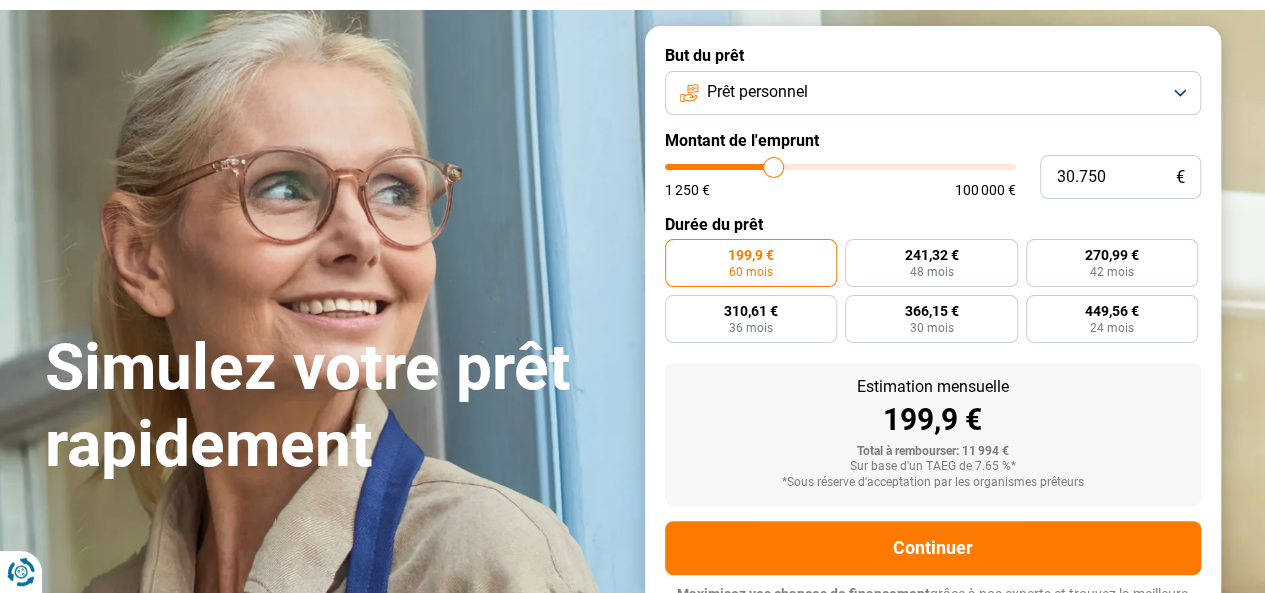 type on "30.250" 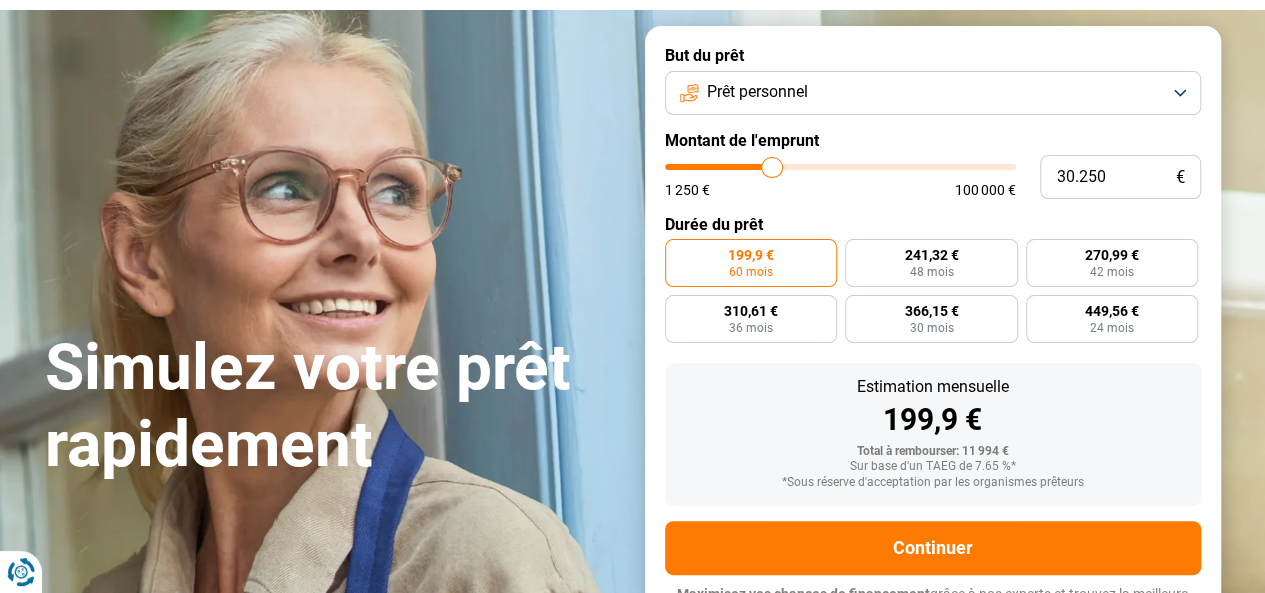 type on "30.000" 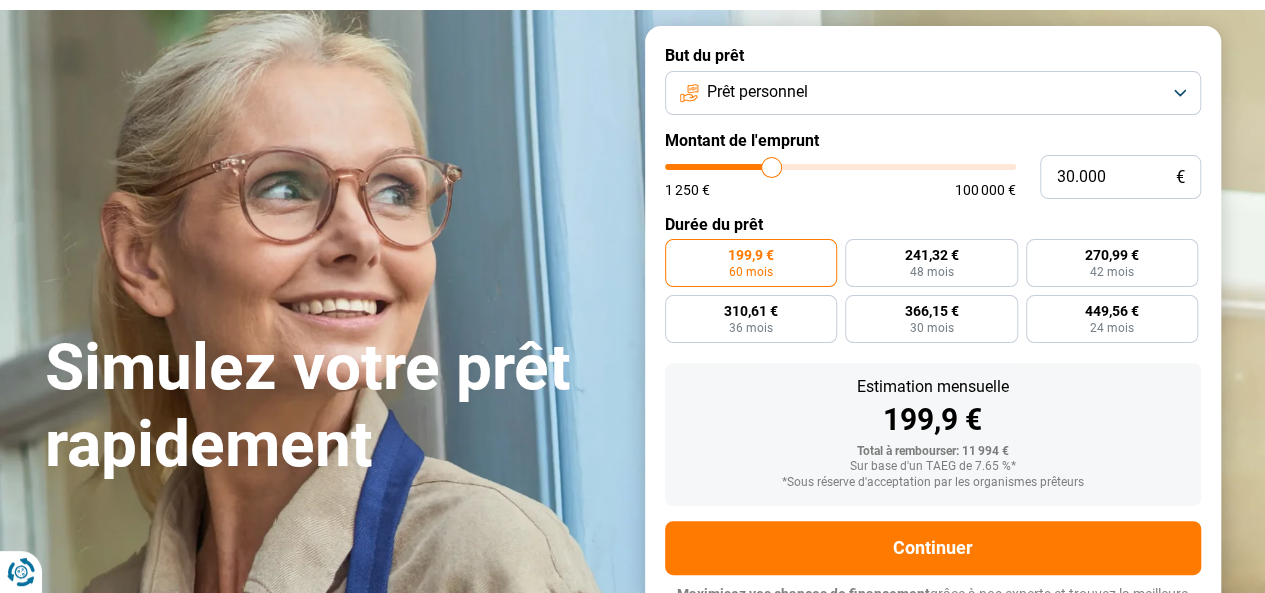 type on "29.500" 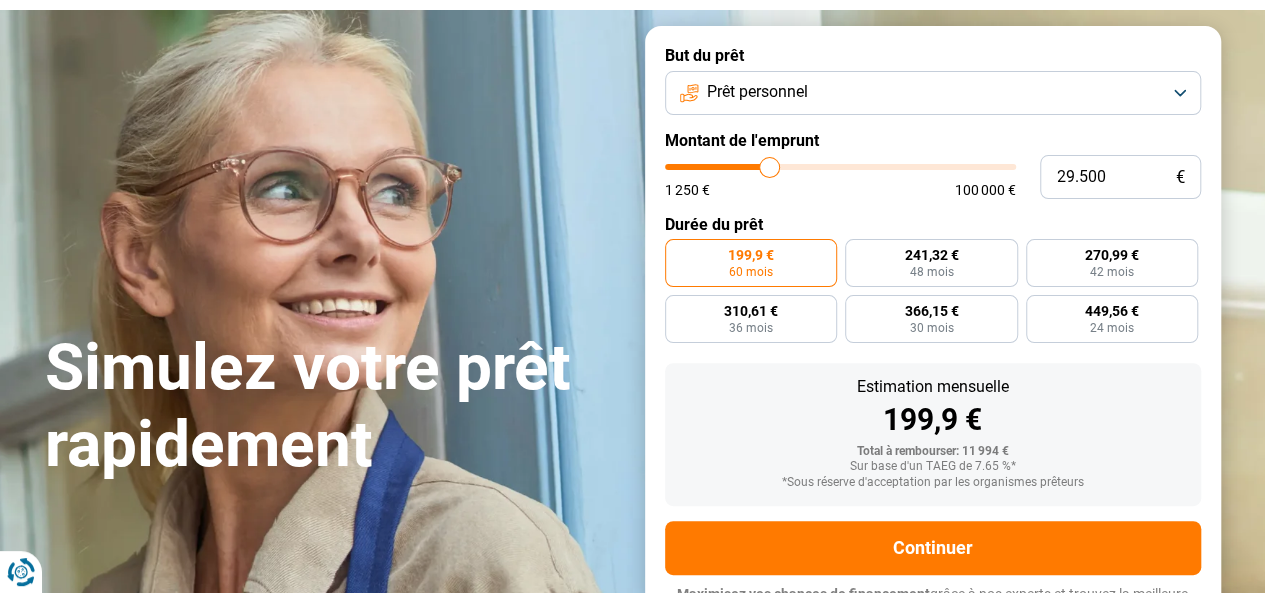 type on "29.250" 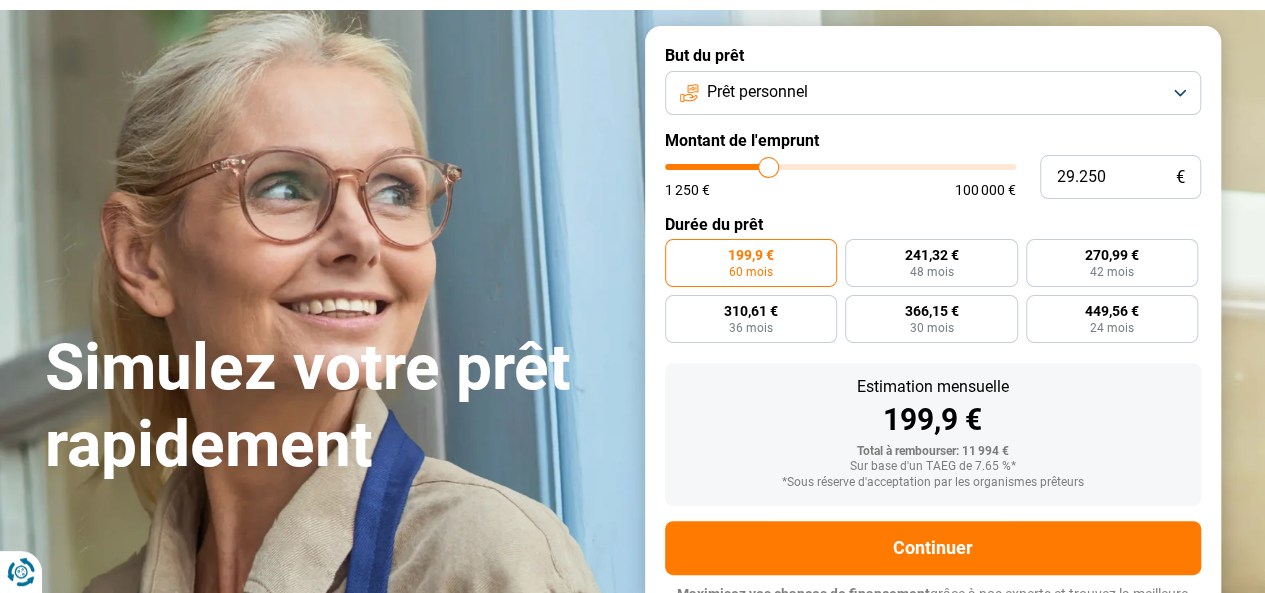type on "28.750" 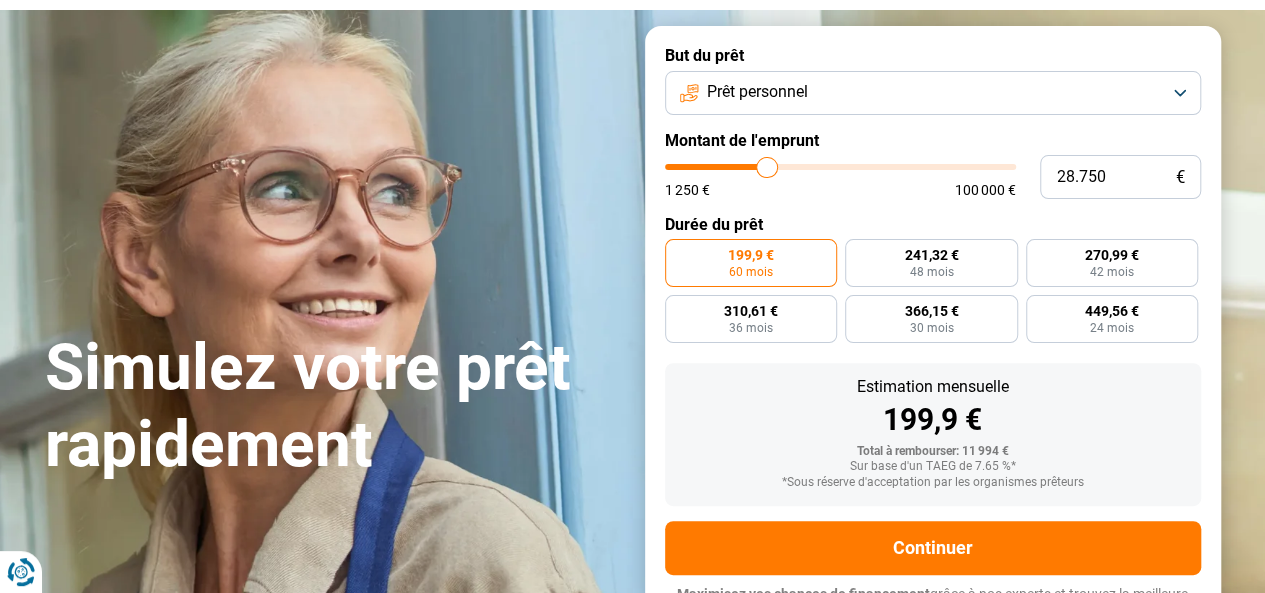 type on "27.250" 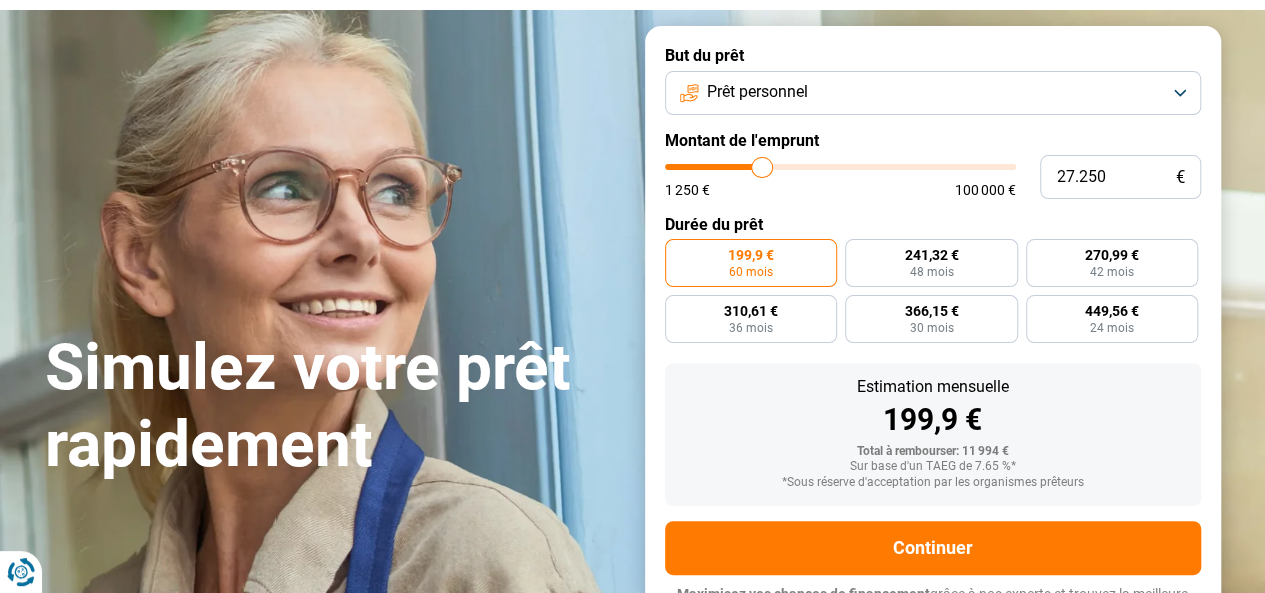 type on "24.000" 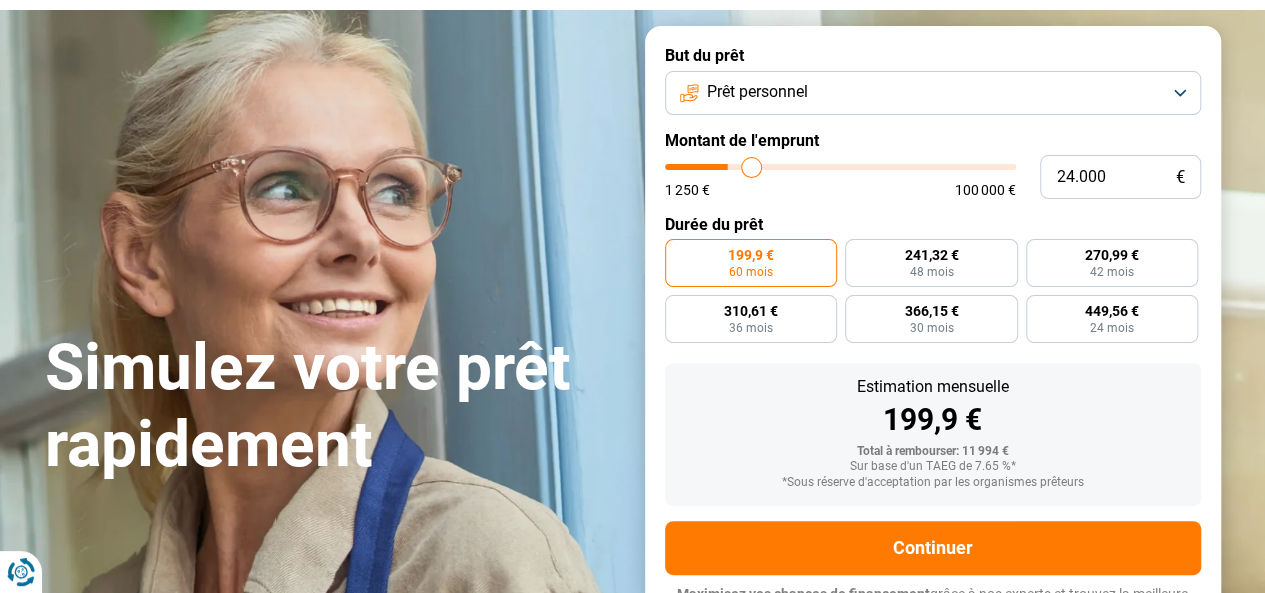 type on "18.250" 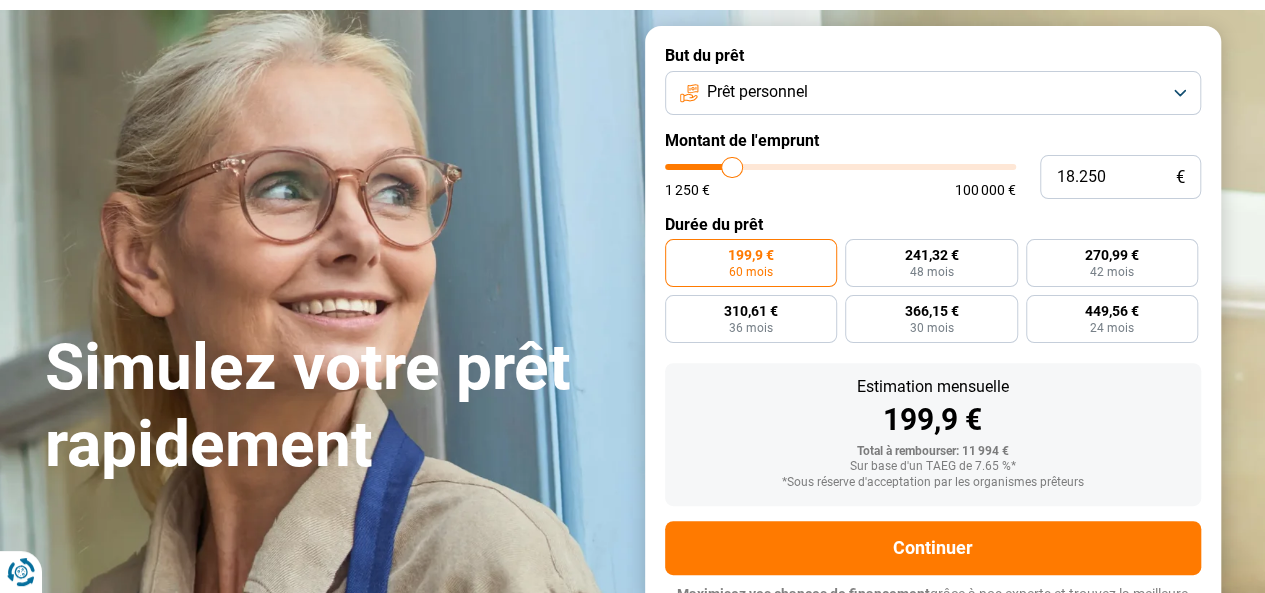 type on "17.750" 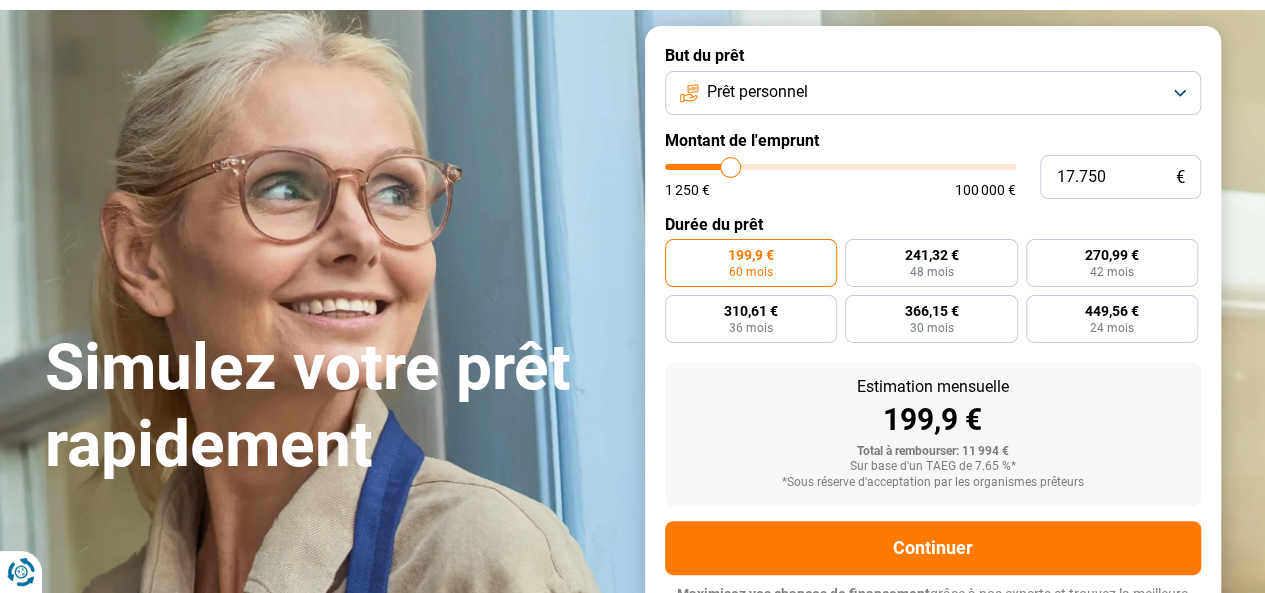 type on "17.250" 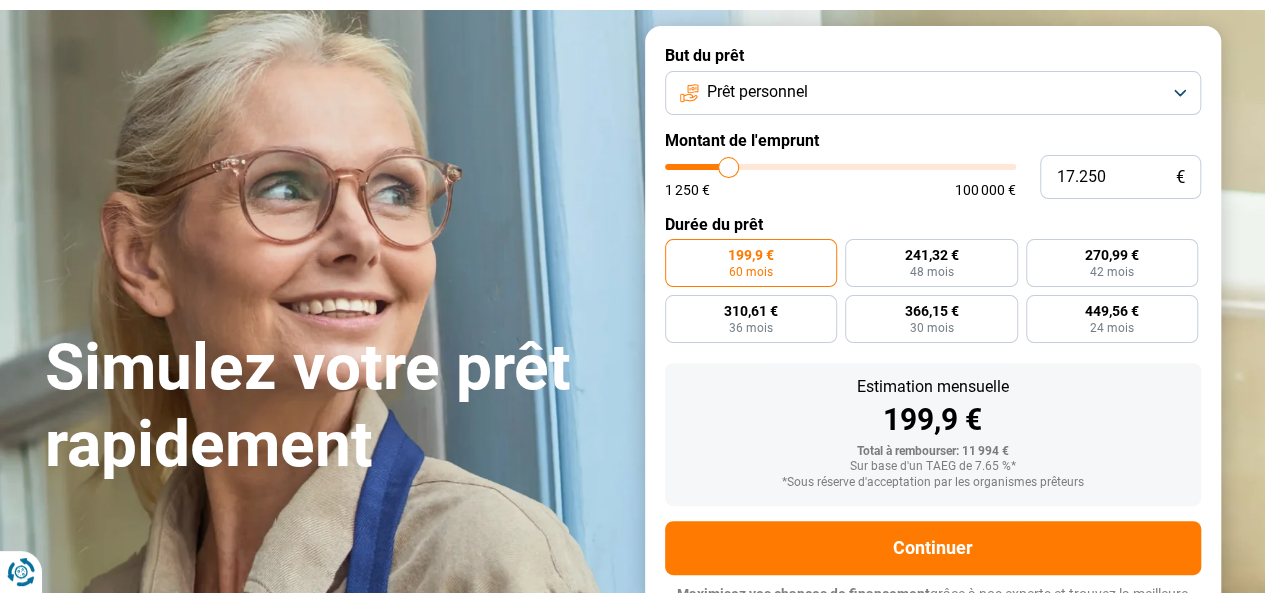 type on "16.750" 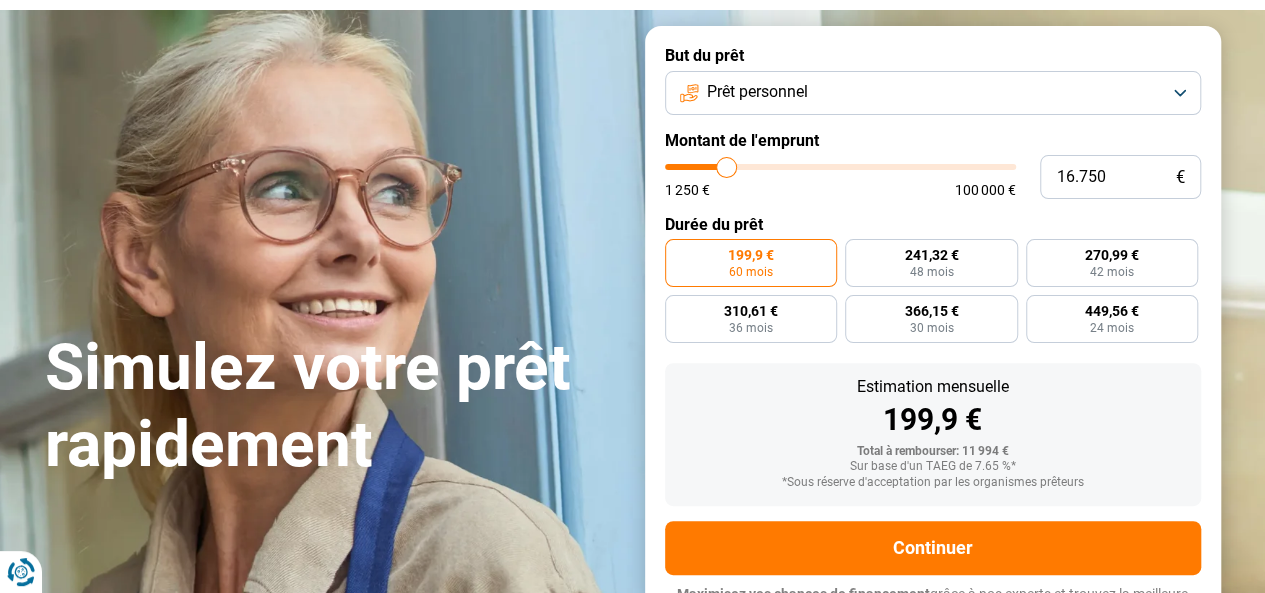 type on "16.500" 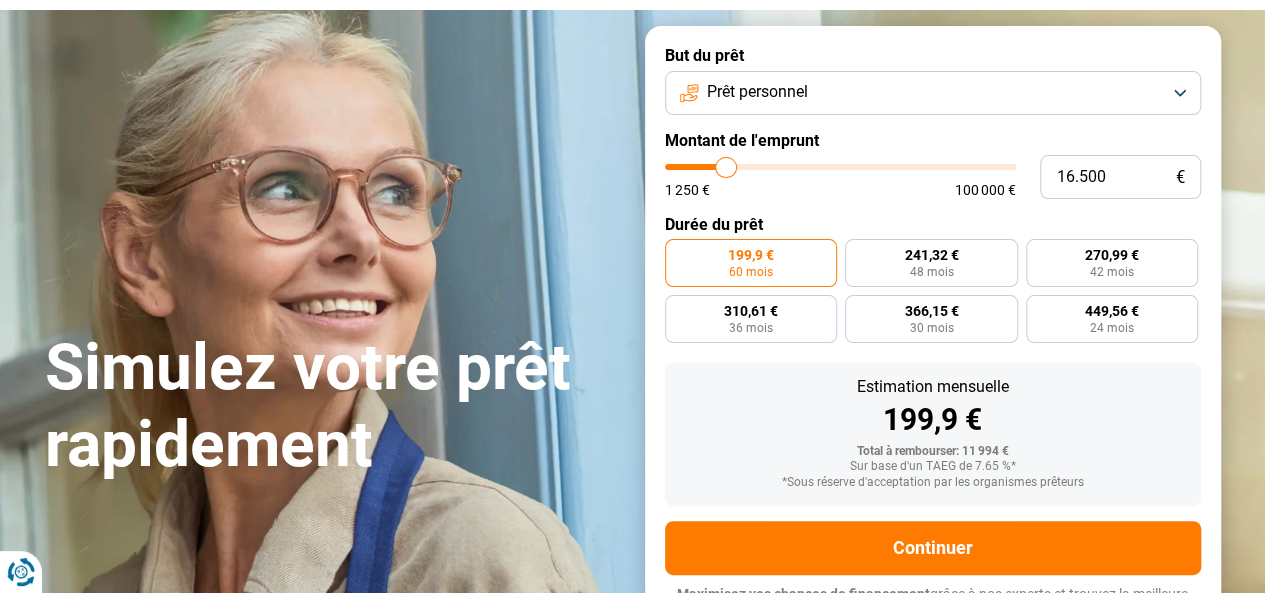 type on "16.250" 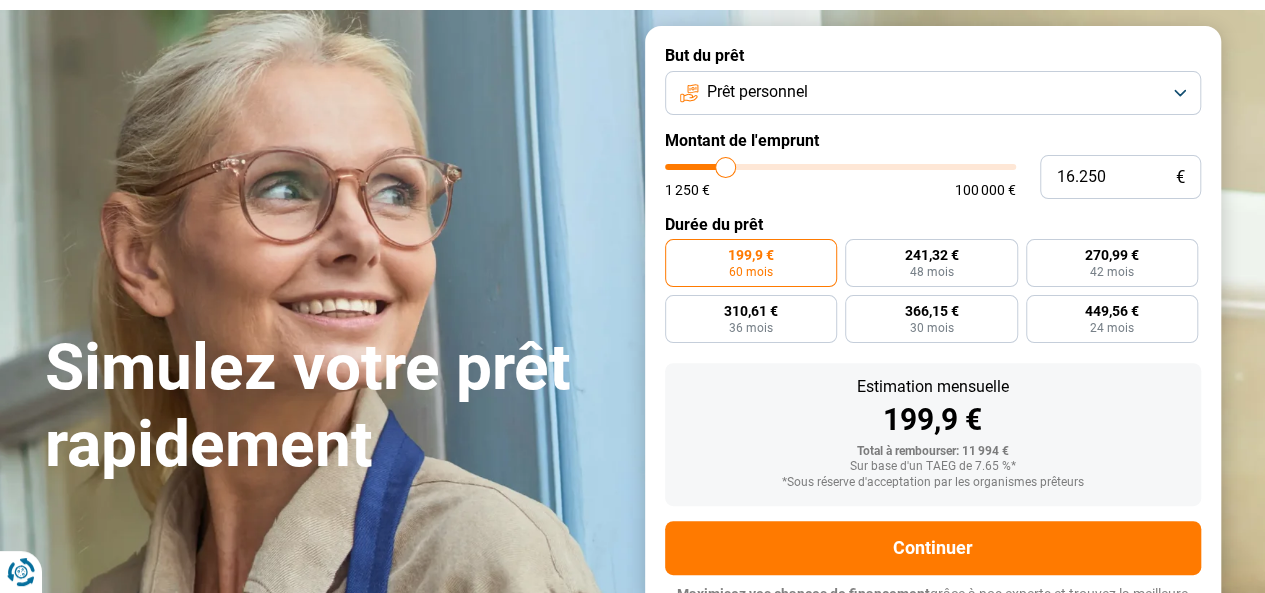 type on "16.000" 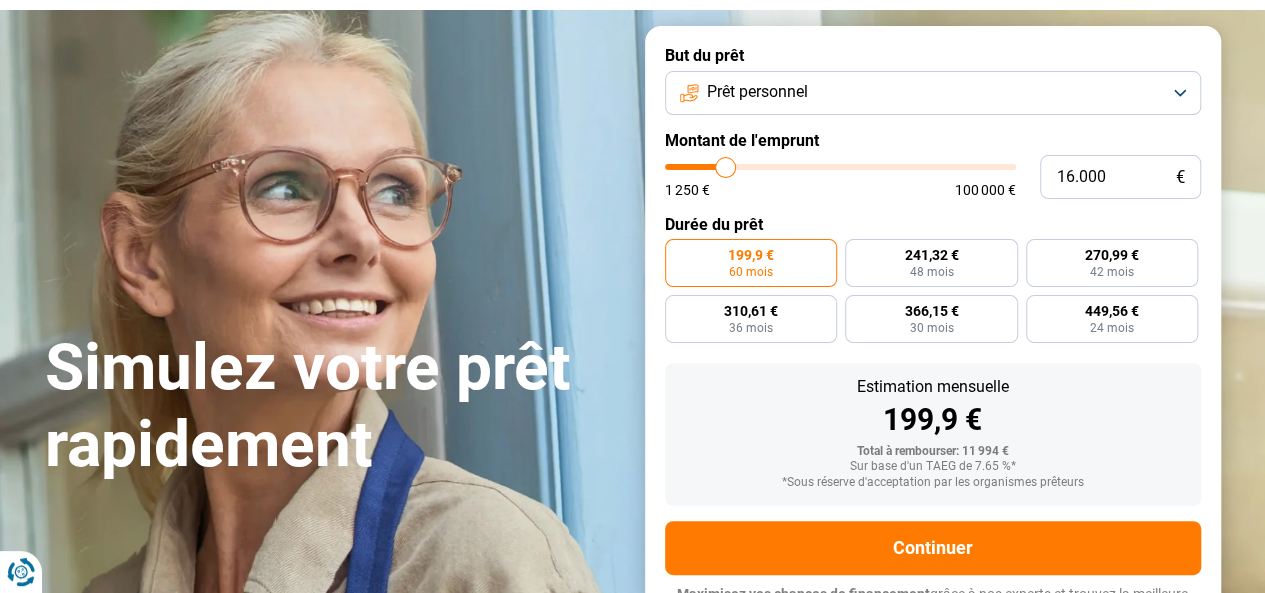 type on "16000" 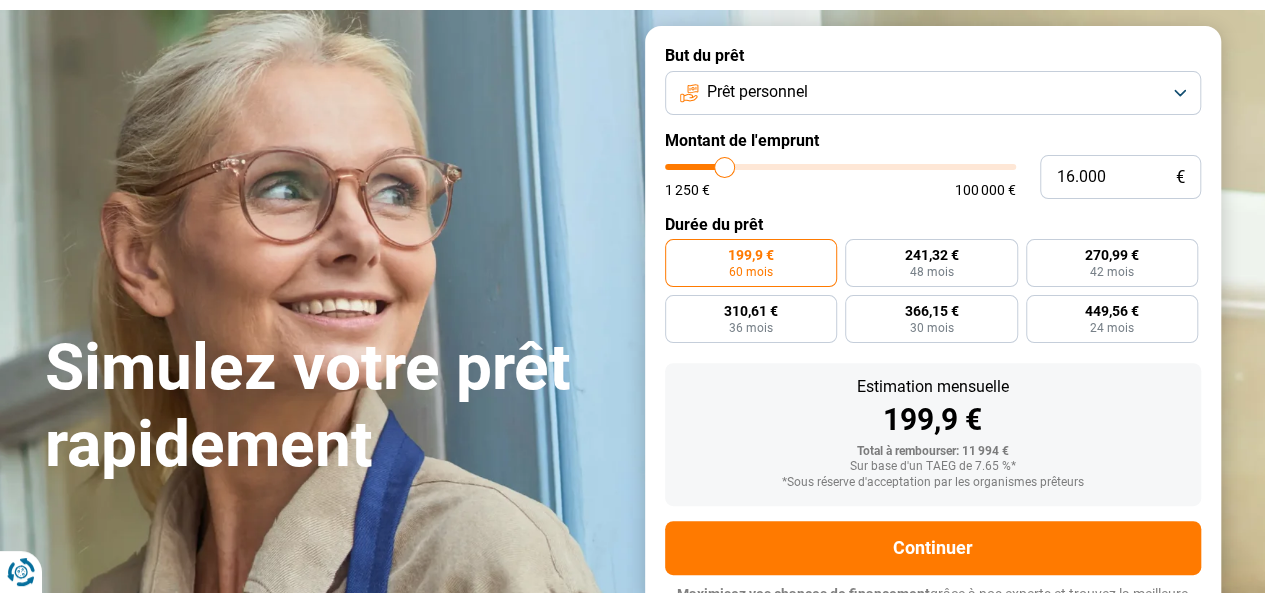 type on "15.500" 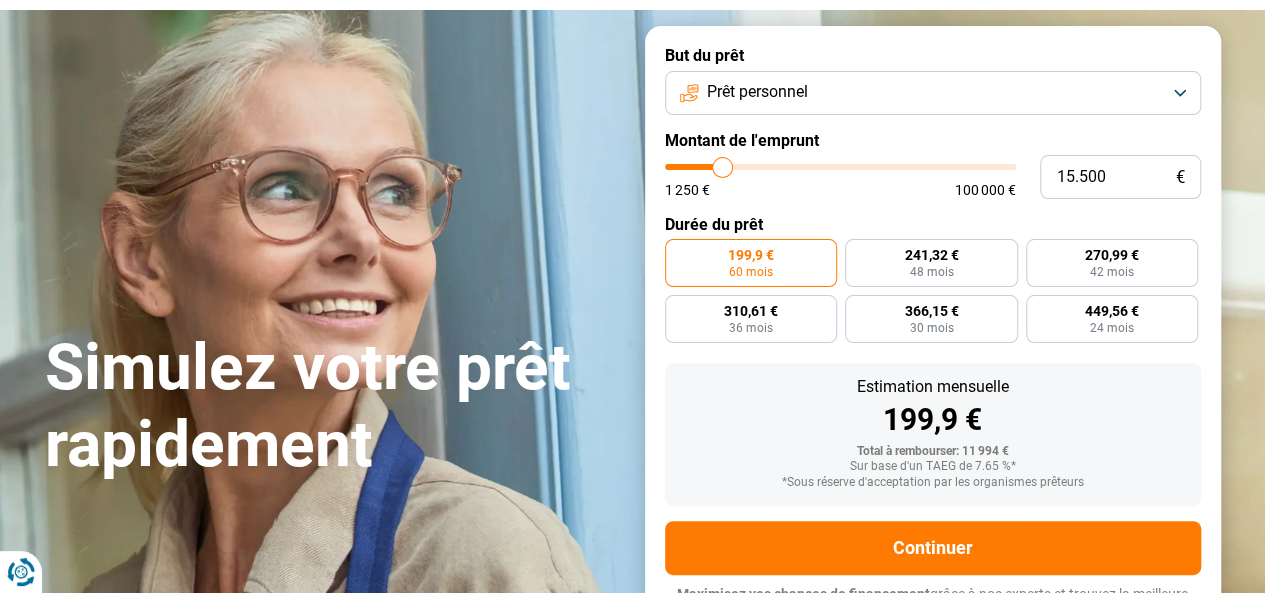 type on "15.250" 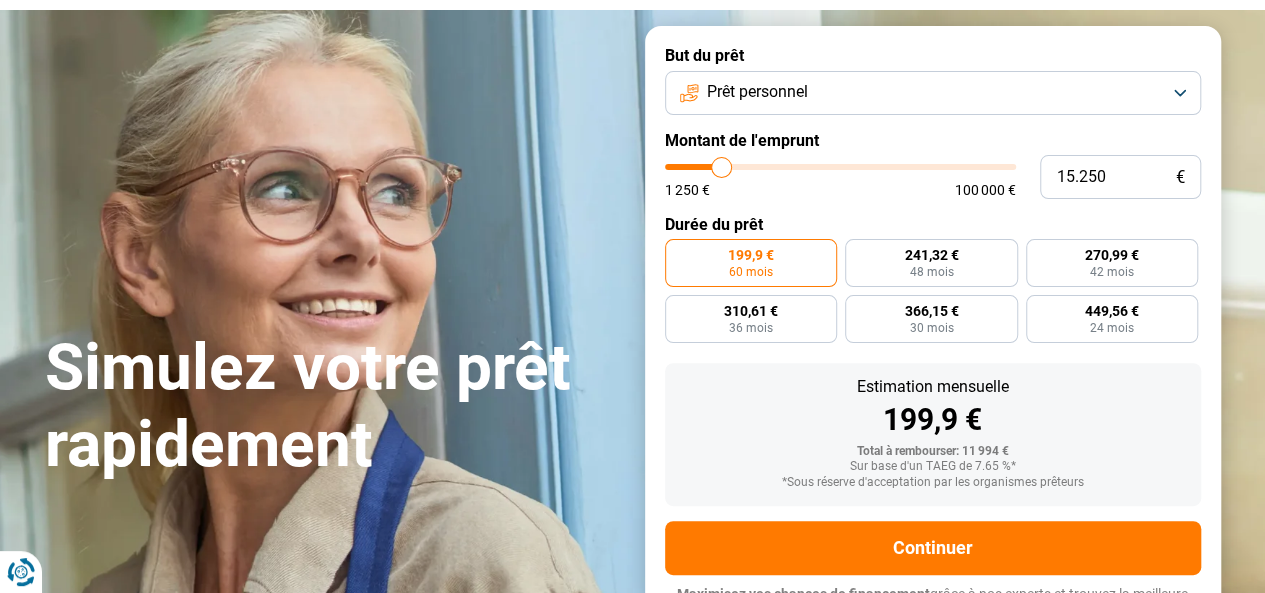 type on "15.000" 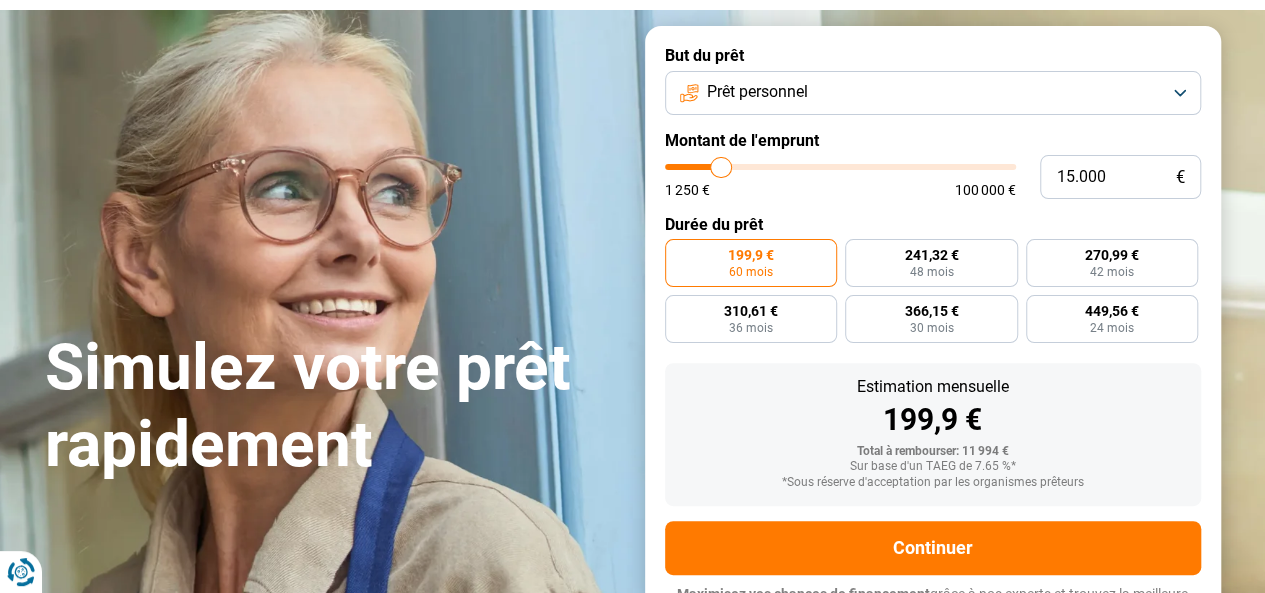 type on "14.500" 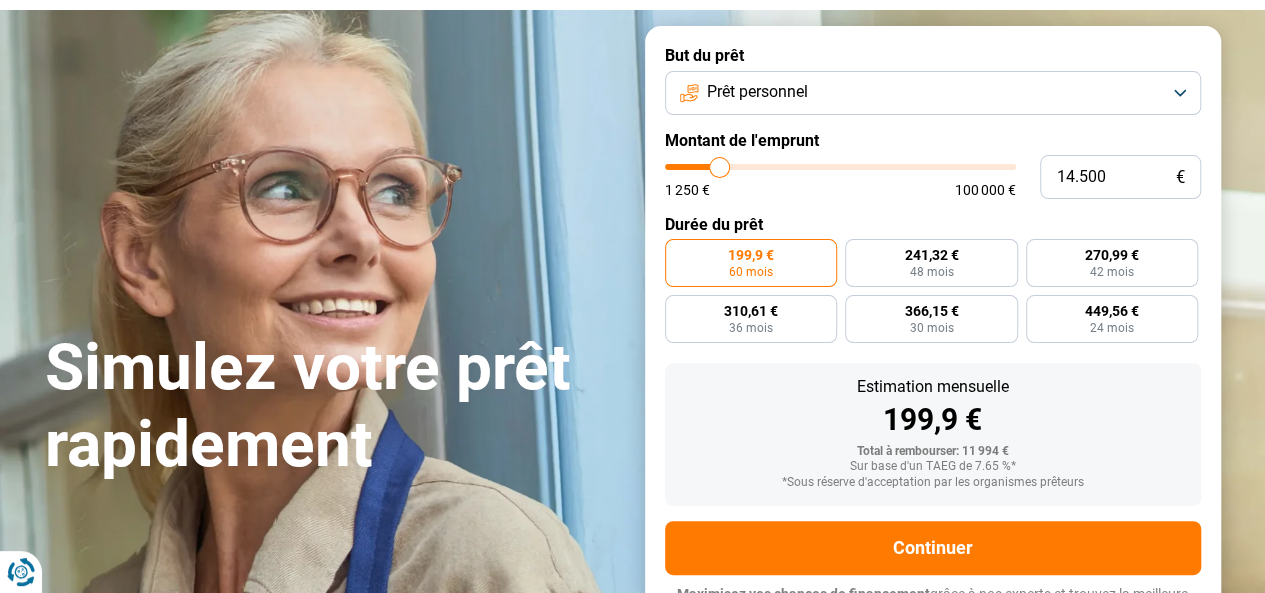 type on "14.250" 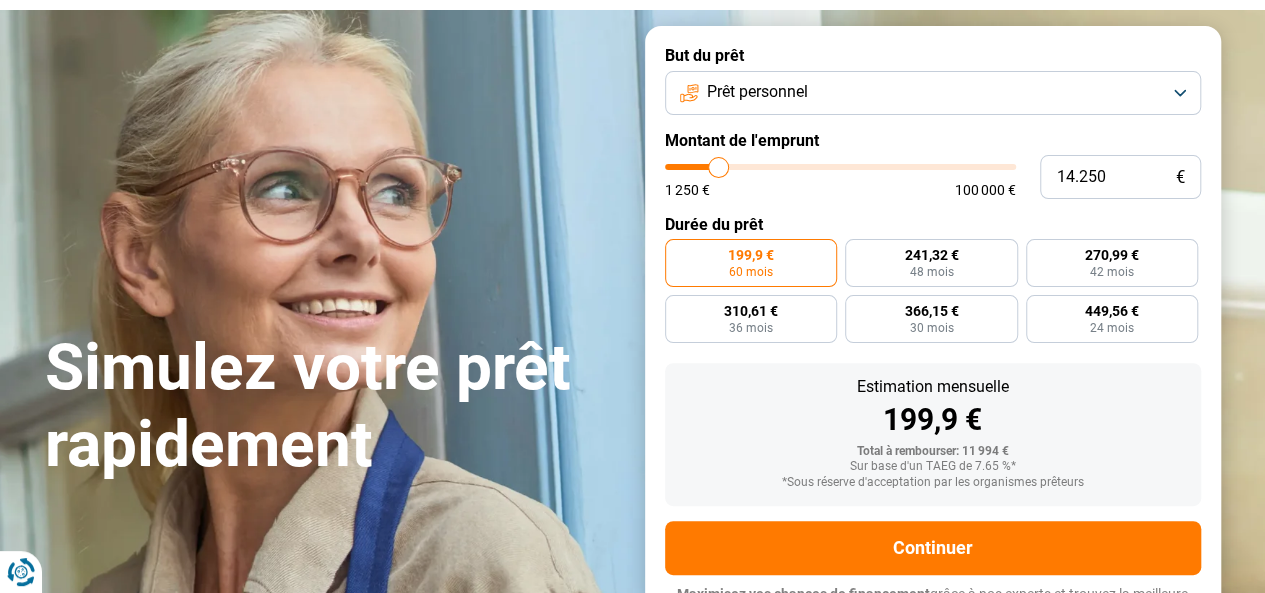 type on "14.000" 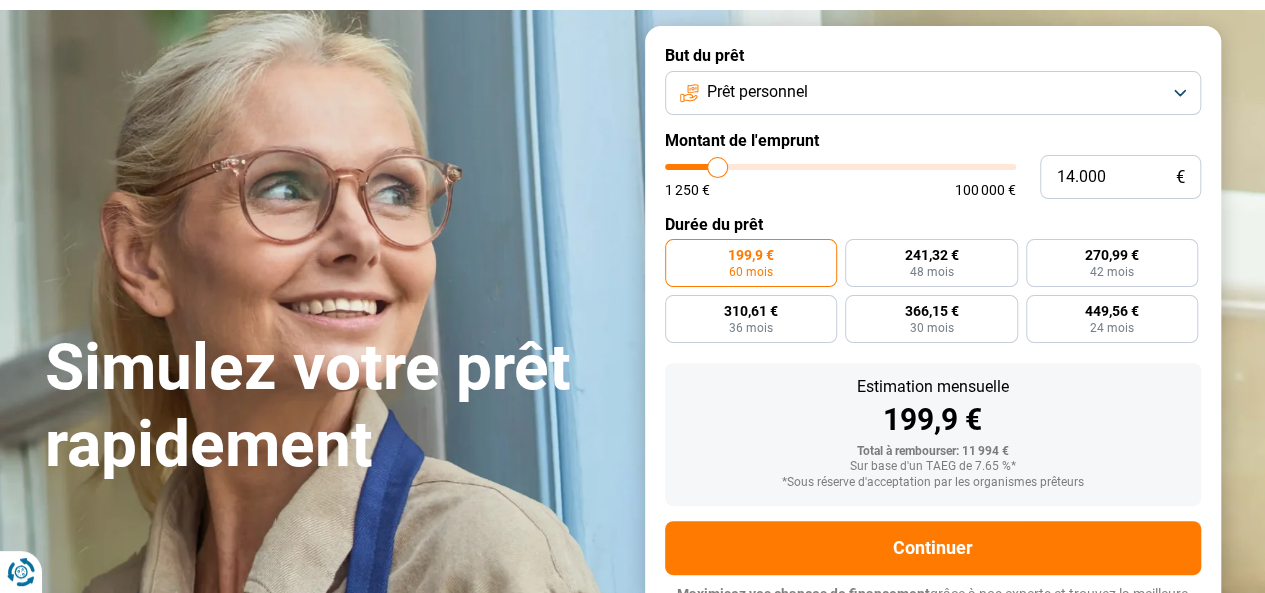 type on "13.750" 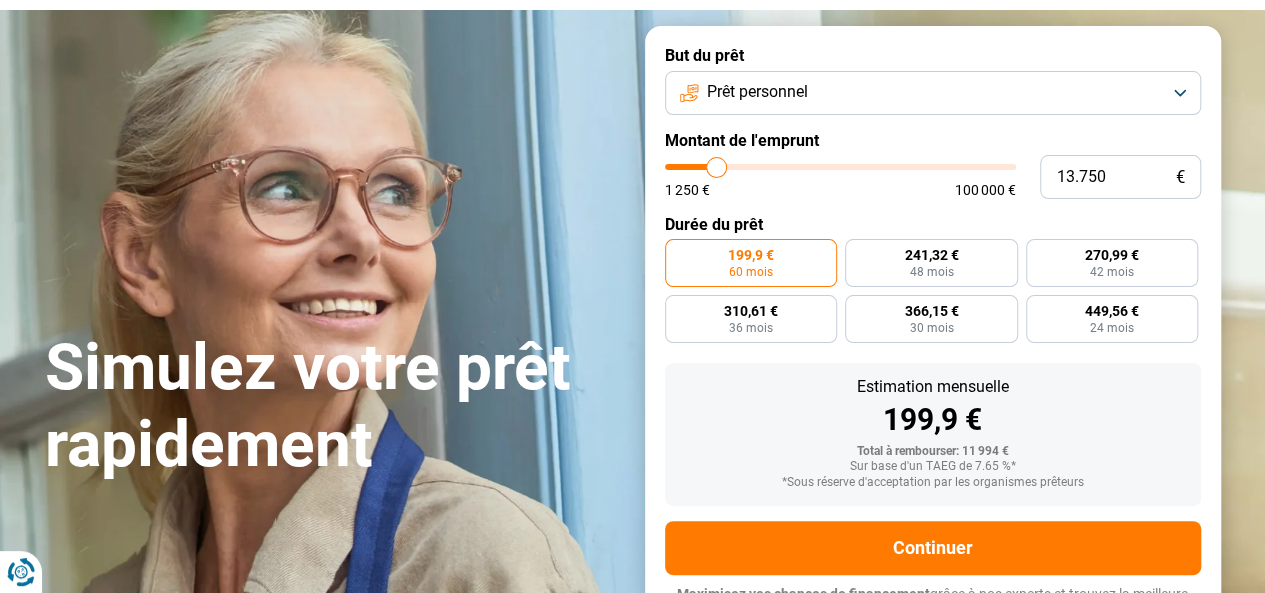 type on "13.500" 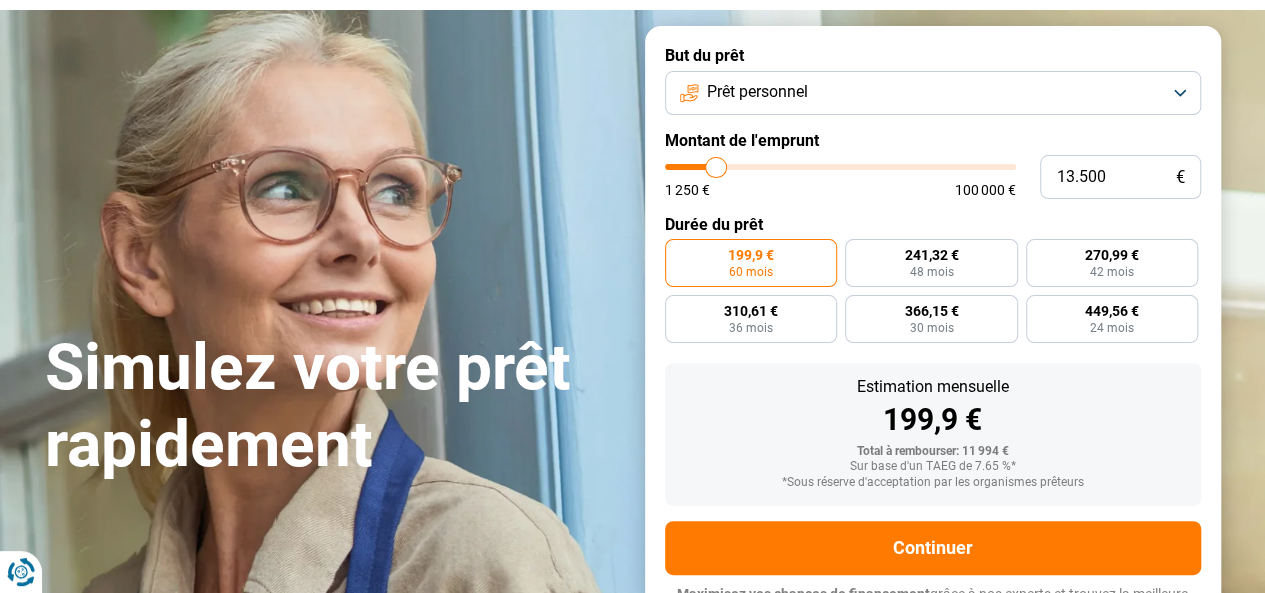 type on "13.250" 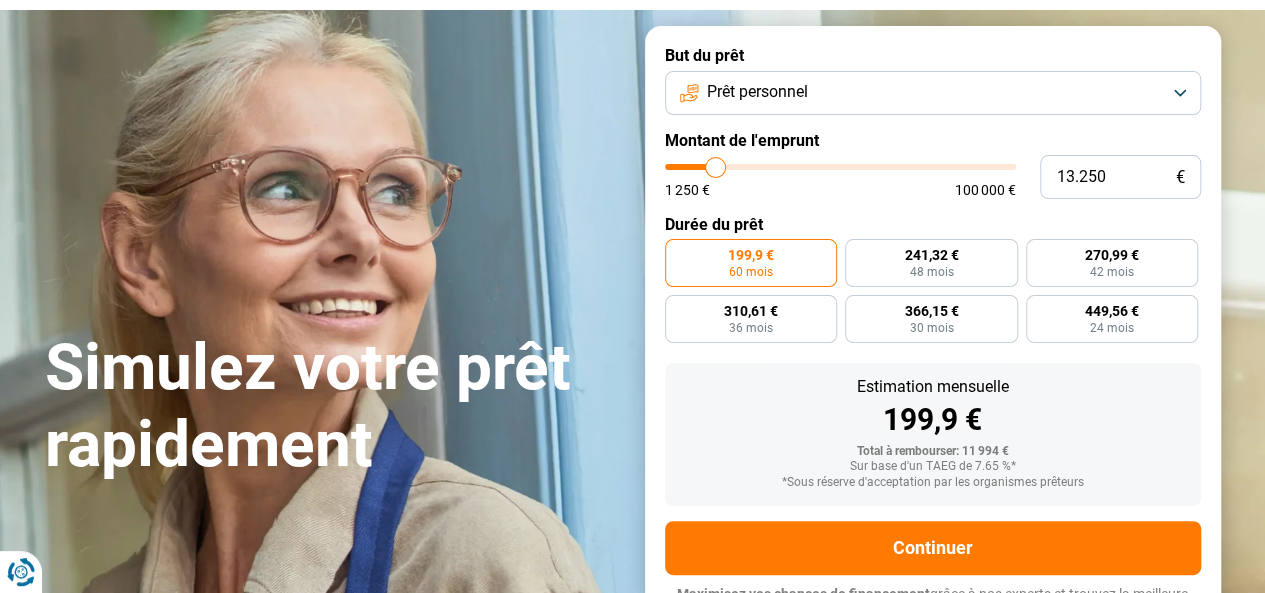 type on "13.000" 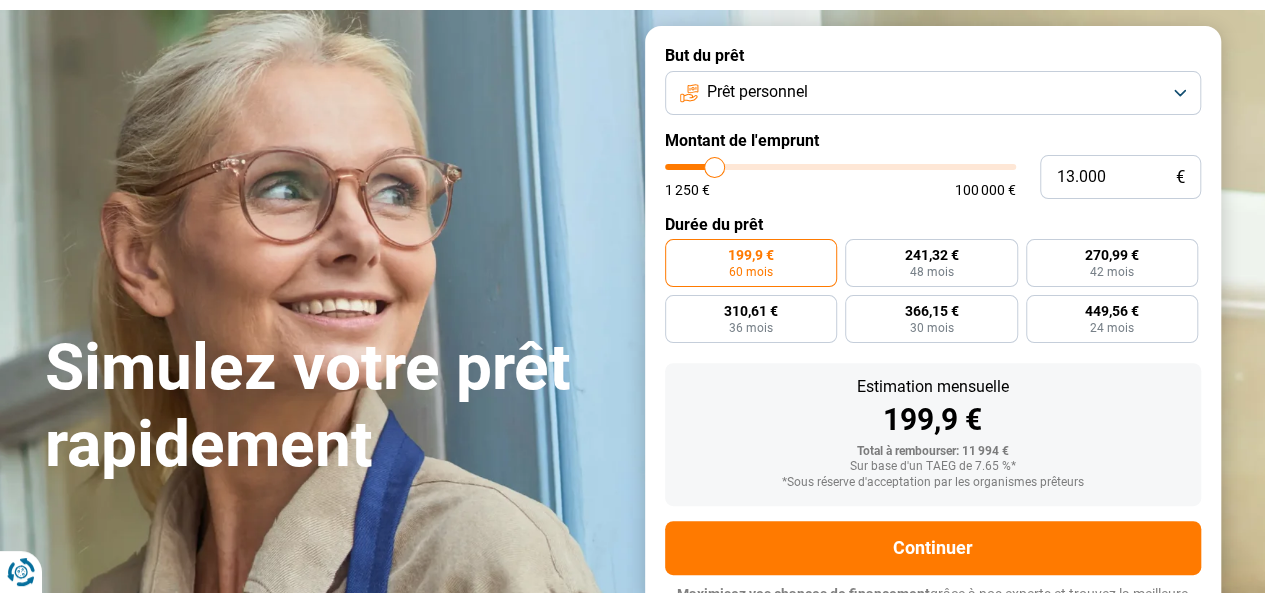 type on "12.750" 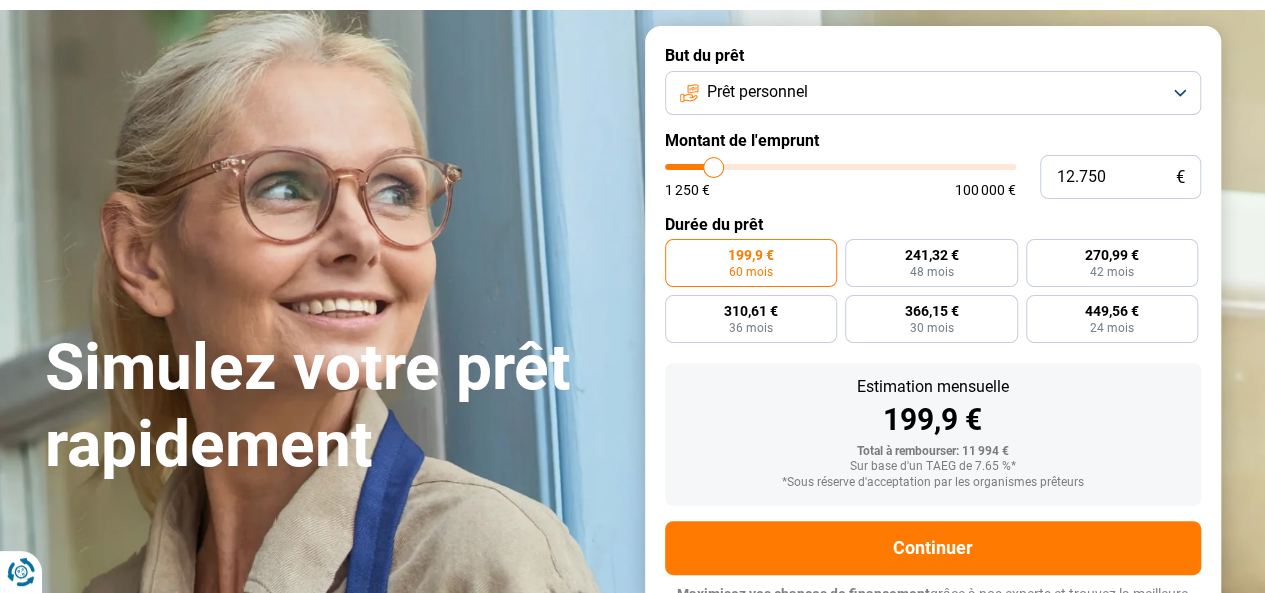 type on "12.500" 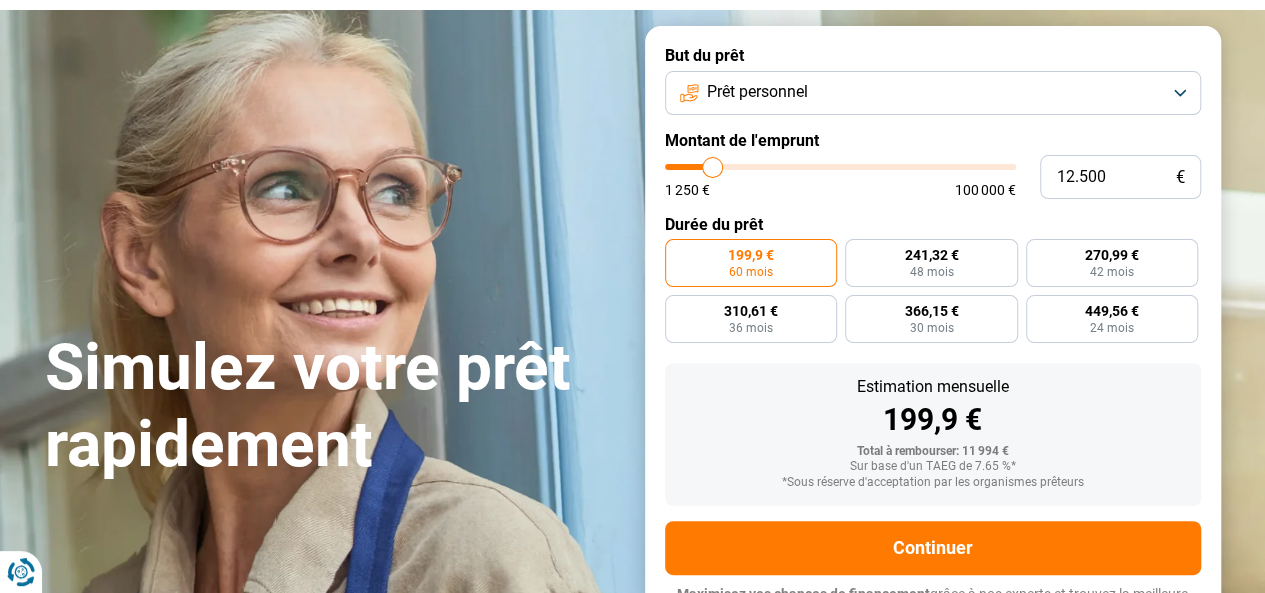 type on "12.250" 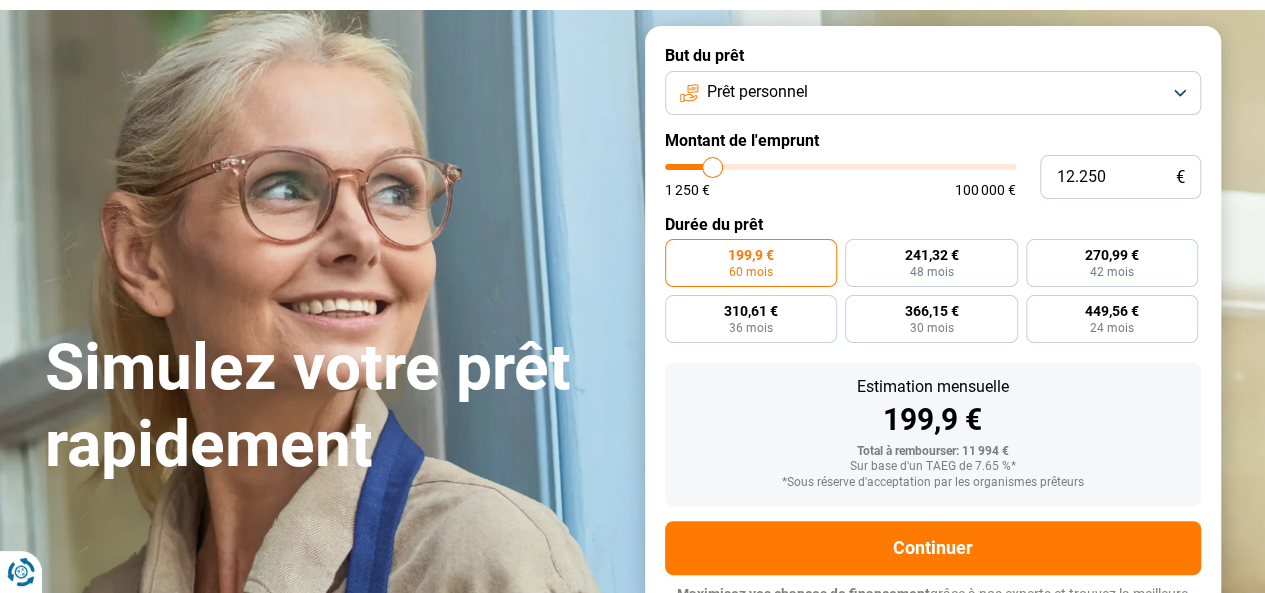 type on "12250" 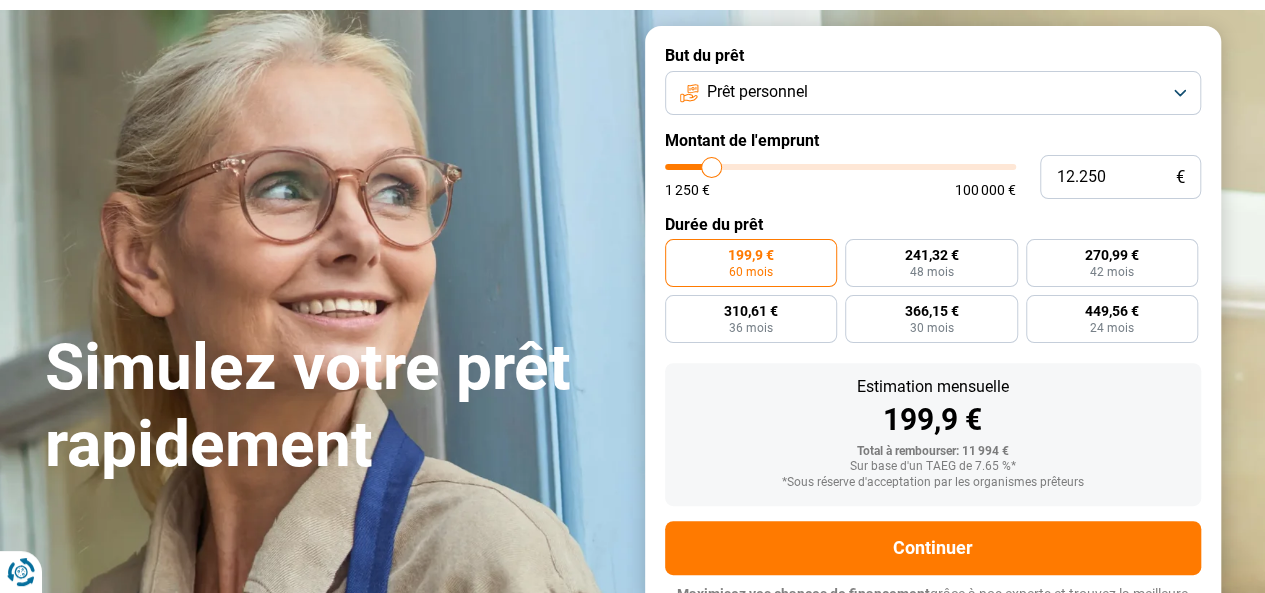 type on "12.000" 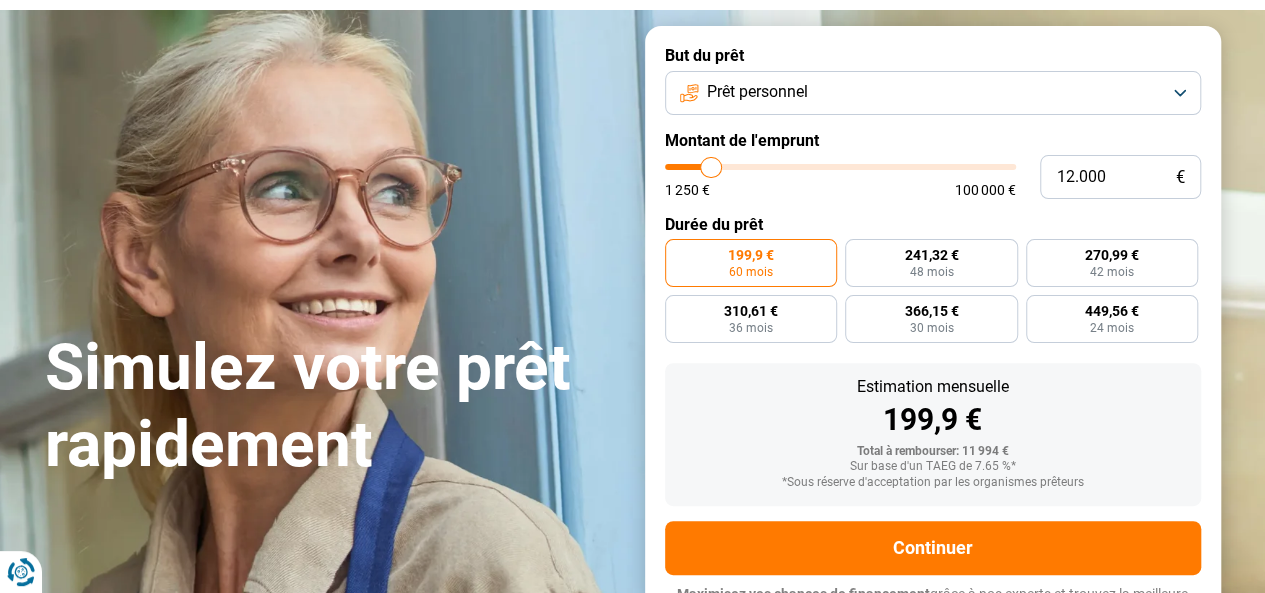 type on "11.750" 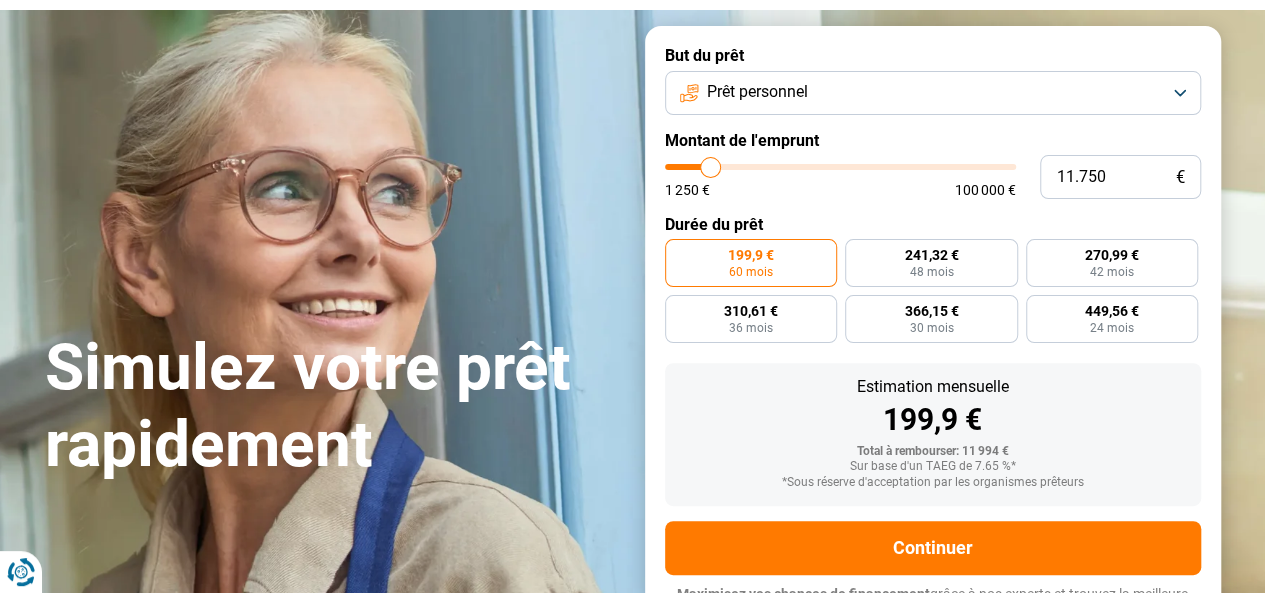 type on "11.500" 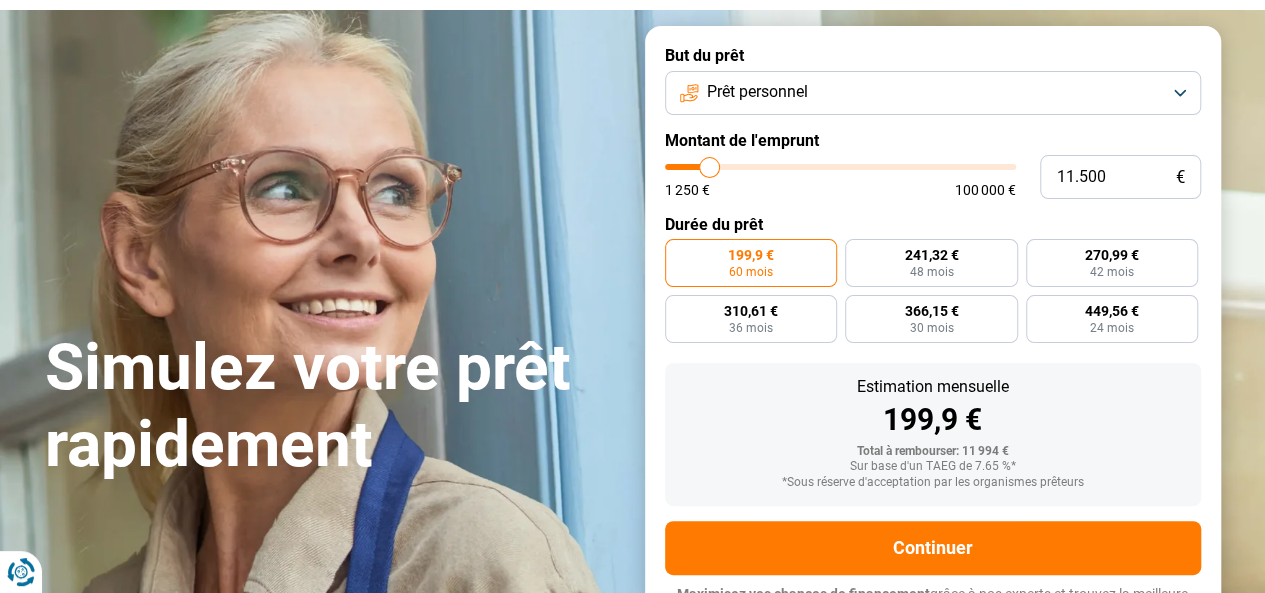 type on "11.250" 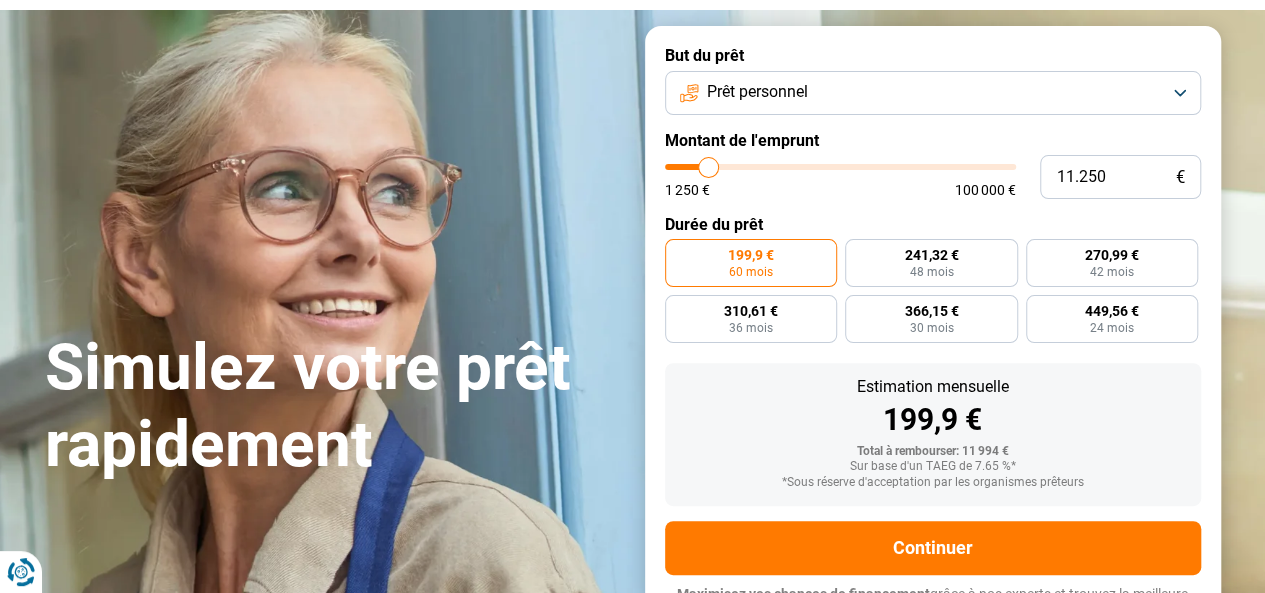 type on "11.000" 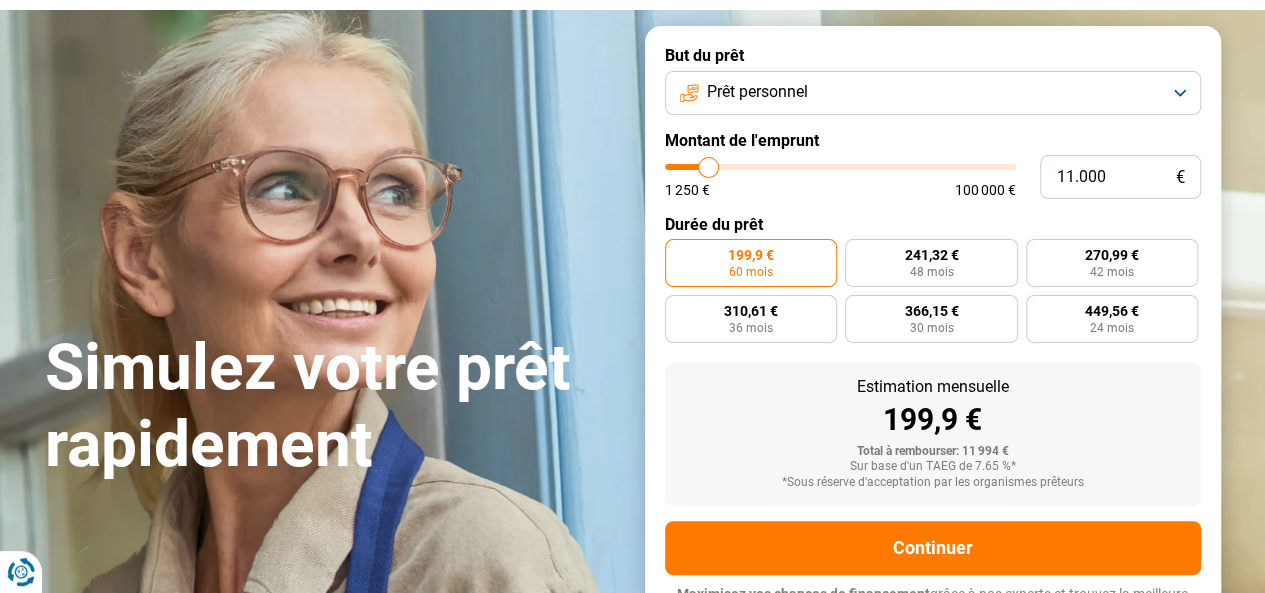 type on "11000" 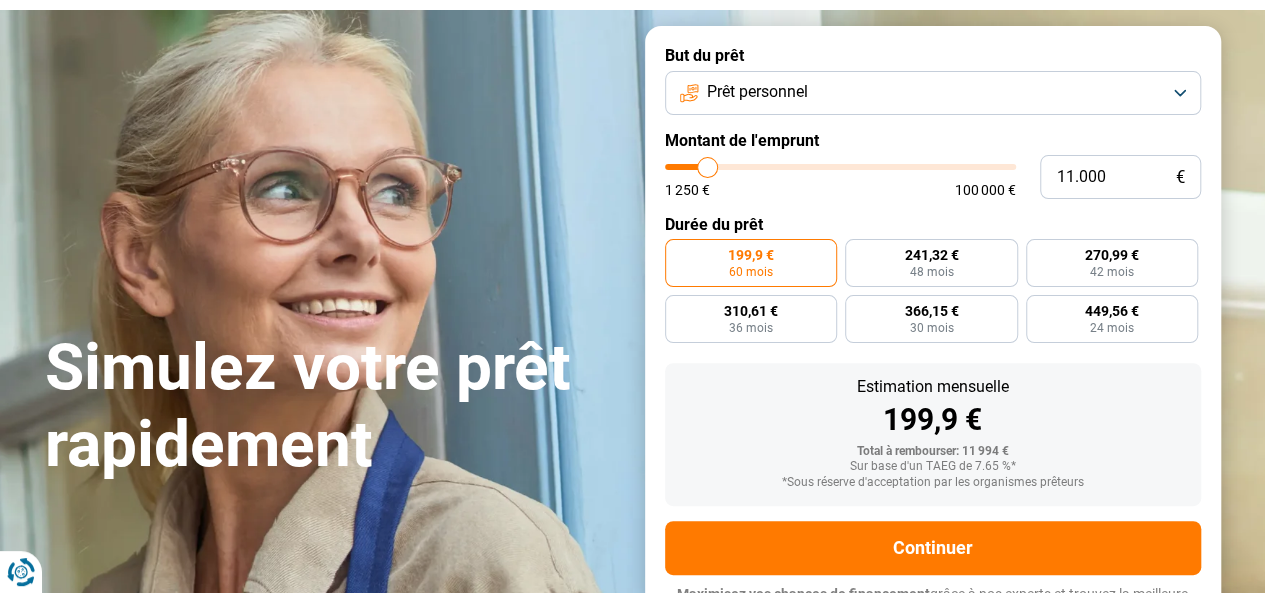 type on "10.750" 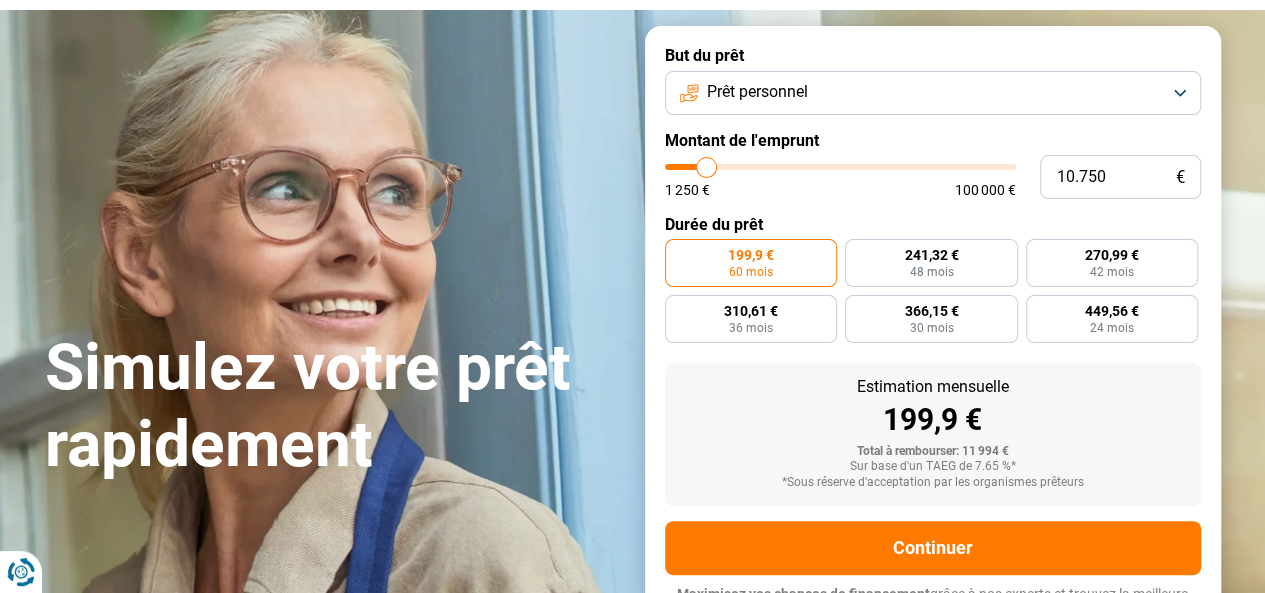 type on "10.500" 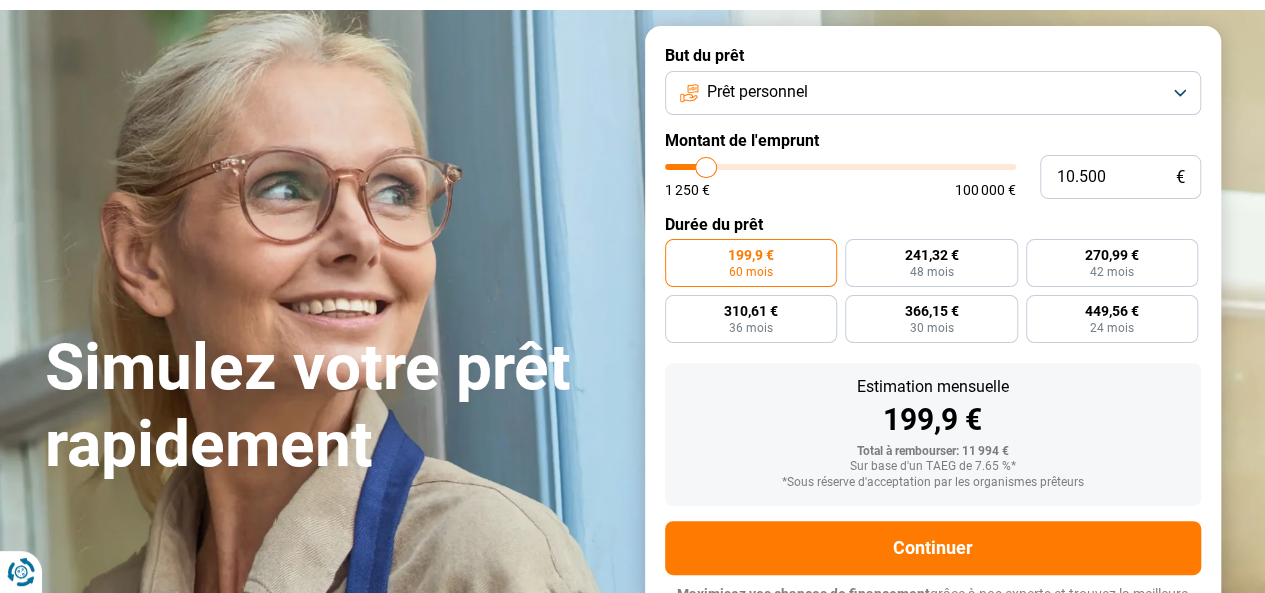 type on "10.250" 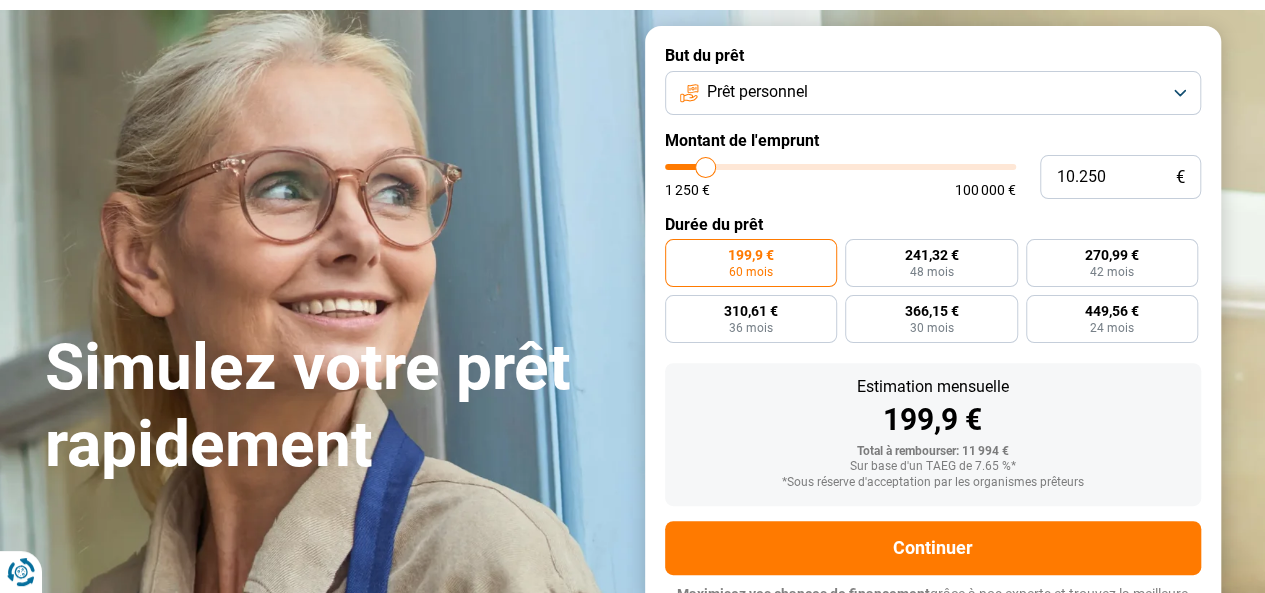 type on "9.750" 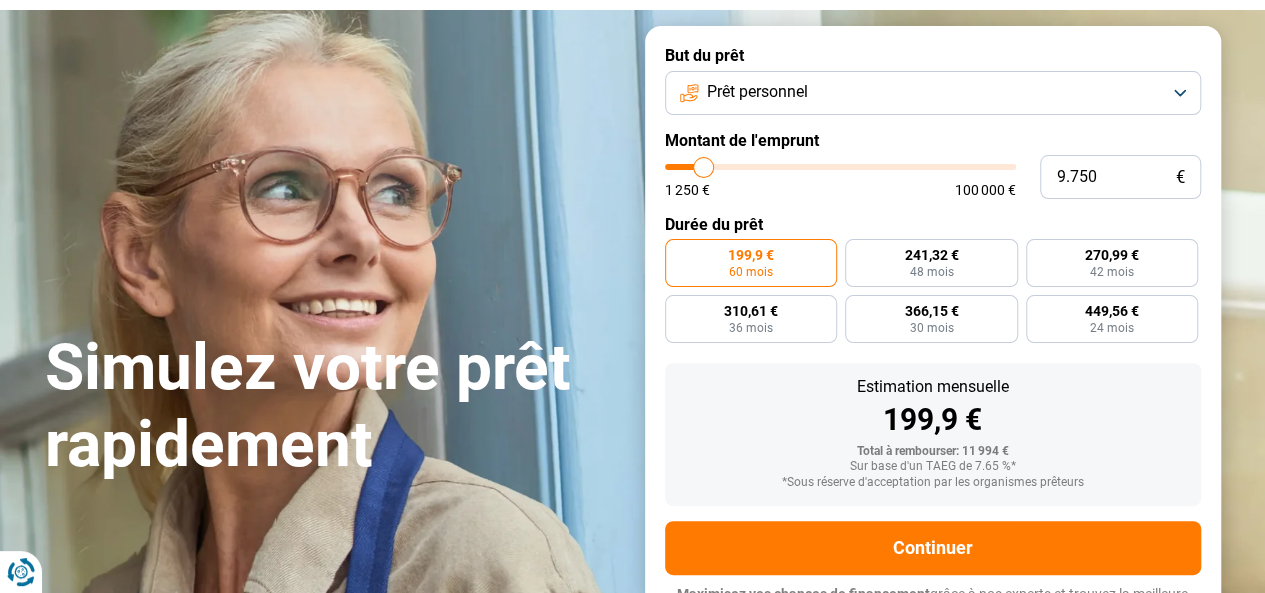 type on "9.500" 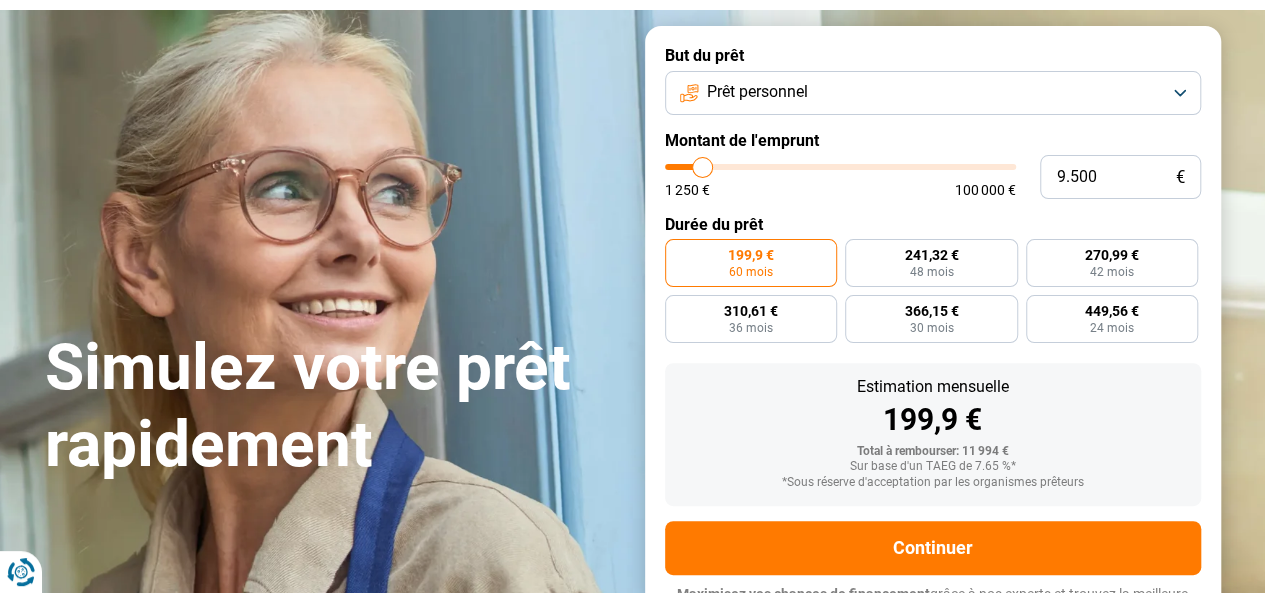 type on "9.250" 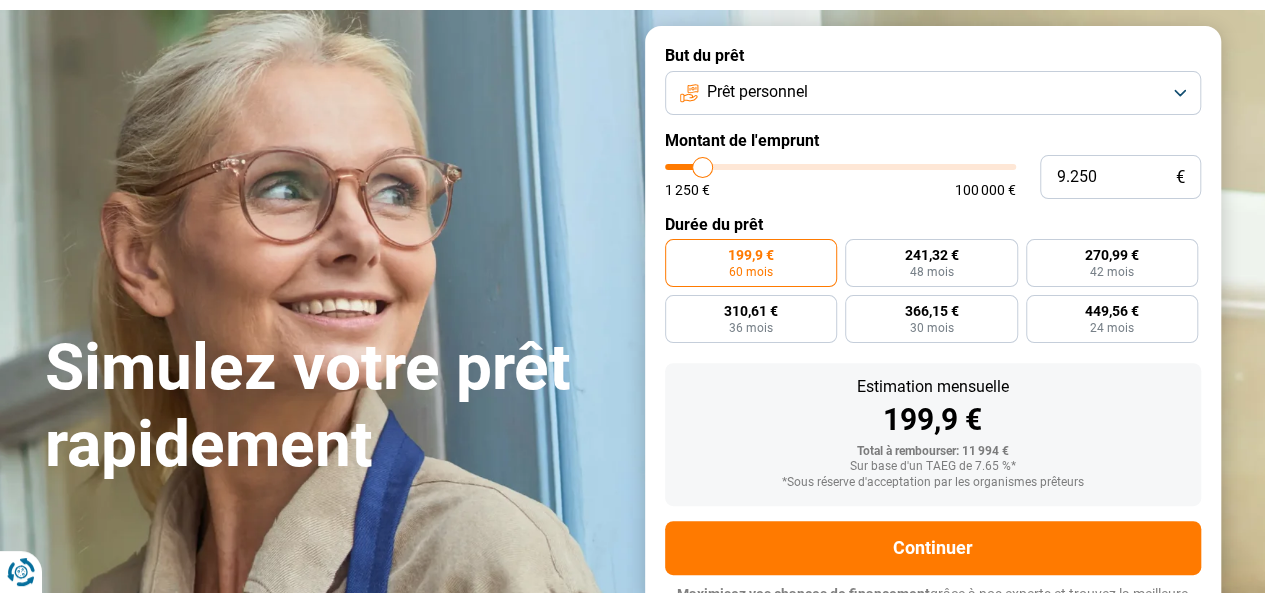 type on "9250" 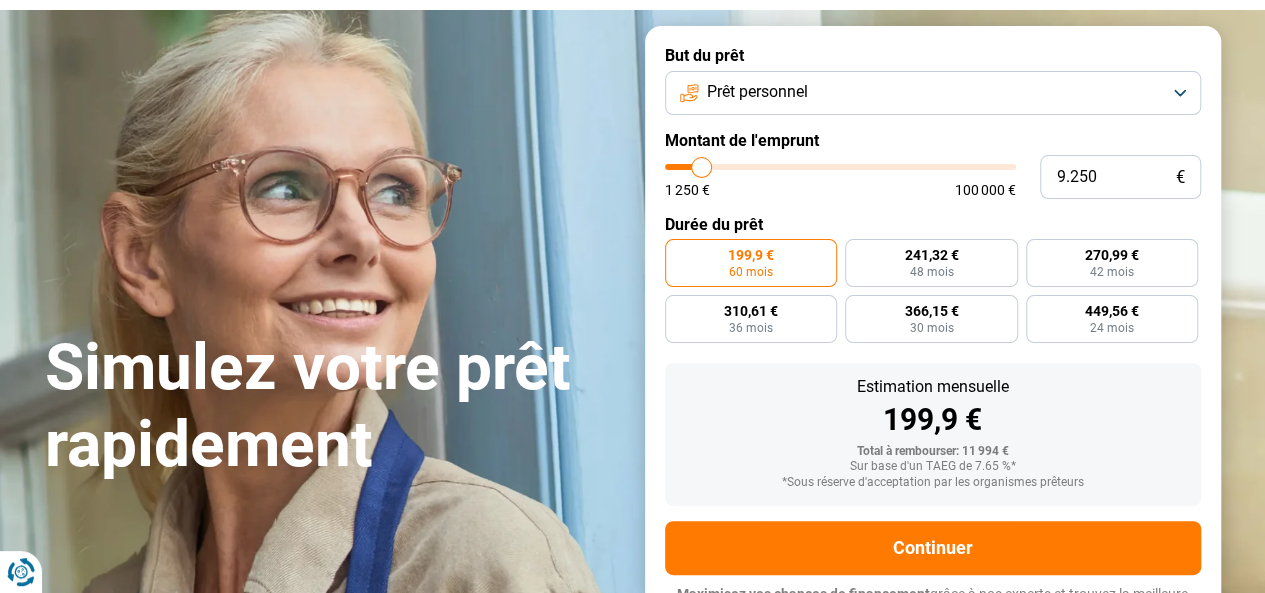 type on "8.750" 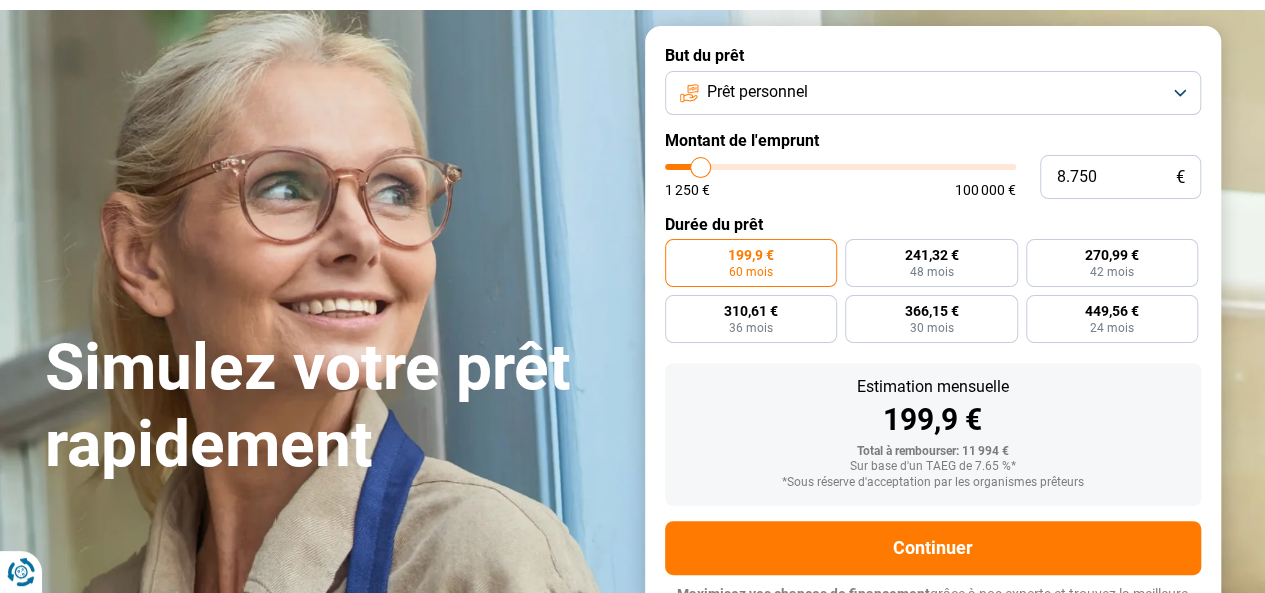 type on "8.500" 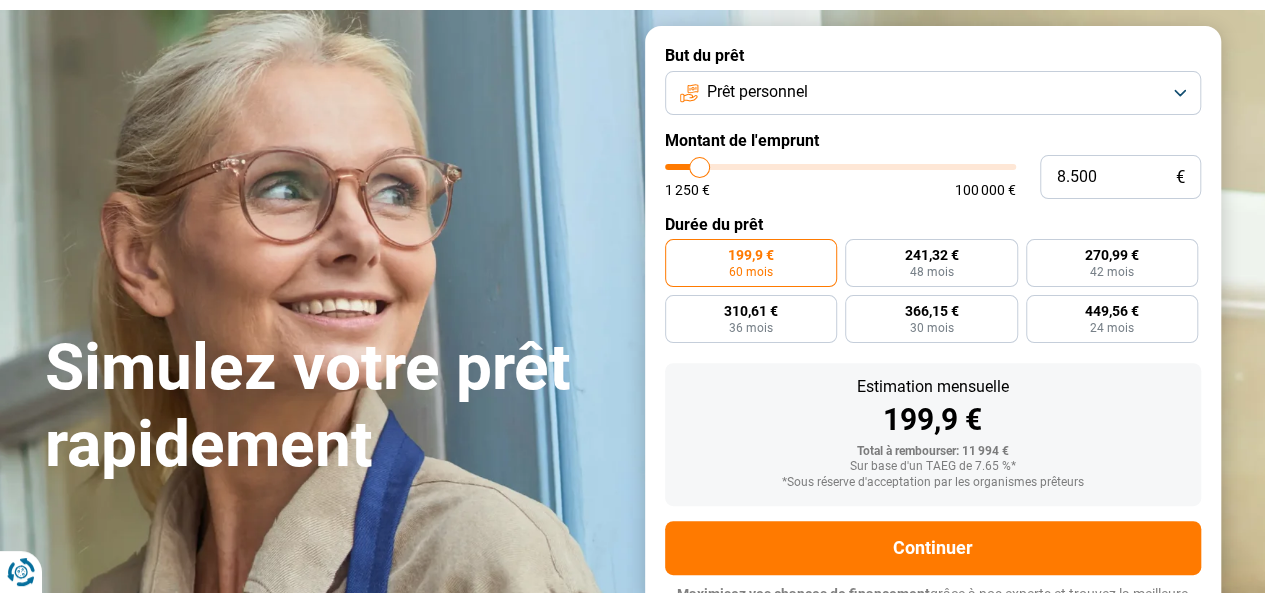type on "8.250" 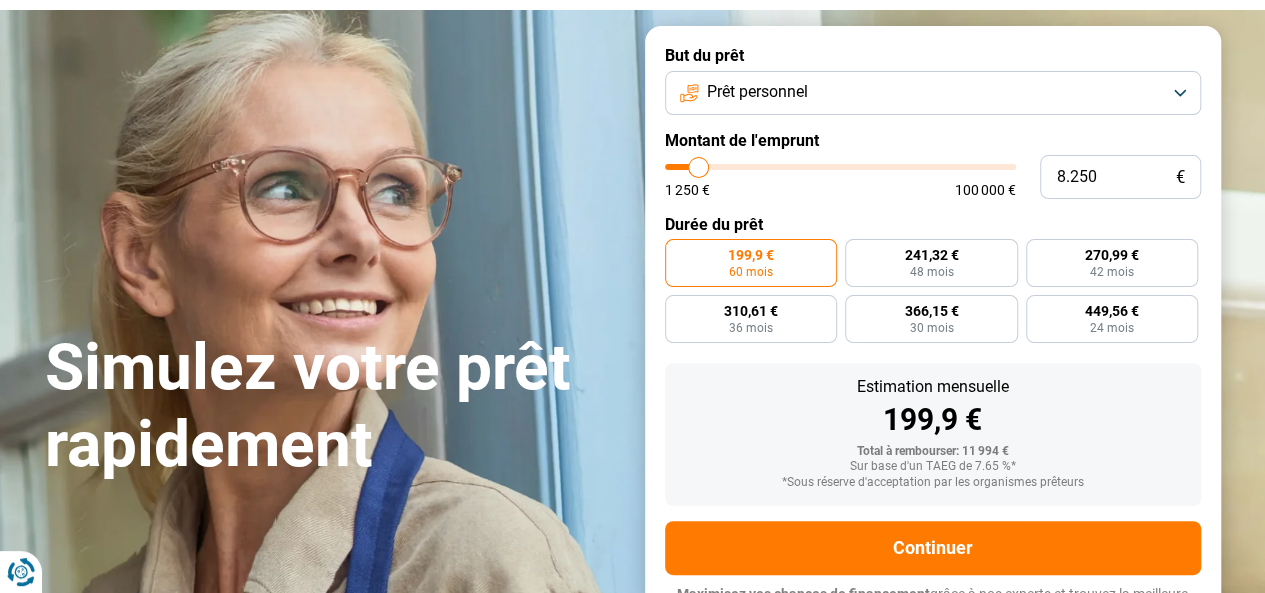 type on "8.000" 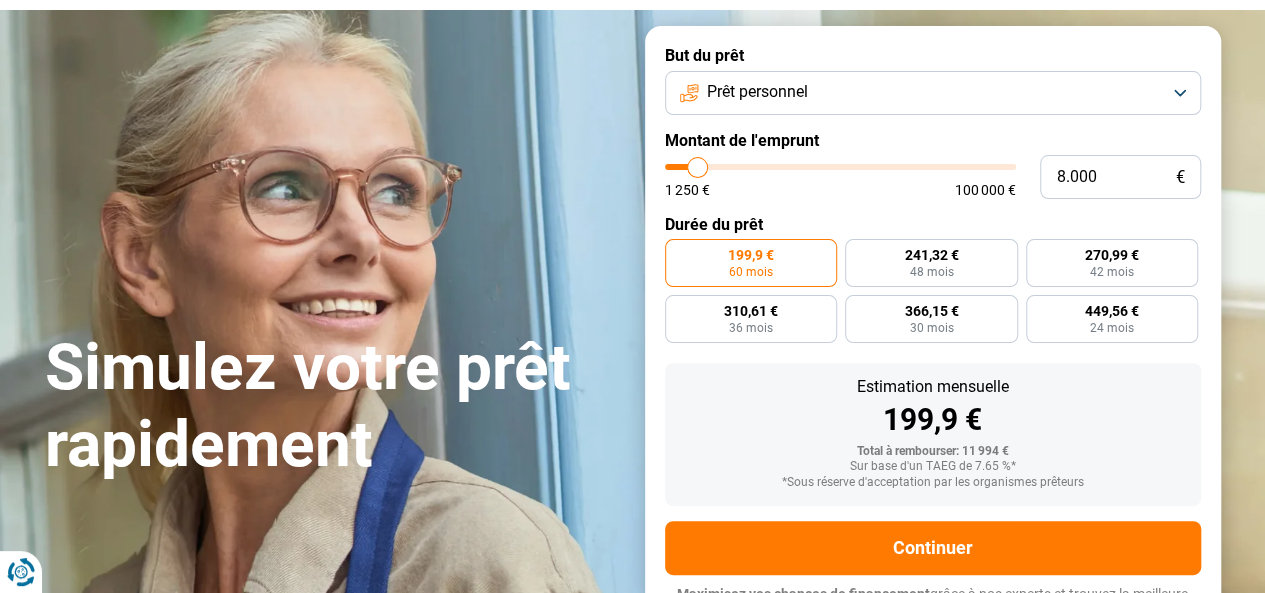 drag, startPoint x: 700, startPoint y: 176, endPoint x: 698, endPoint y: 160, distance: 16.124516 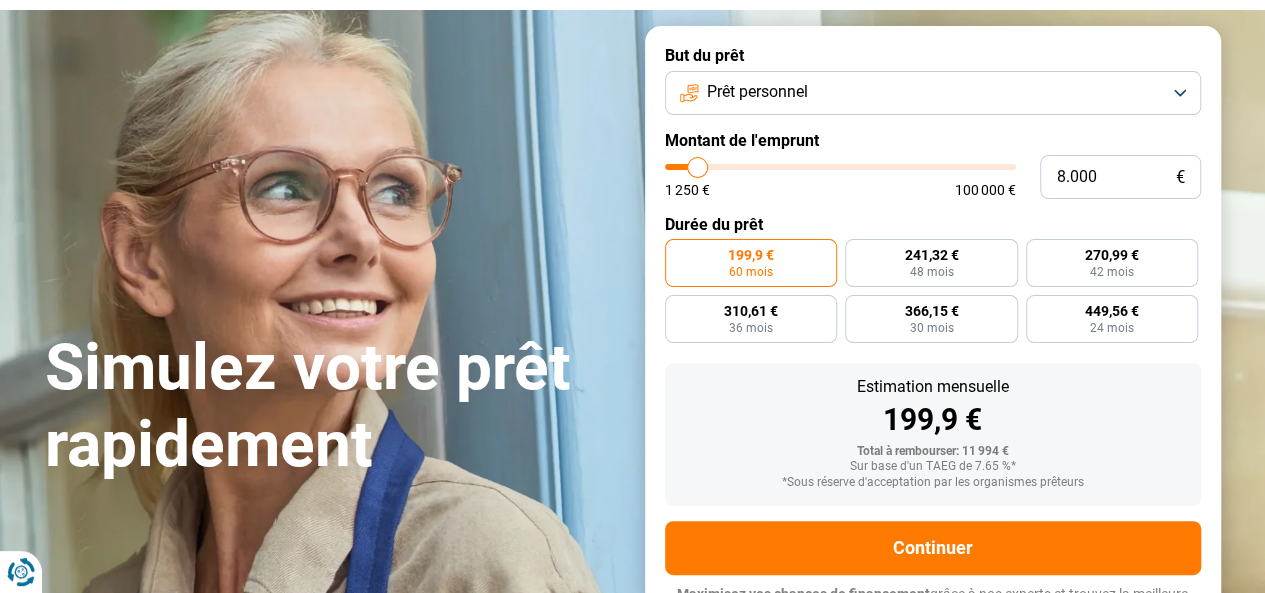 type on "8000" 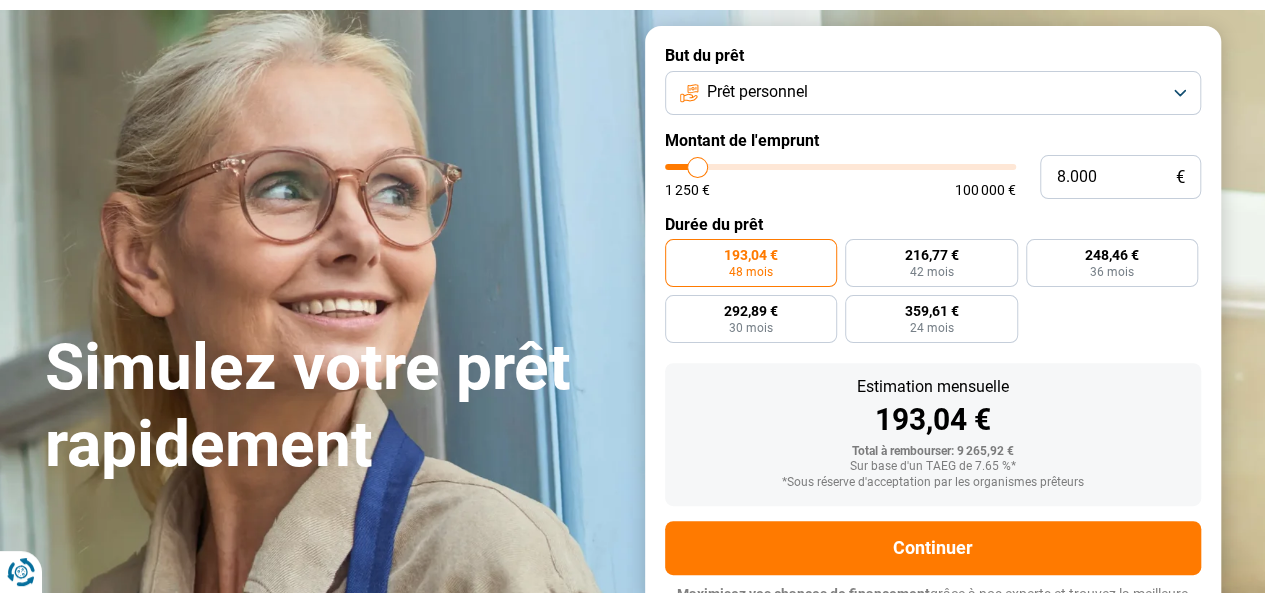 scroll, scrollTop: 145, scrollLeft: 0, axis: vertical 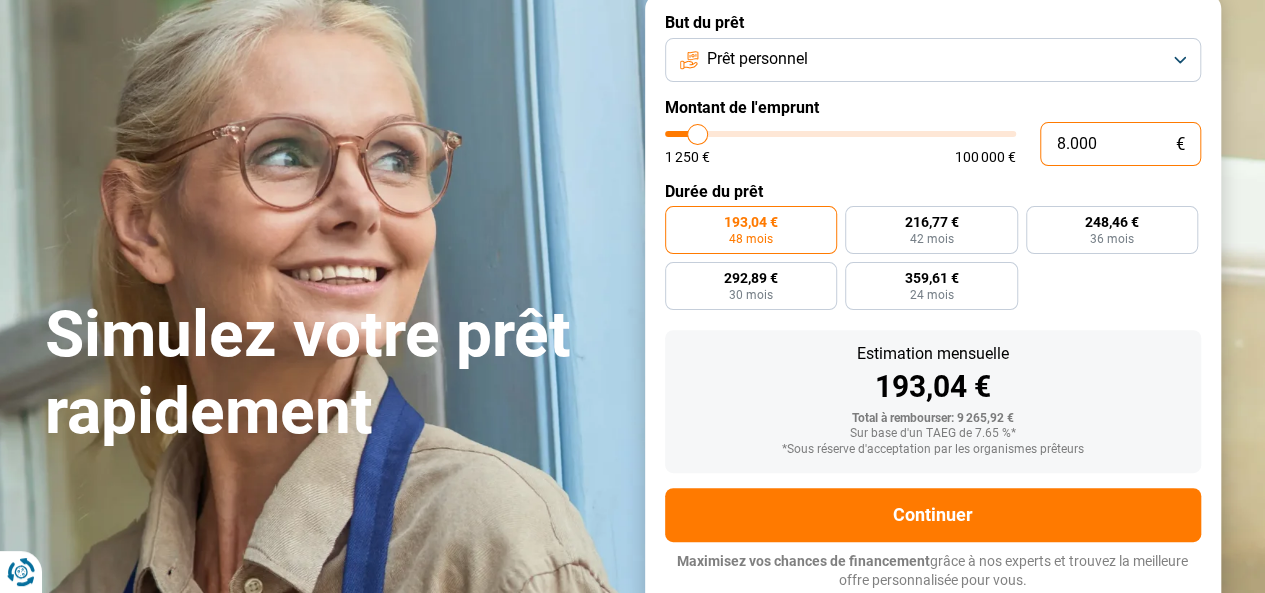 drag, startPoint x: 1104, startPoint y: 146, endPoint x: 1013, endPoint y: 104, distance: 100.22475 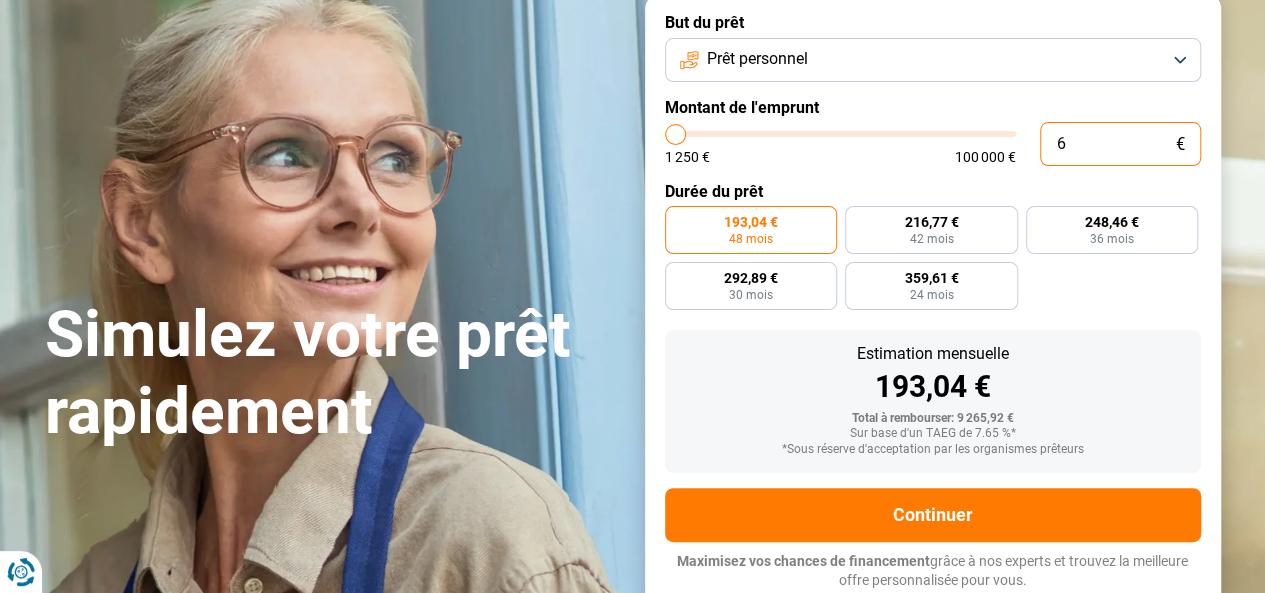type on "60" 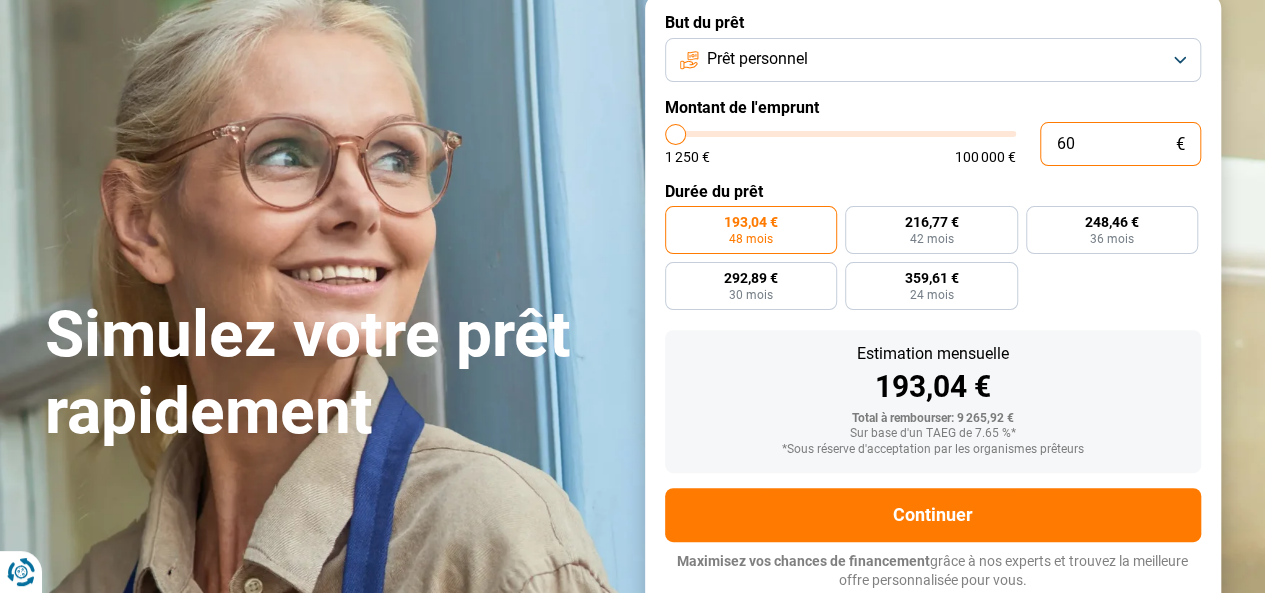 type on "600" 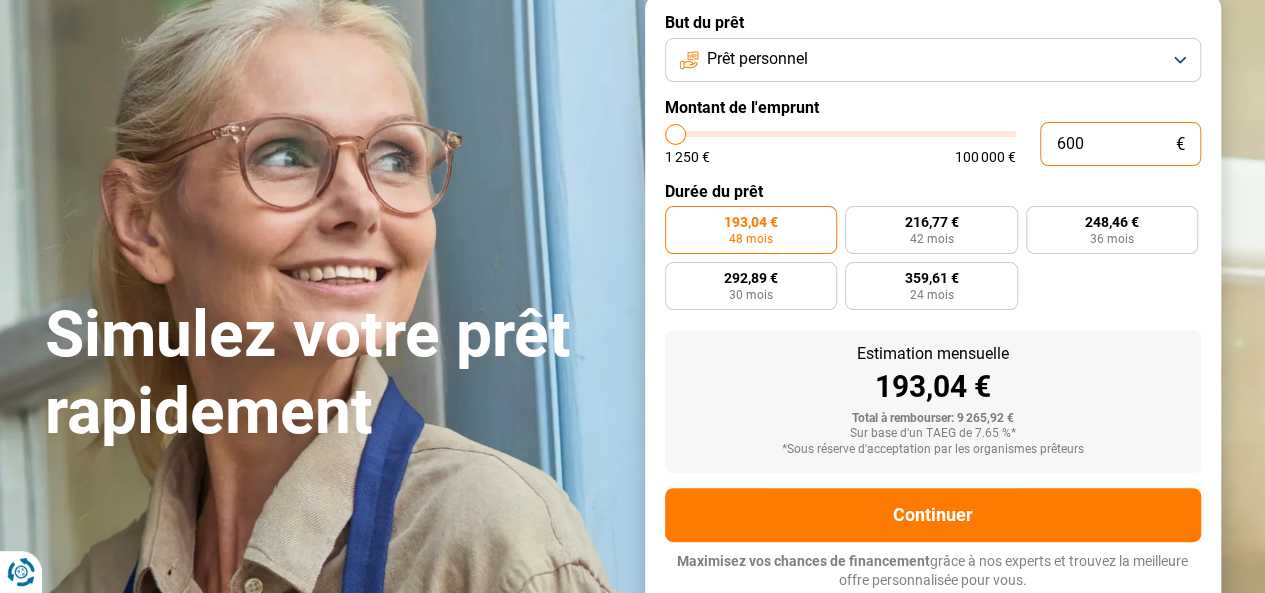 type on "6.000" 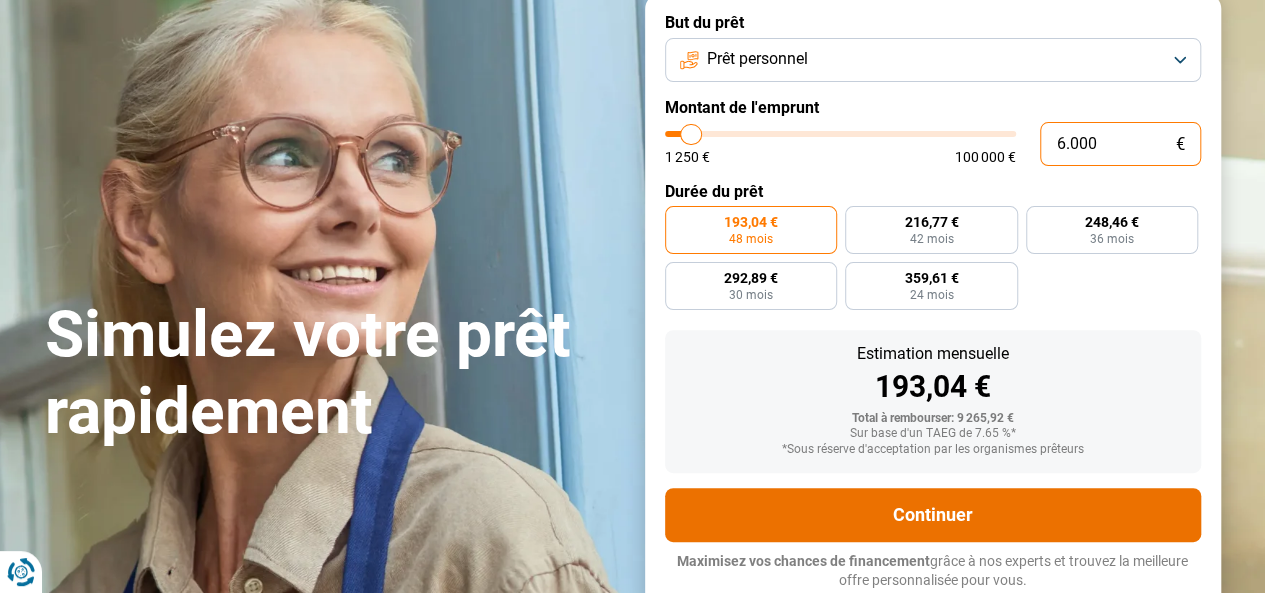 radio on "true" 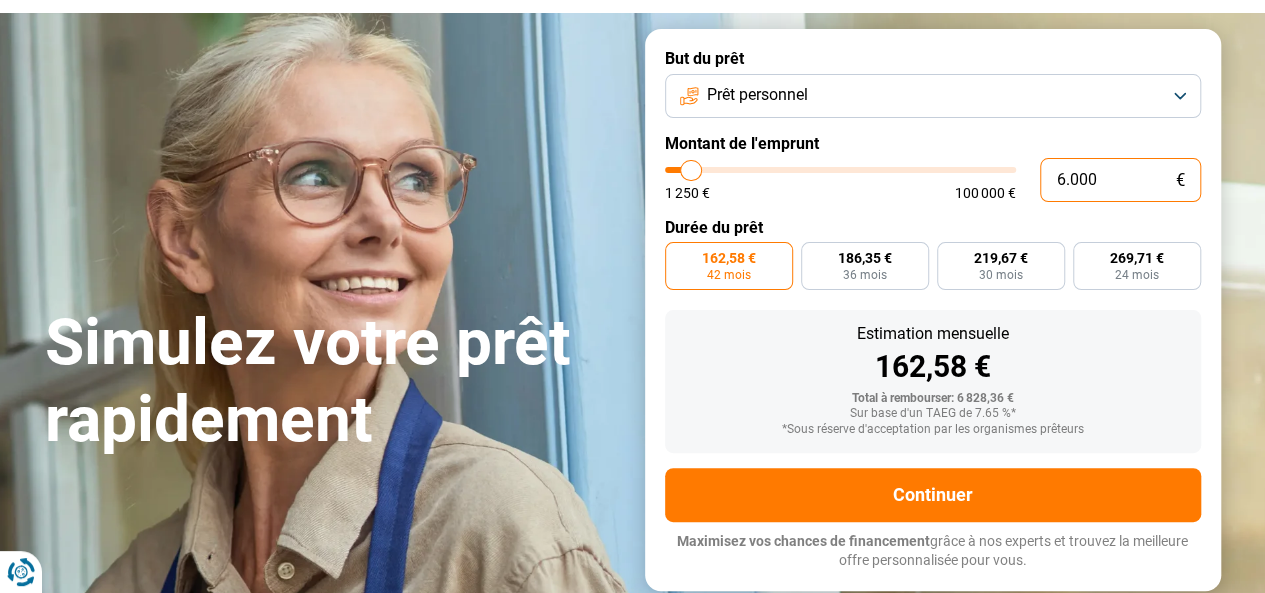 scroll, scrollTop: 89, scrollLeft: 0, axis: vertical 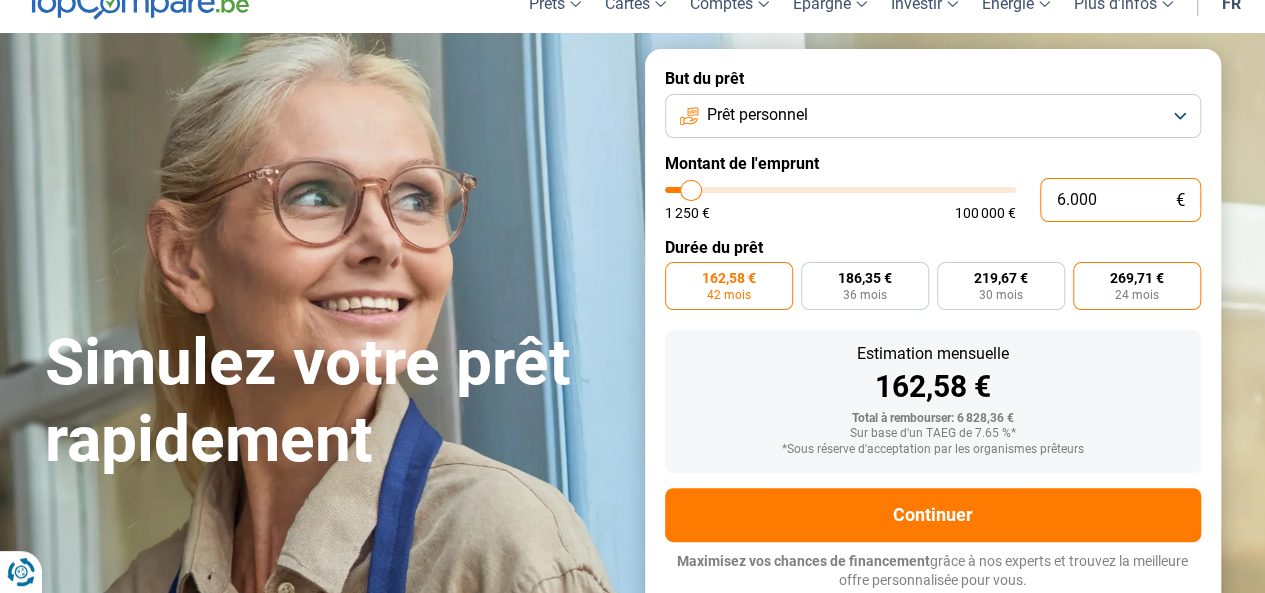 type on "6.000" 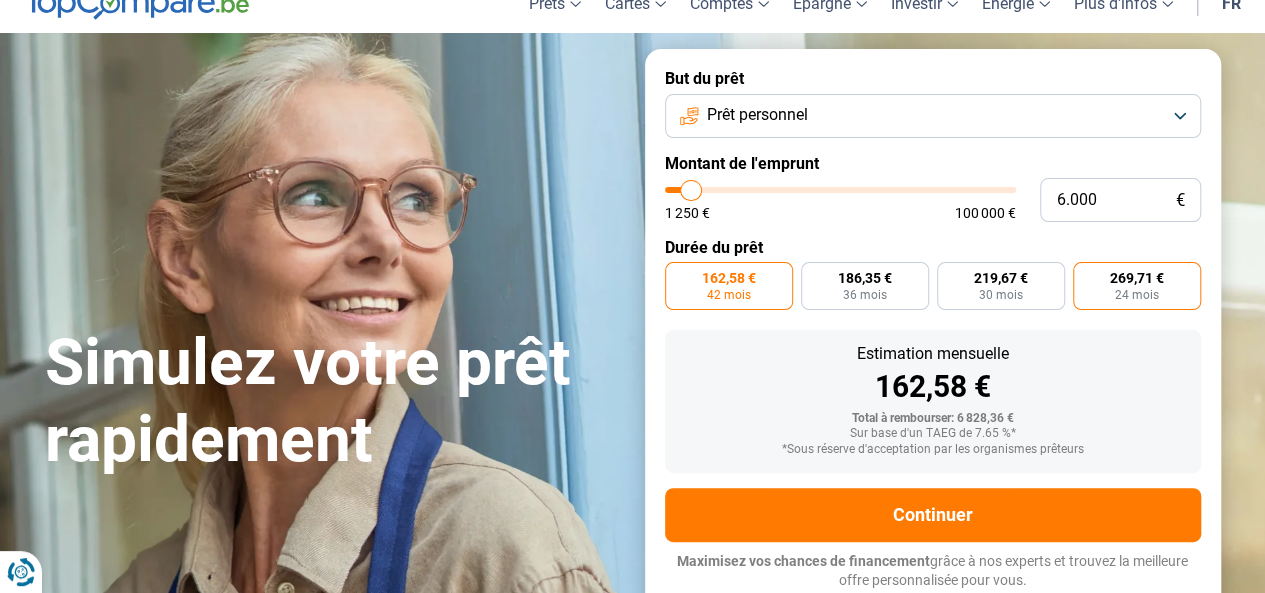 click on "24 mois" at bounding box center [1137, 295] 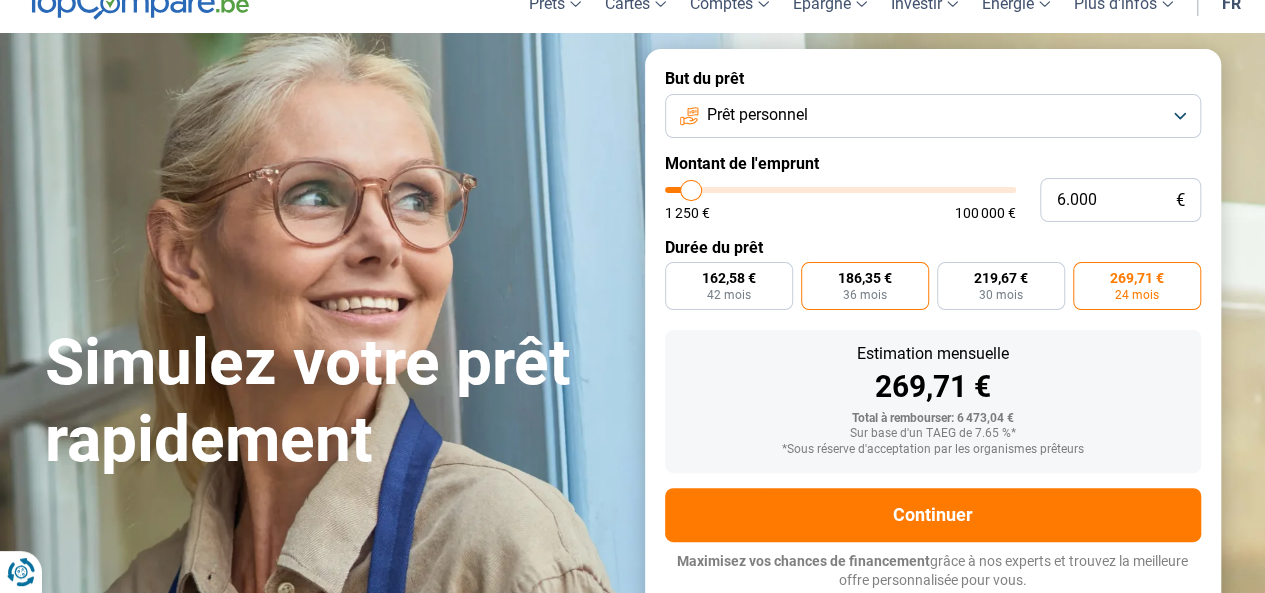 click on "186,35 € 36 mois" at bounding box center [865, 286] 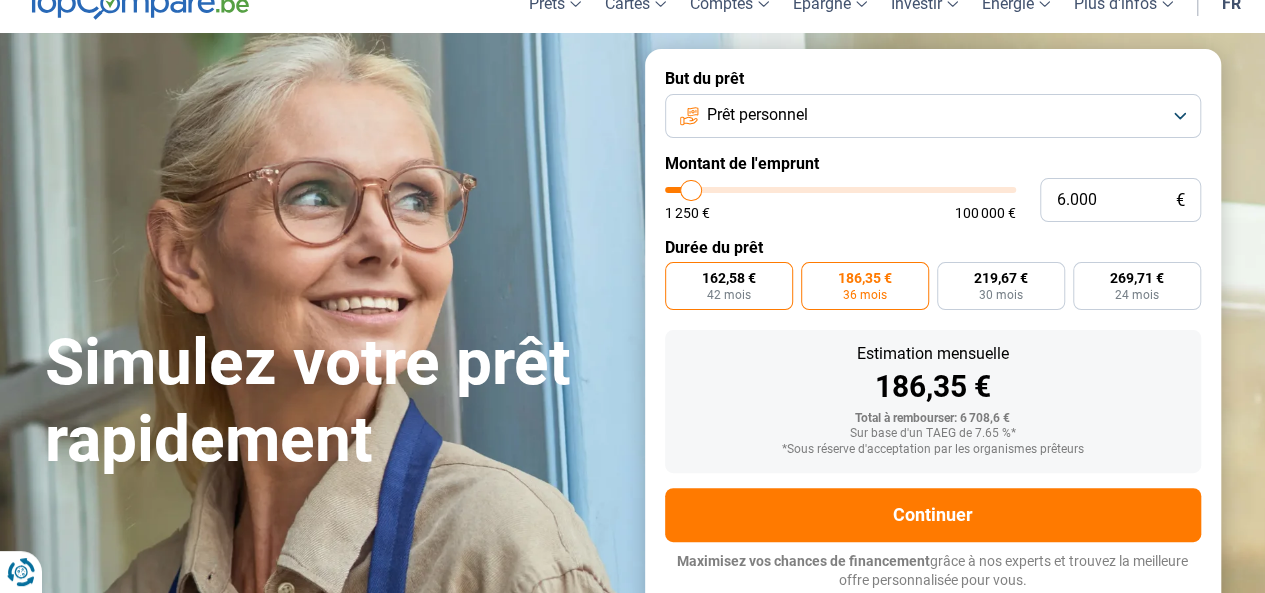 click on "162,58 €" at bounding box center (729, 278) 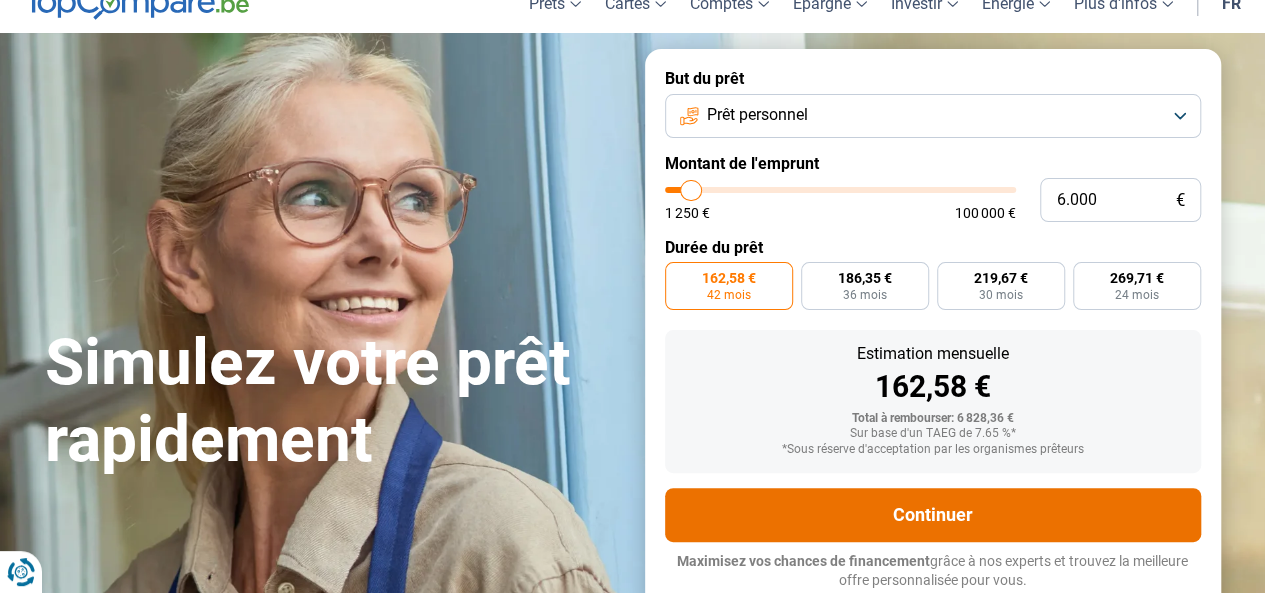 click on "Continuer" at bounding box center [933, 515] 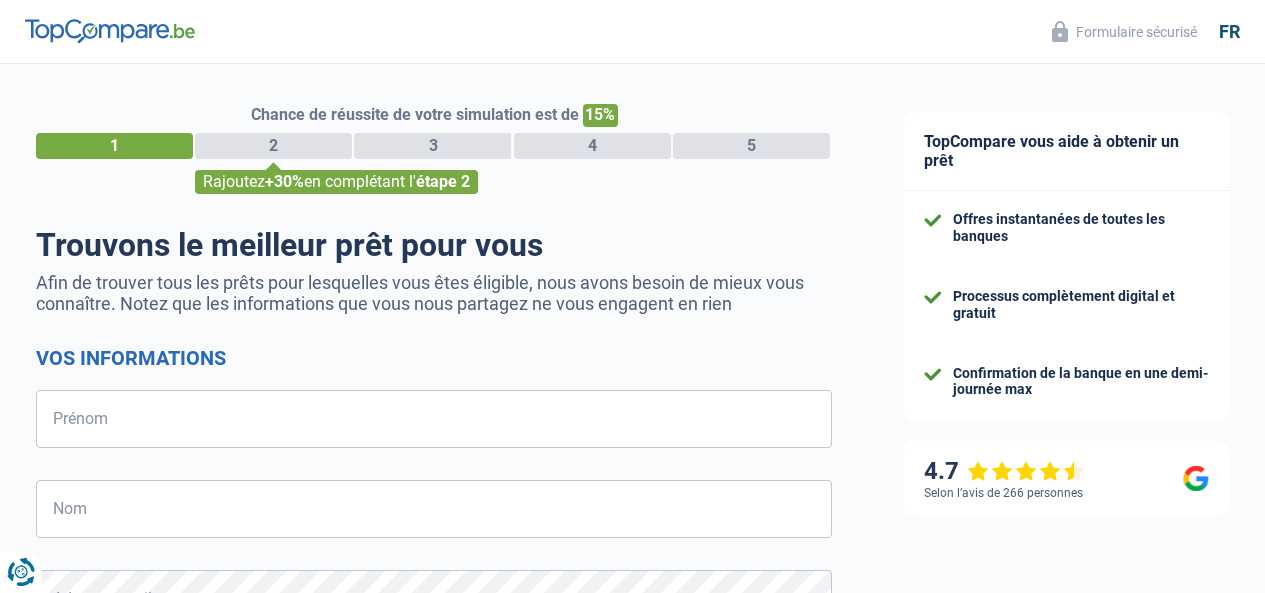 select on "32" 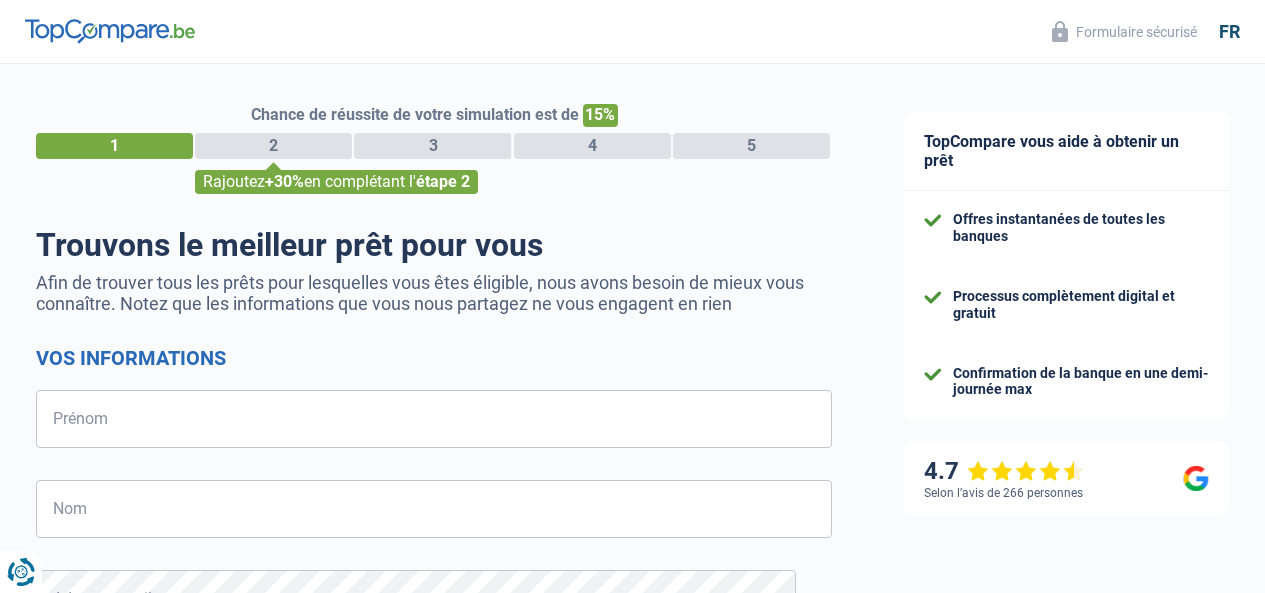 scroll, scrollTop: 0, scrollLeft: 0, axis: both 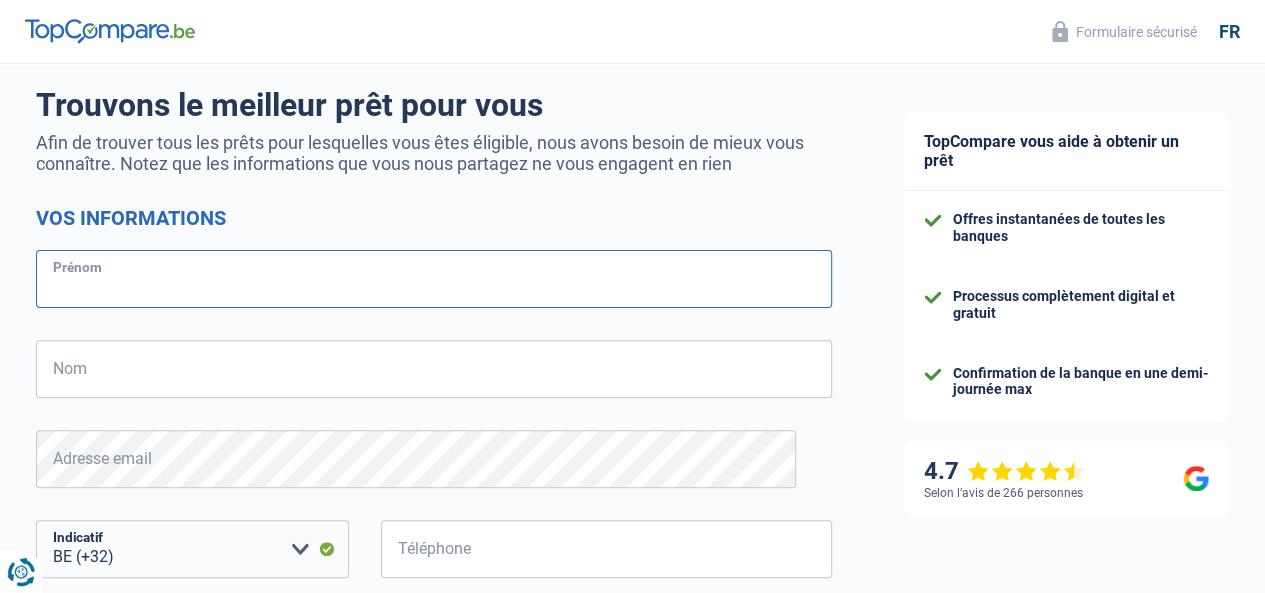 click on "Prénom" at bounding box center (434, 279) 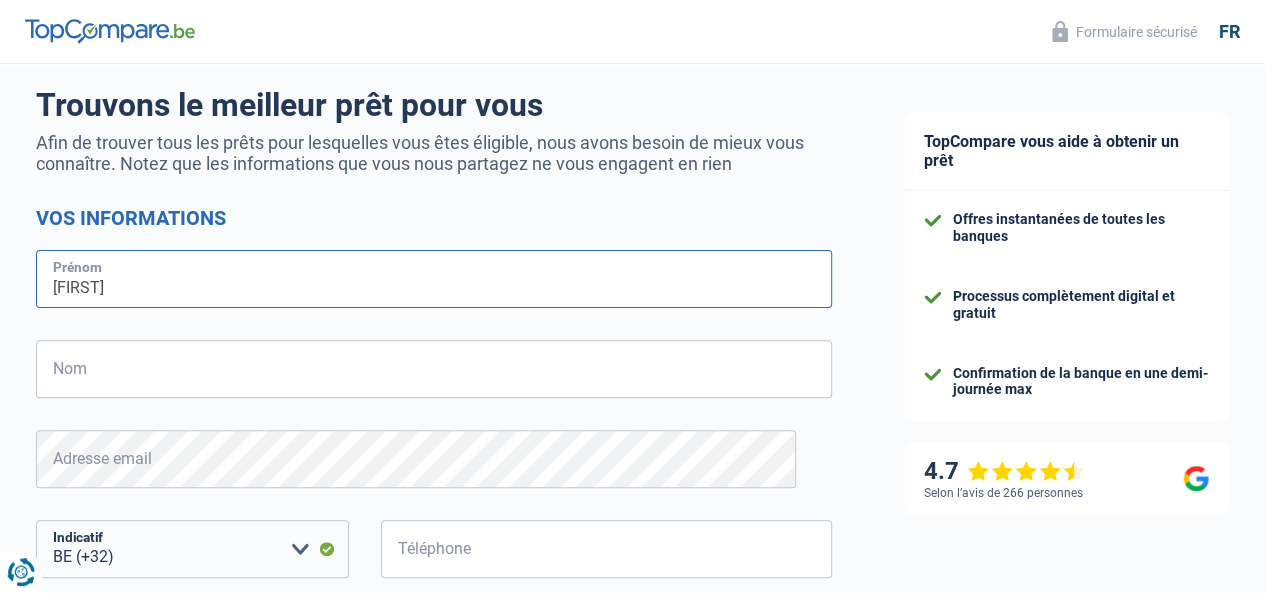 type on "[FIRST]" 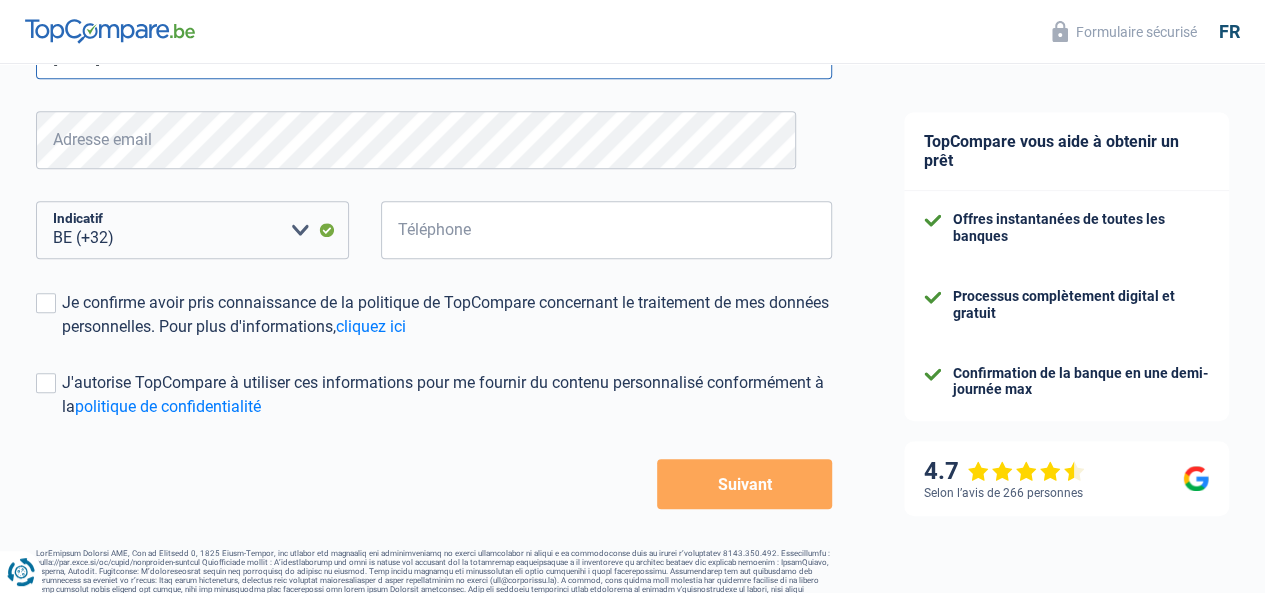 scroll, scrollTop: 488, scrollLeft: 0, axis: vertical 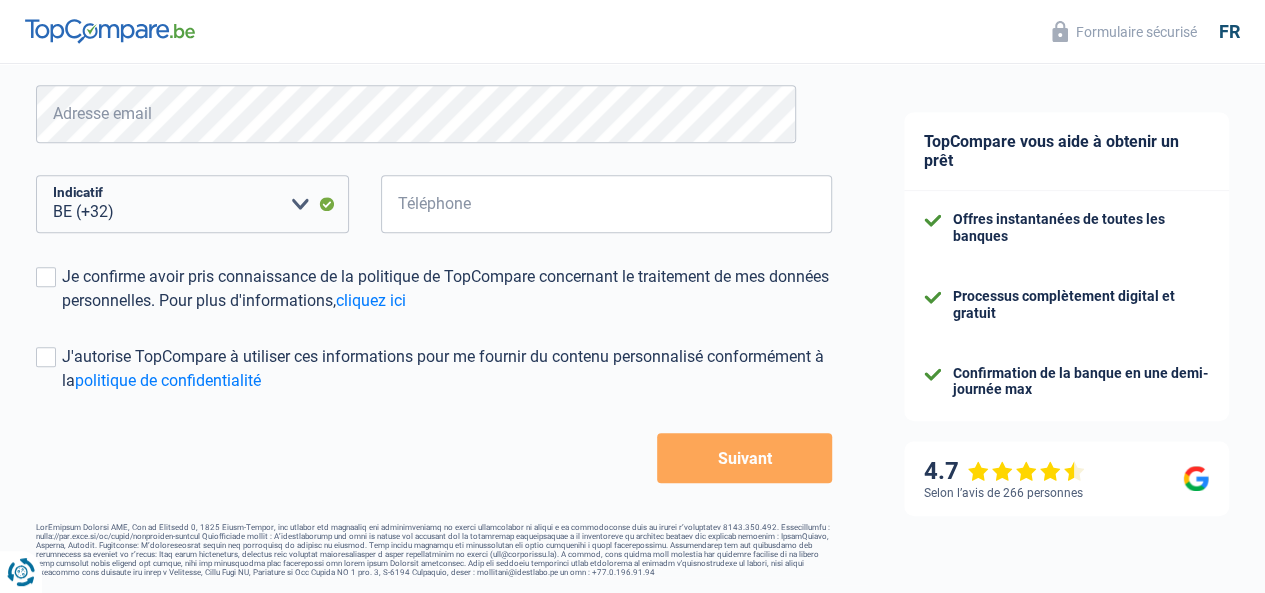 type on "[LAST]" 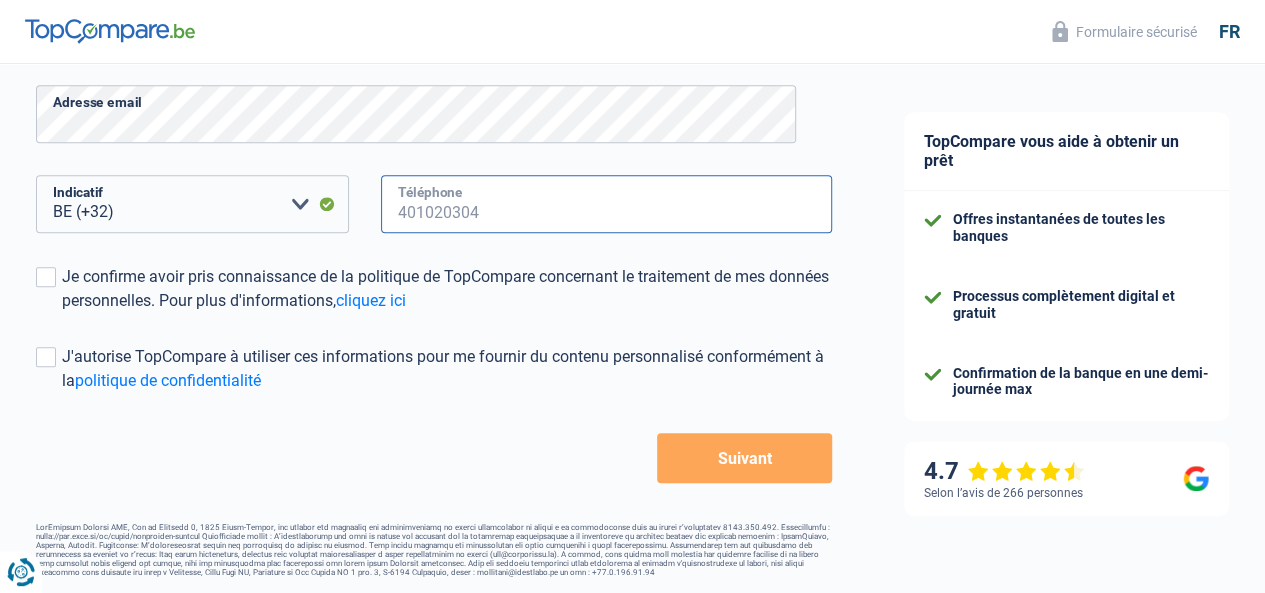 click on "Téléphone" at bounding box center [606, 204] 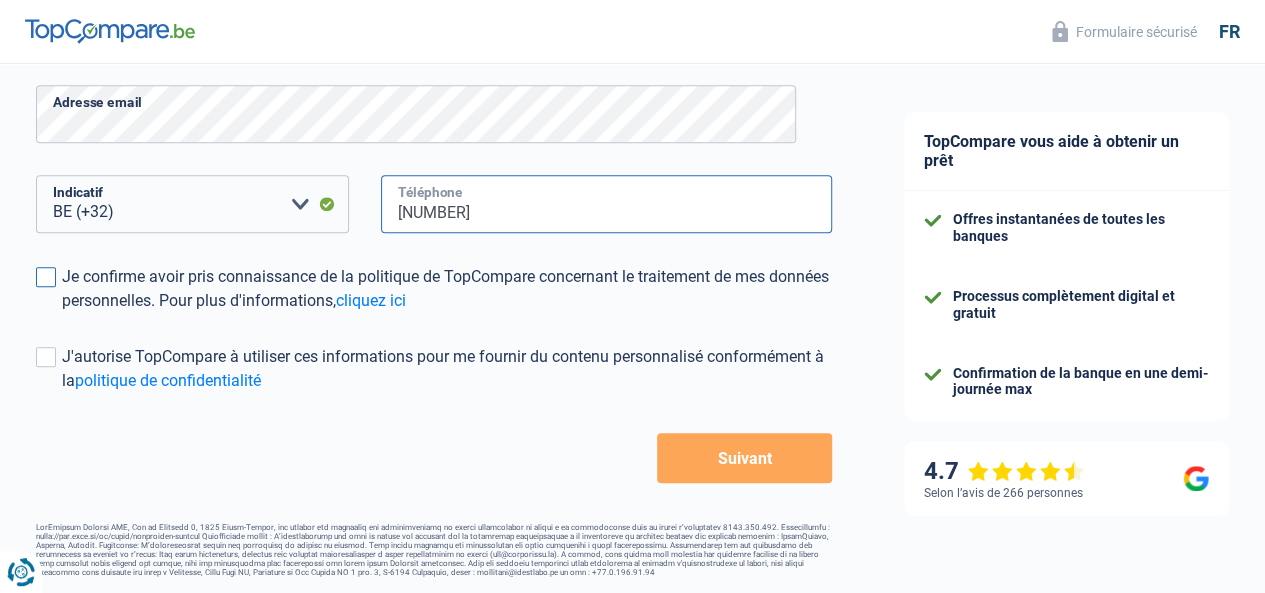 scroll, scrollTop: 488, scrollLeft: 0, axis: vertical 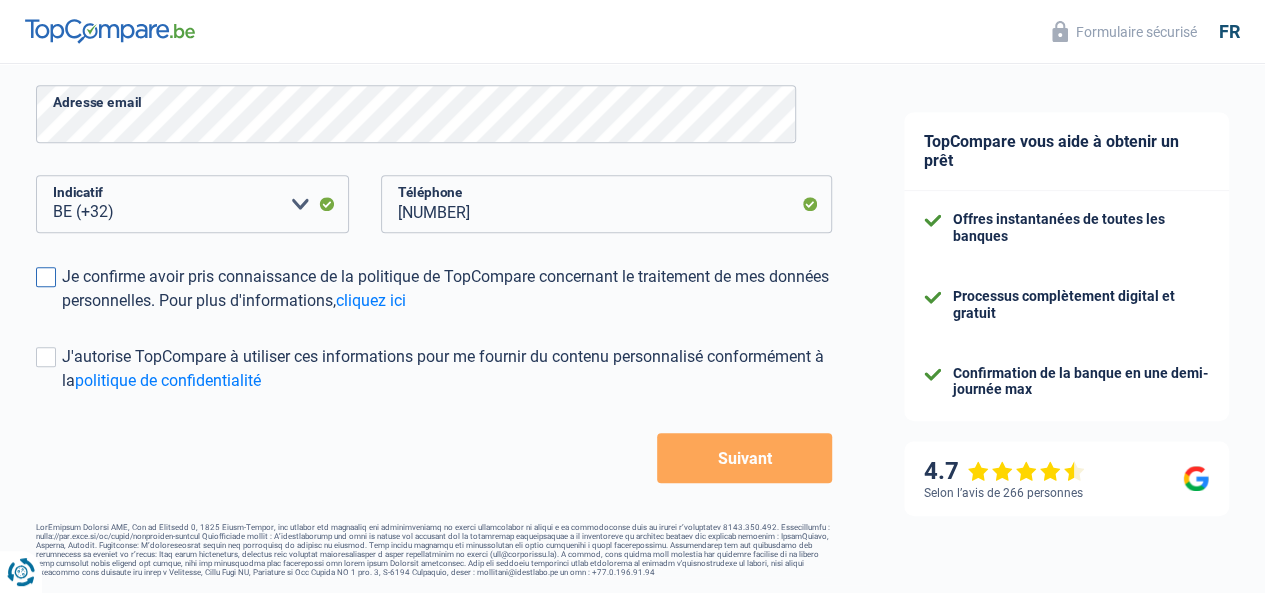click on "Je confirme avoir pris connaissance de la politique de TopCompare concernant le traitement de mes données personnelles. Pour plus d'informations,  cliquez ici" at bounding box center (447, 289) 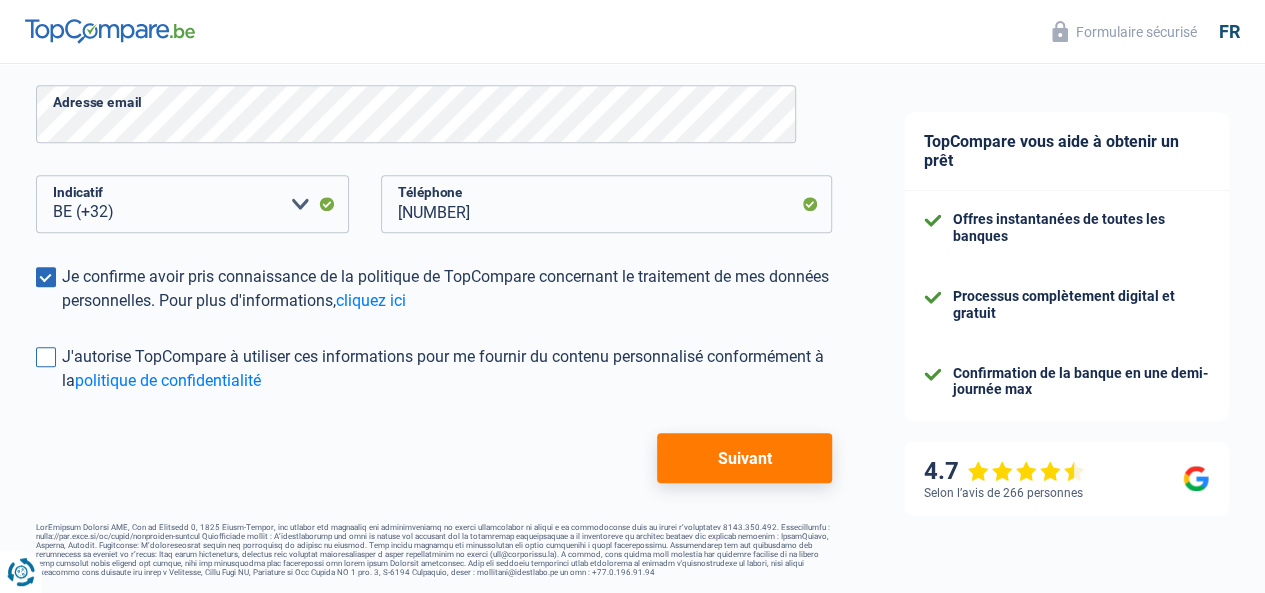 click on "J'autorise TopCompare à utiliser ces informations pour me fournir du contenu personnalisé conformément à la  politique de confidentialité" at bounding box center [447, 369] 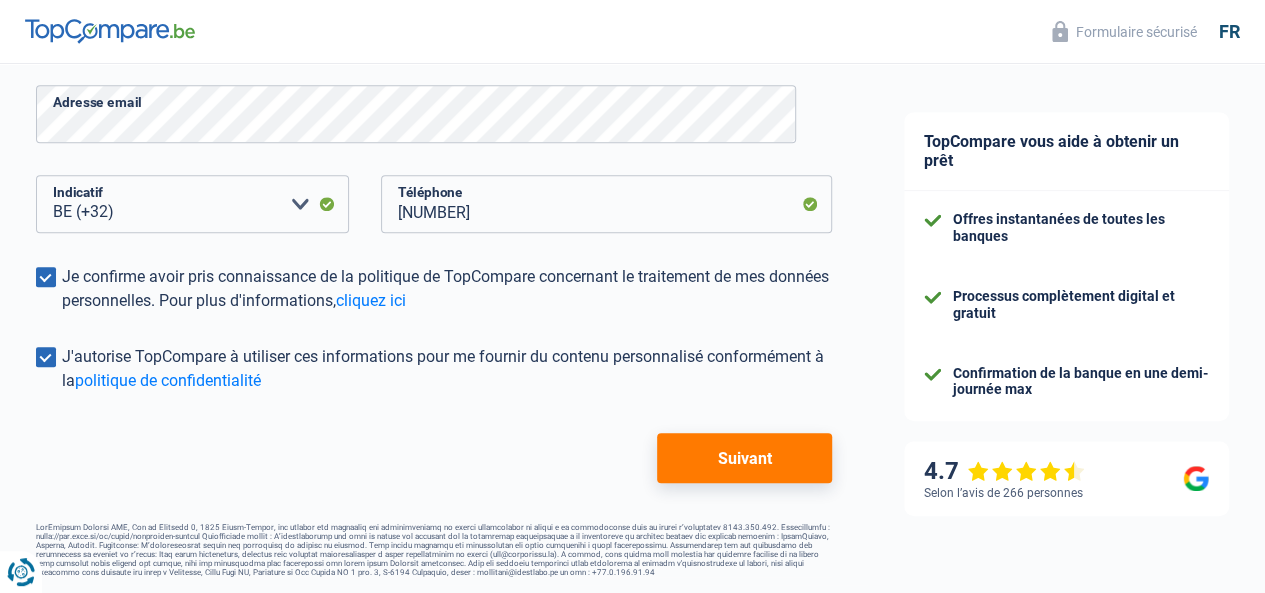 click on "Suivant" at bounding box center [744, 458] 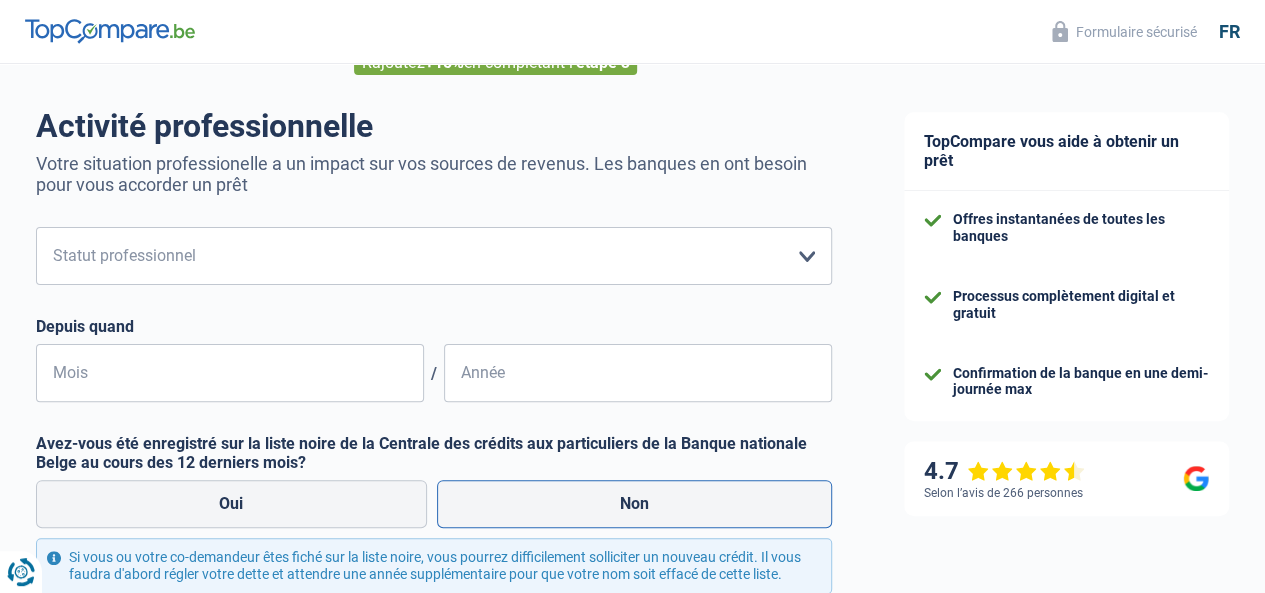 scroll, scrollTop: 114, scrollLeft: 0, axis: vertical 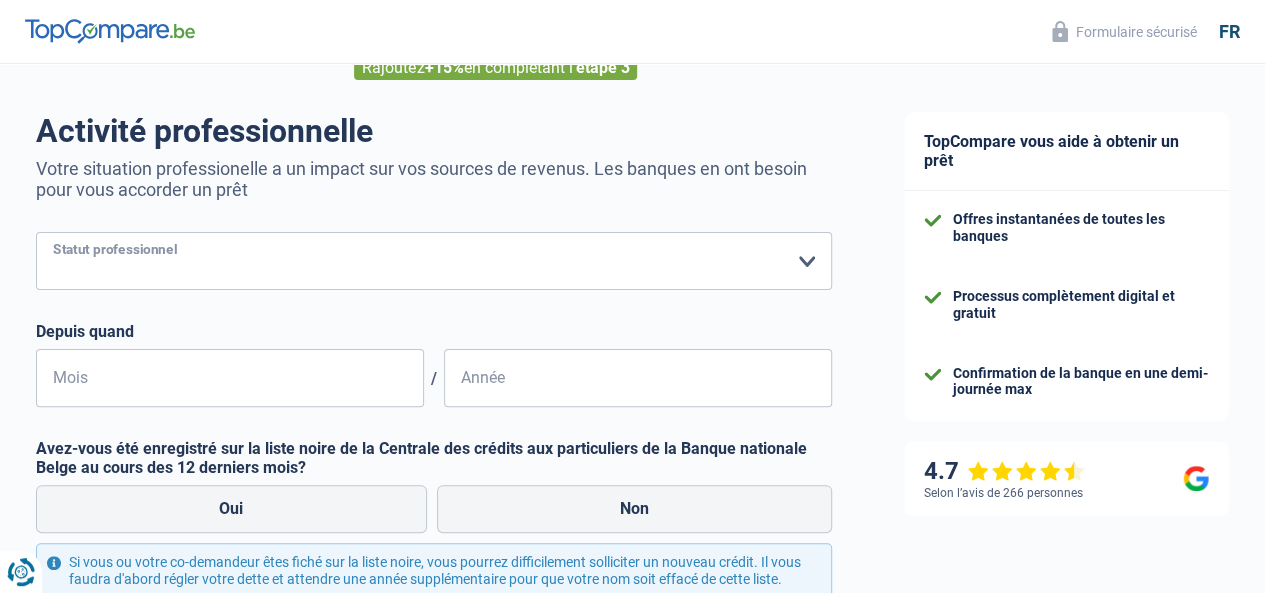 click on "Ouvrier Employé privé Employé public Invalide Indépendant Pensionné Chômeur Mutuelle Femme au foyer Sans profession Allocataire sécurité/Intégration social (SPF Sécurité Sociale, CPAS) Etudiant Profession libérale Commerçant Rentier Pré-pensionné
Veuillez sélectionner une option" at bounding box center (434, 261) 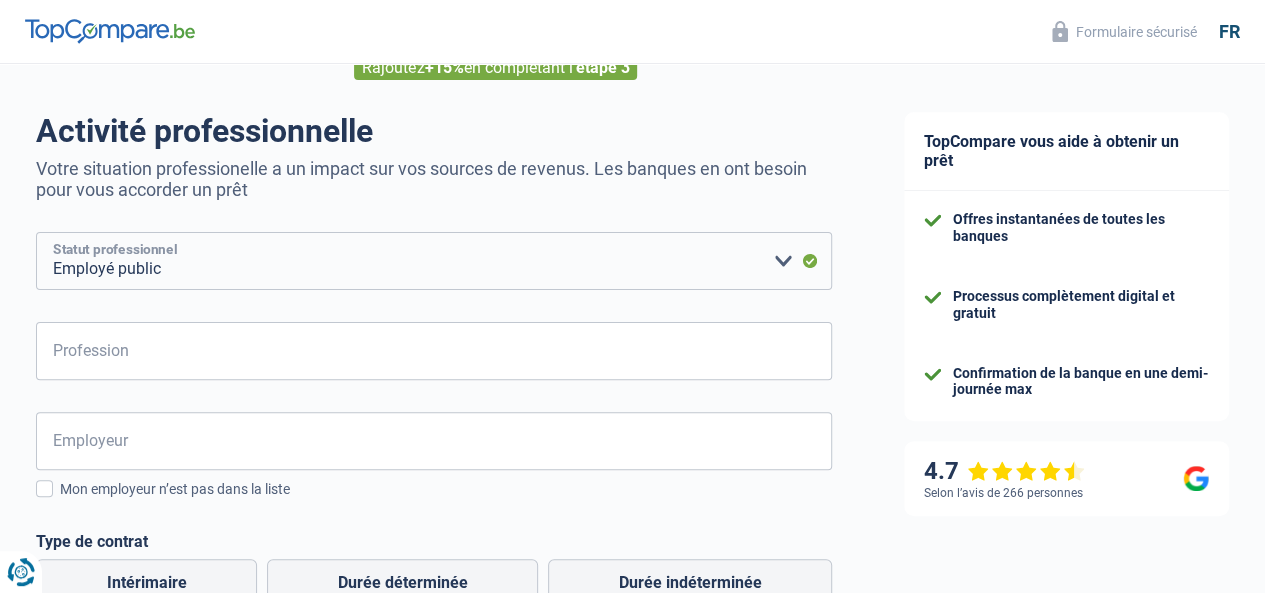 click on "Ouvrier Employé privé Employé public Invalide Indépendant Pensionné Chômeur Mutuelle Femme au foyer Sans profession Allocataire sécurité/Intégration social (SPF Sécurité Sociale, CPAS) Etudiant Profession libérale Commerçant Rentier Pré-pensionné
Veuillez sélectionner une option" at bounding box center [434, 261] 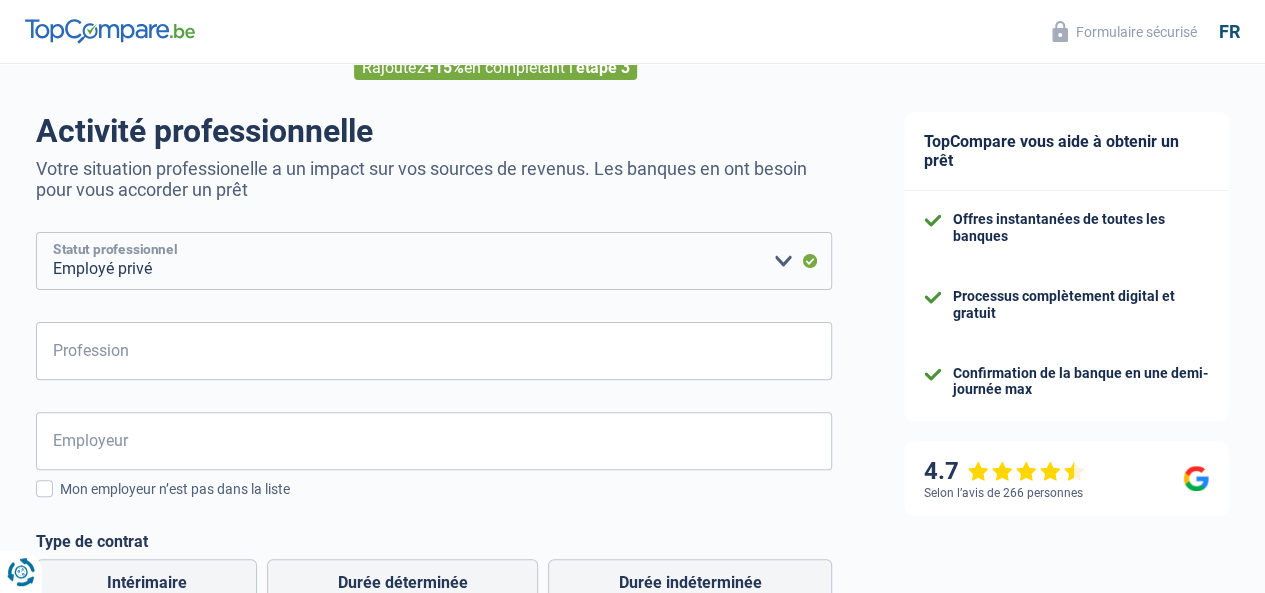click on "Ouvrier Employé privé Employé public Invalide Indépendant Pensionné Chômeur Mutuelle Femme au foyer Sans profession Allocataire sécurité/Intégration social (SPF Sécurité Sociale, CPAS) Etudiant Profession libérale Commerçant Rentier Pré-pensionné
Veuillez sélectionner une option" at bounding box center [434, 261] 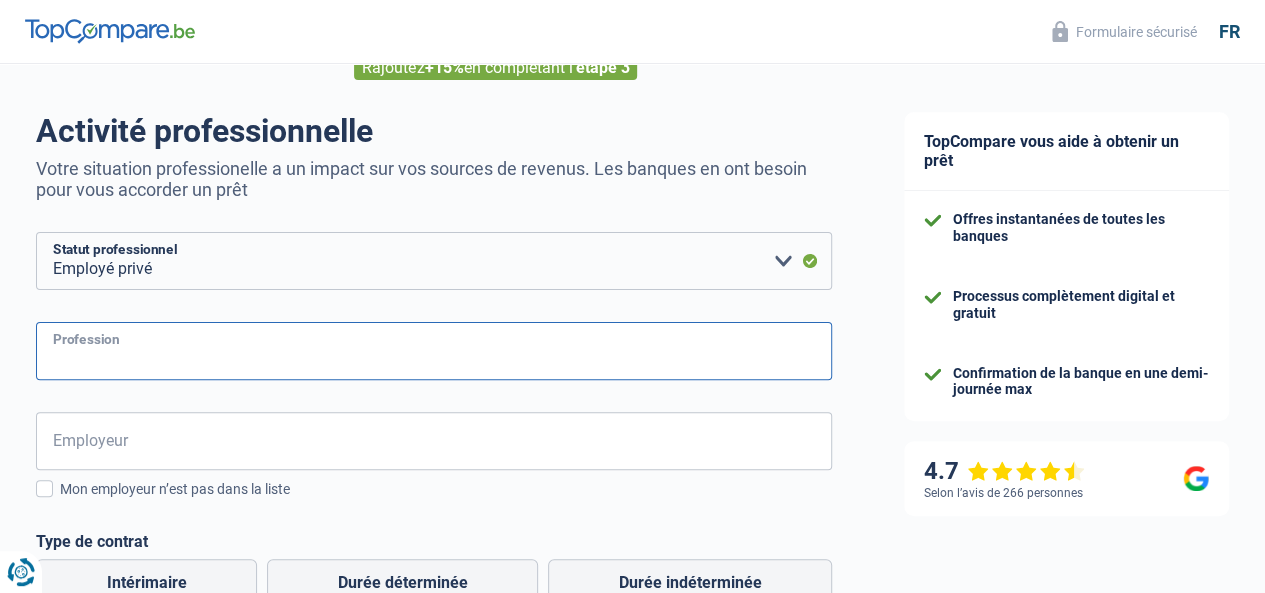 click on "Profession" at bounding box center [434, 351] 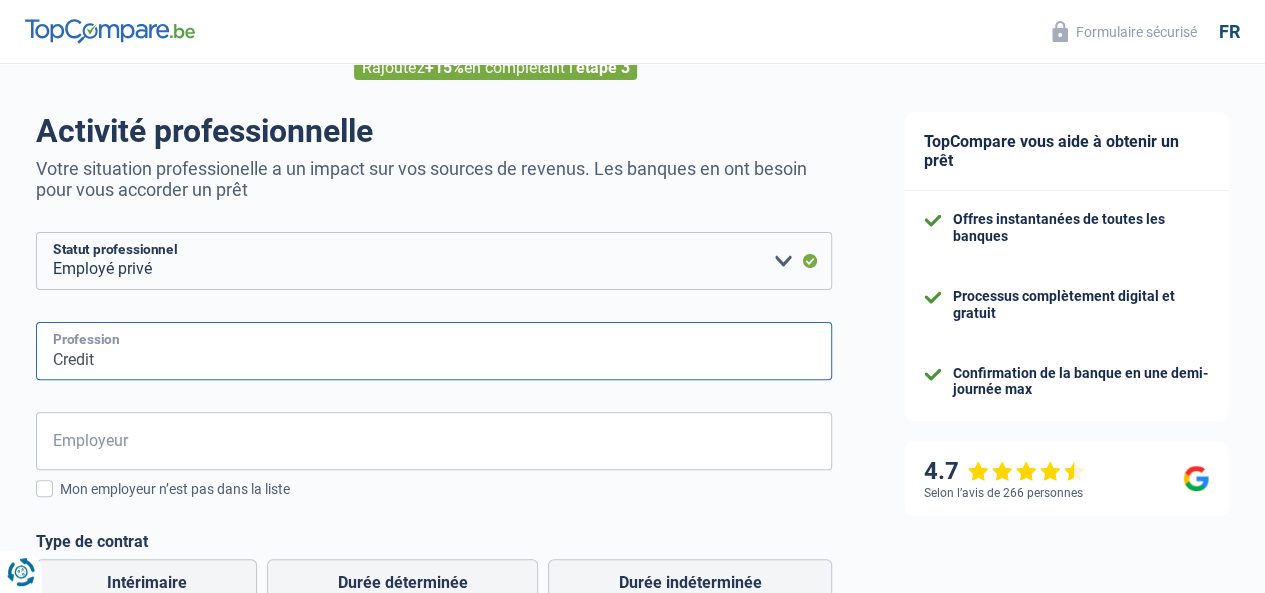type on "Credit" 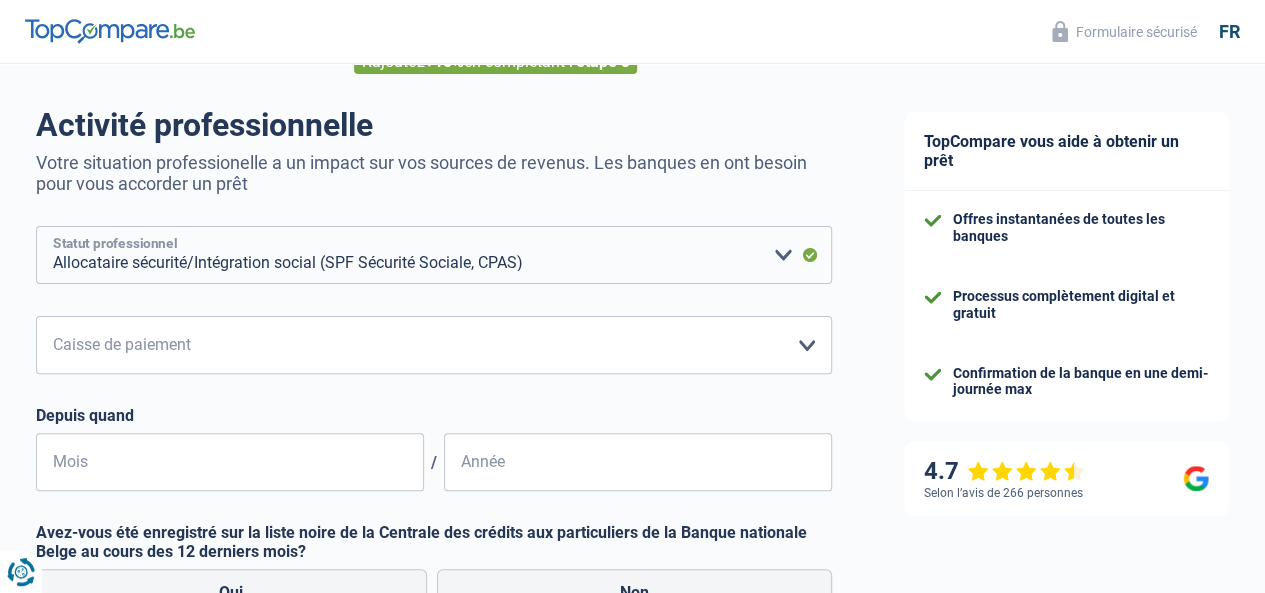 scroll, scrollTop: 90, scrollLeft: 0, axis: vertical 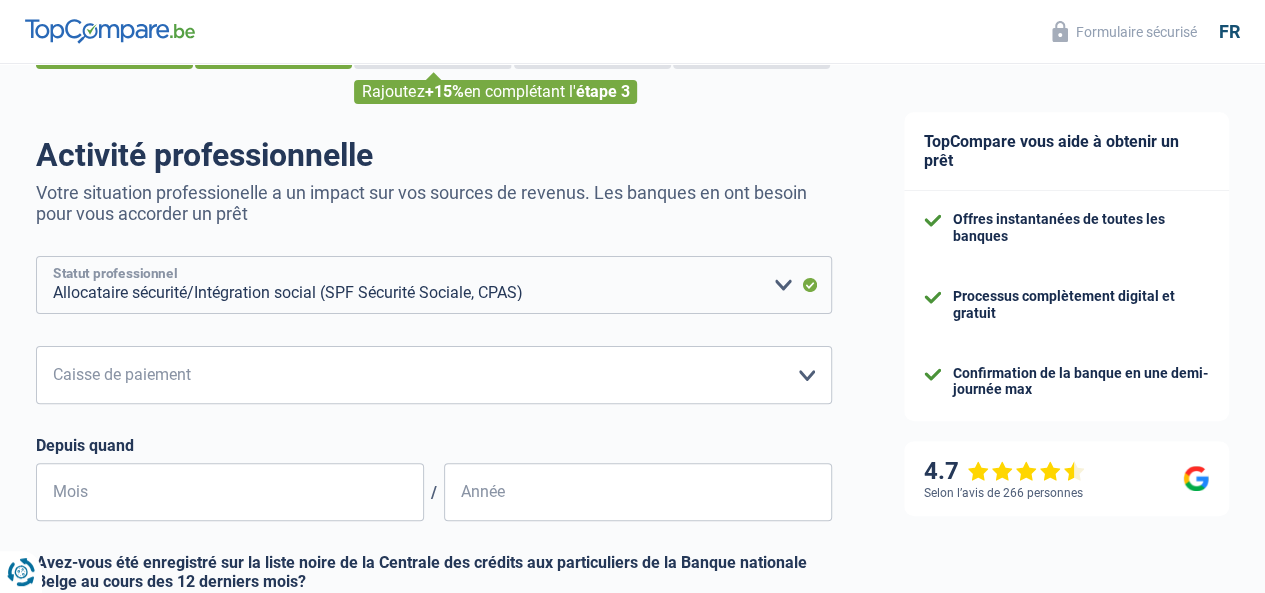 click on "Ouvrier Employé privé Employé public Invalide Indépendant Pensionné Chômeur Mutuelle Femme au foyer Sans profession Allocataire sécurité/Intégration social (SPF Sécurité Sociale, CPAS) Etudiant Profession libérale Commerçant Rentier Pré-pensionné
Veuillez sélectionner une option" at bounding box center (434, 285) 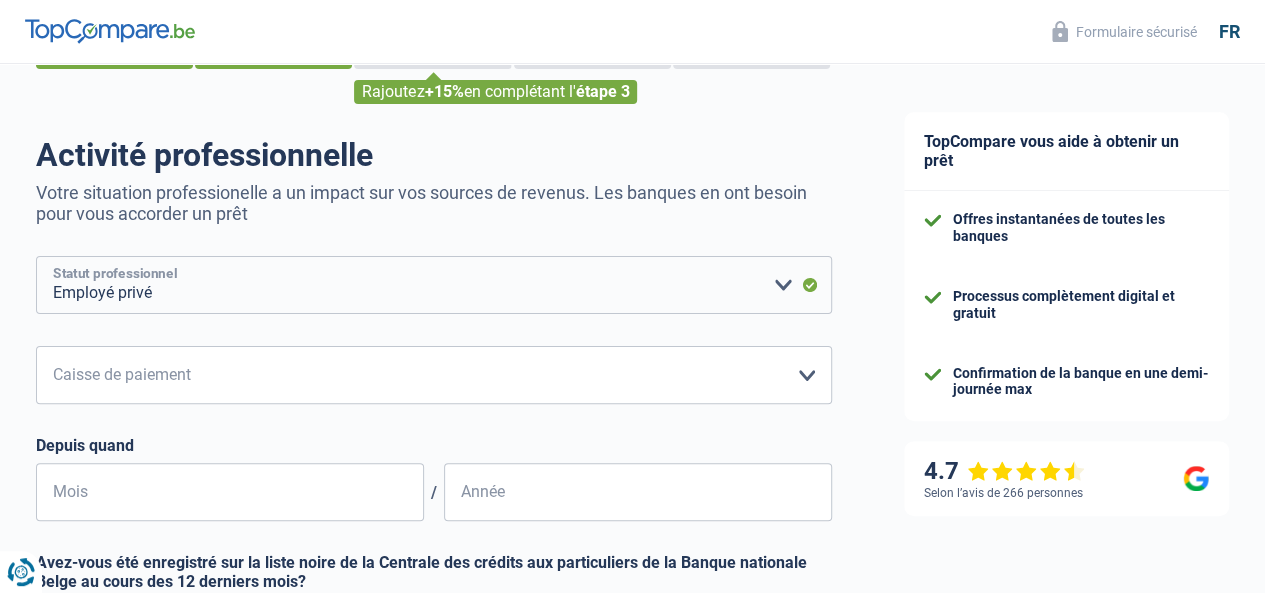 click on "Ouvrier Employé privé Employé public Invalide Indépendant Pensionné Chômeur Mutuelle Femme au foyer Sans profession Allocataire sécurité/Intégration social (SPF Sécurité Sociale, CPAS) Etudiant Profession libérale Commerçant Rentier Pré-pensionné
Veuillez sélectionner une option" at bounding box center (434, 285) 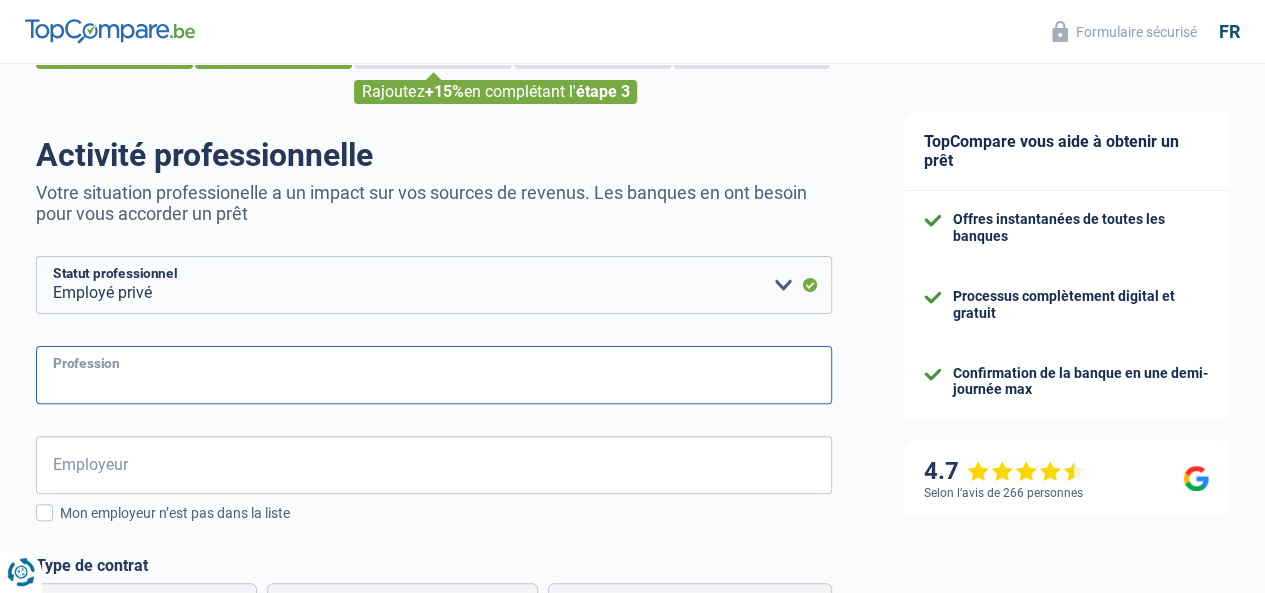 click on "Profession" at bounding box center (434, 375) 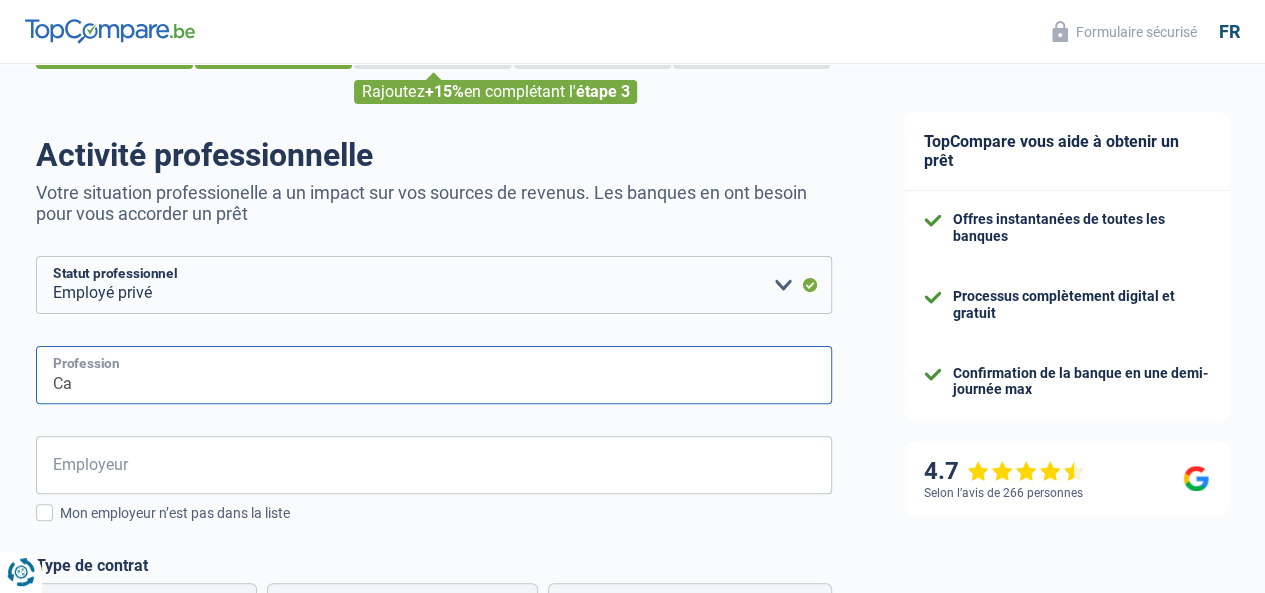 type on "C" 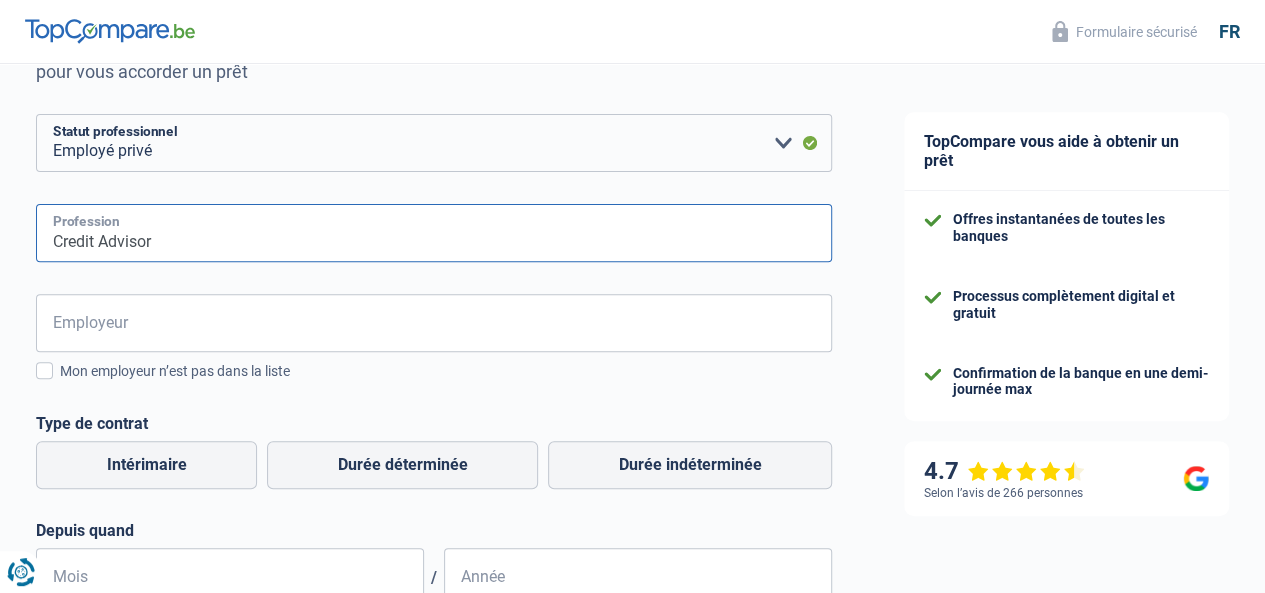scroll, scrollTop: 234, scrollLeft: 0, axis: vertical 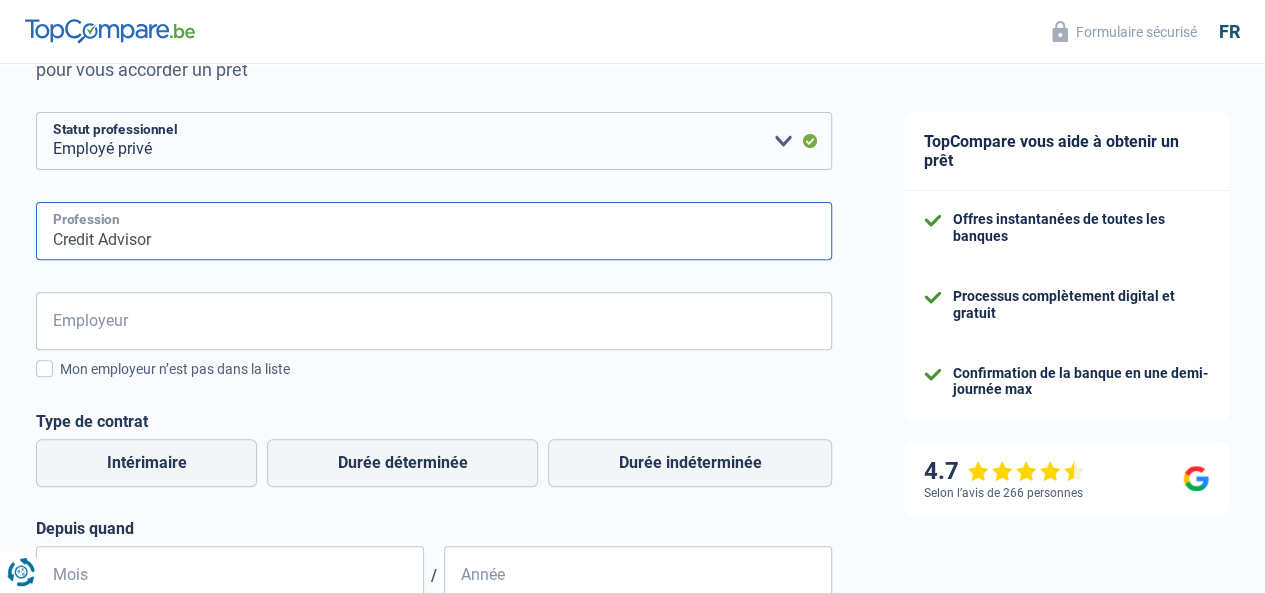 type on "Credit Advisor" 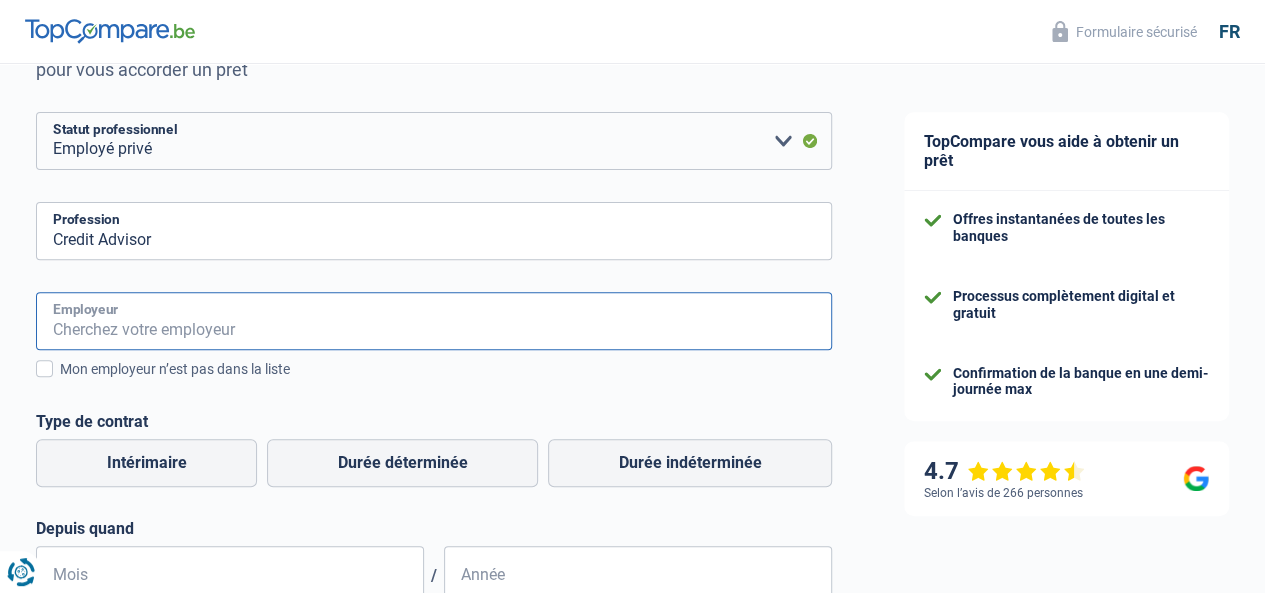 click on "Employeur" at bounding box center (434, 321) 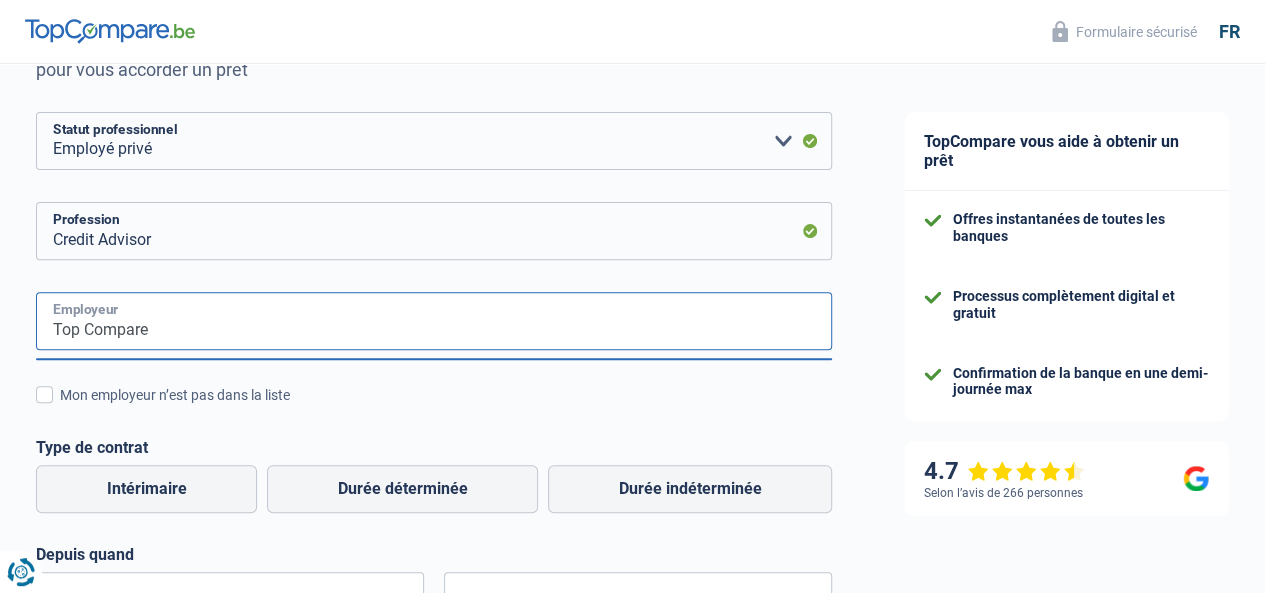 click on "Top Compare" at bounding box center [434, 321] 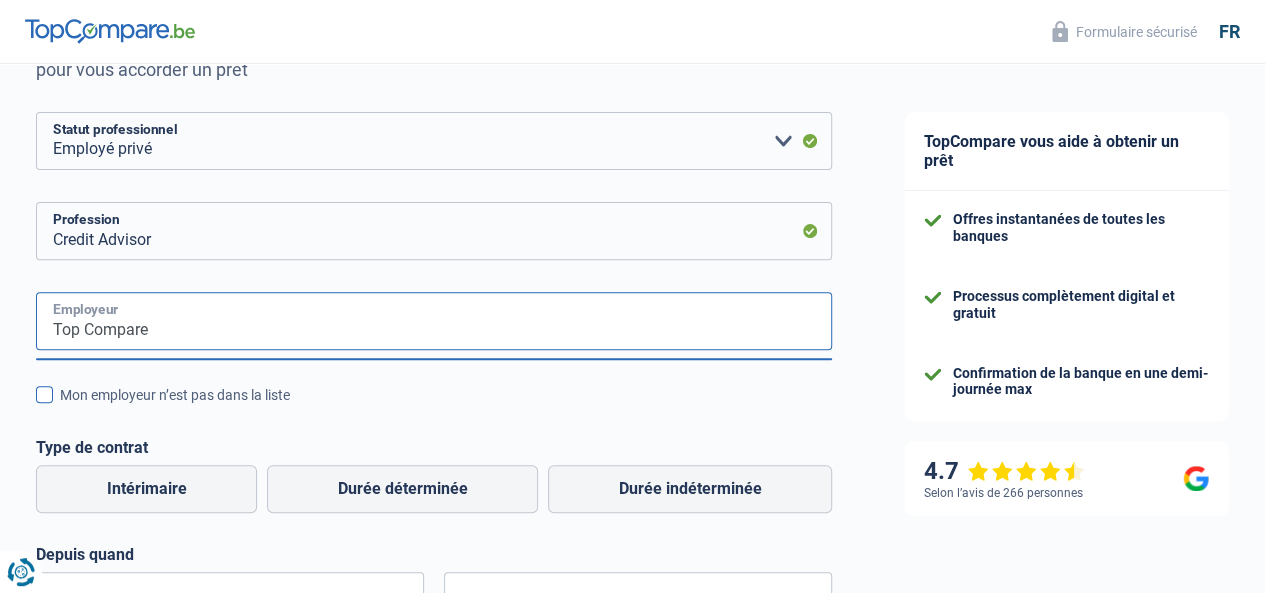 type on "Top Compare" 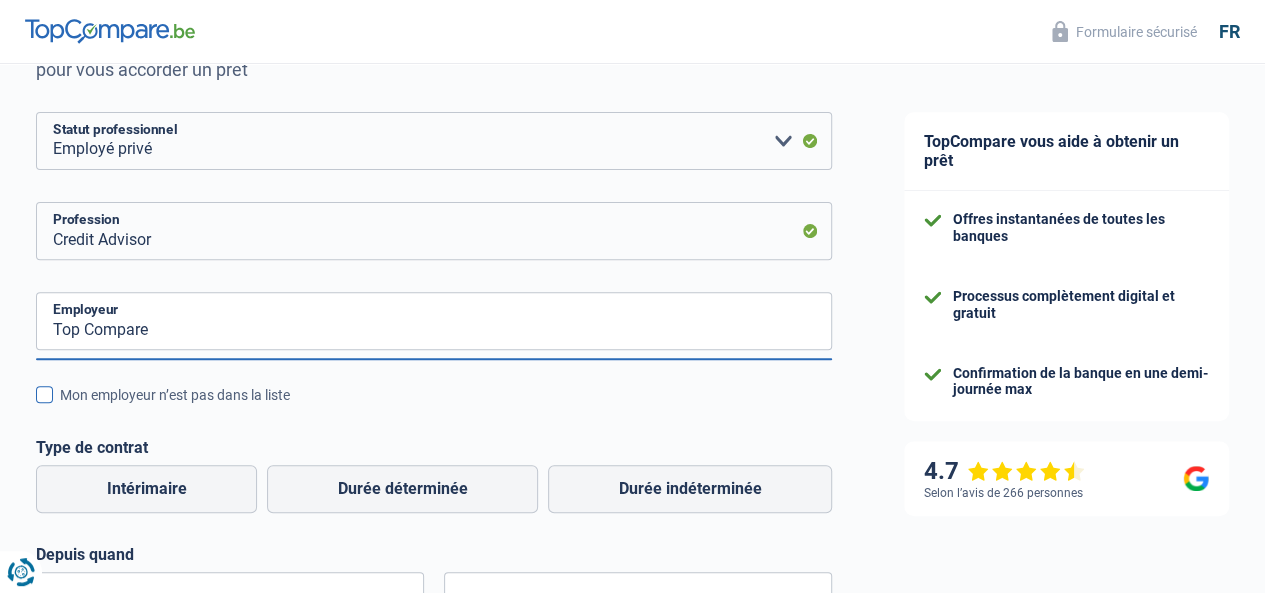 click on "Mon employeur n’est pas dans la liste" at bounding box center (446, 395) 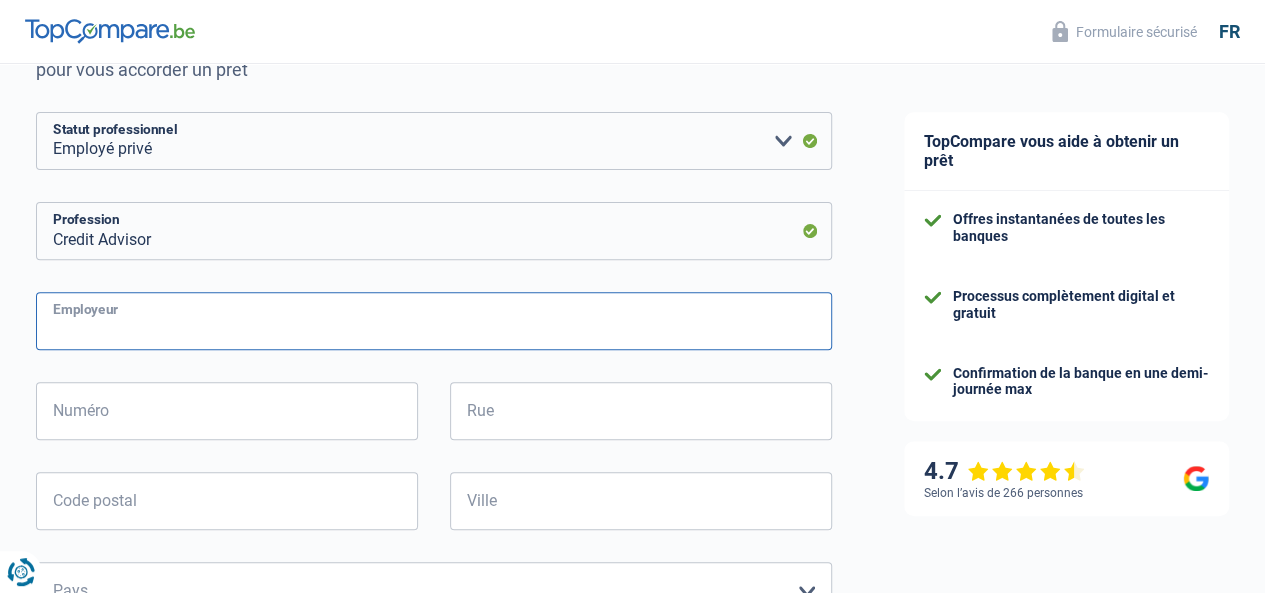 click on "Employeur" at bounding box center [434, 321] 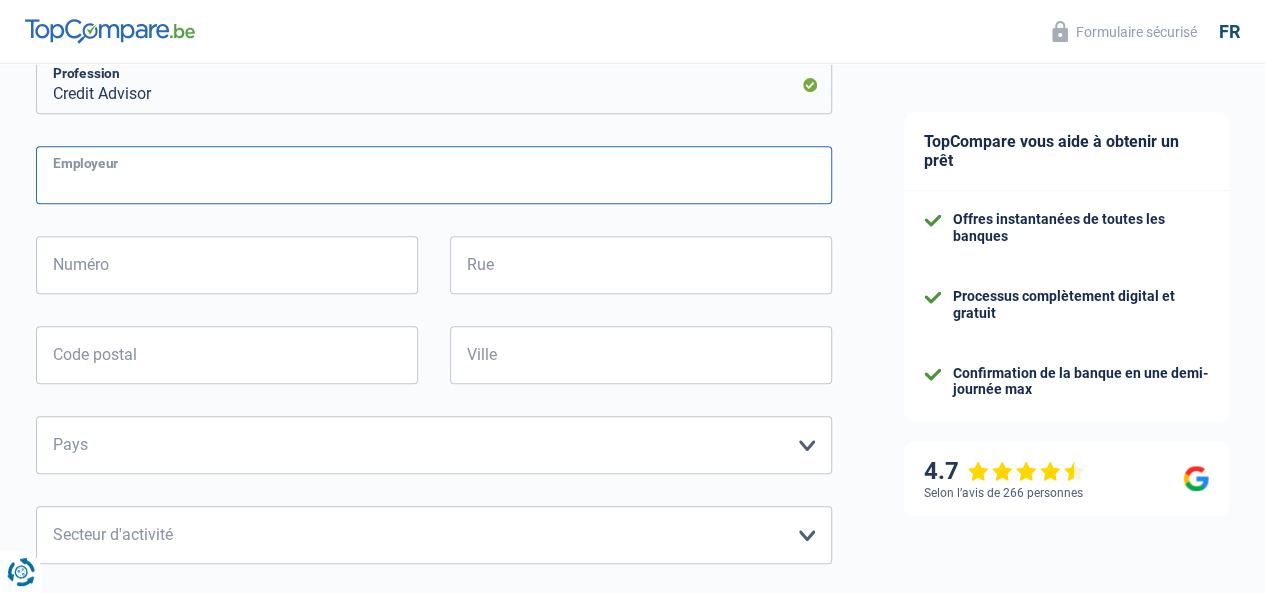 scroll, scrollTop: 380, scrollLeft: 0, axis: vertical 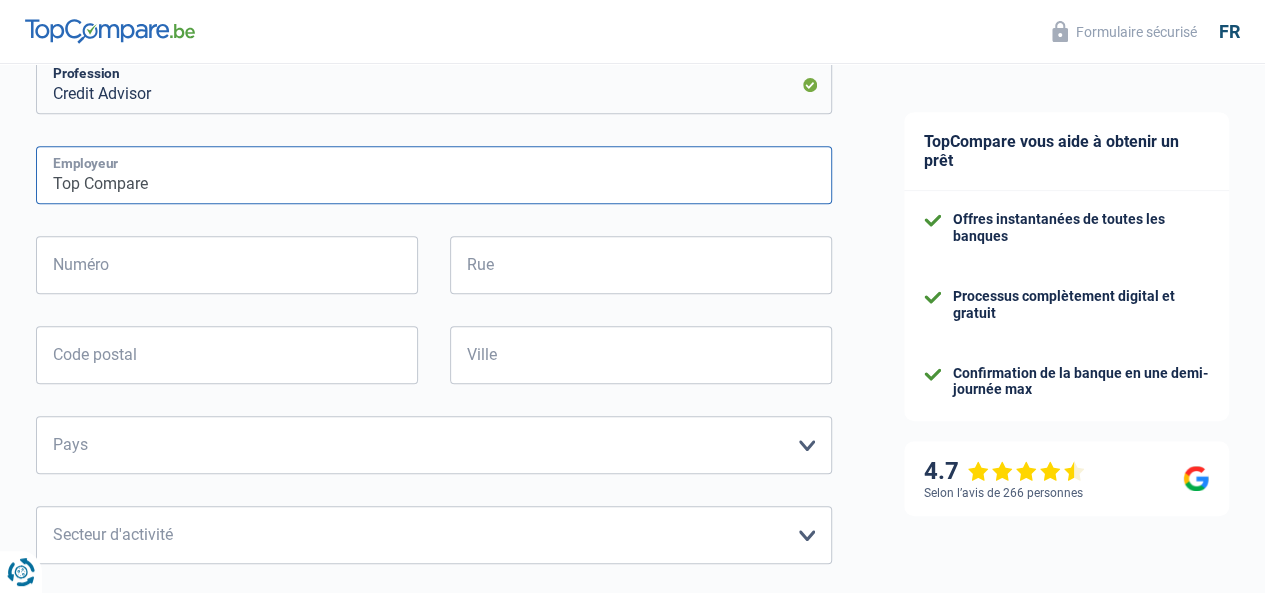 type on "Top Compare" 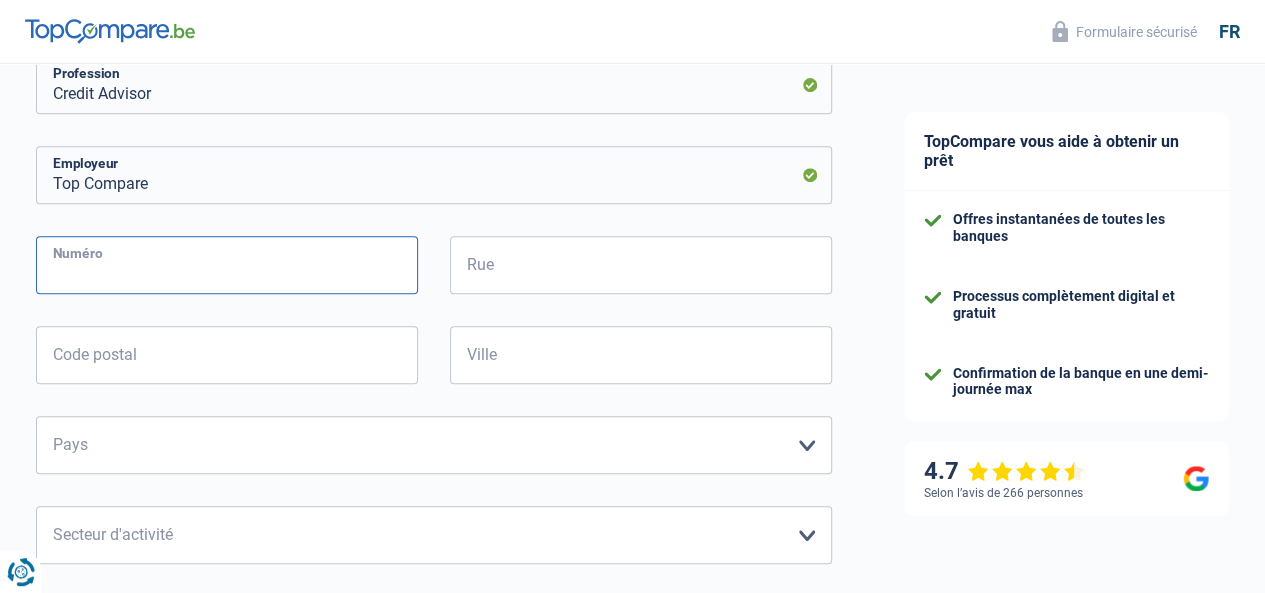 click on "Numéro" at bounding box center [227, 265] 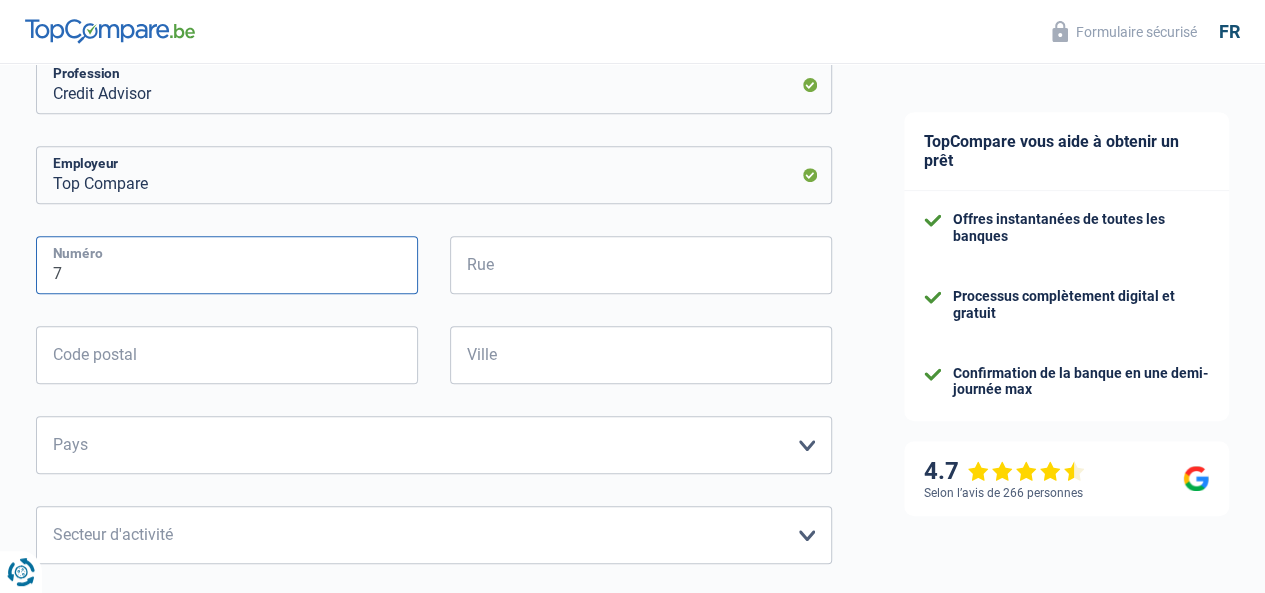 type on "7" 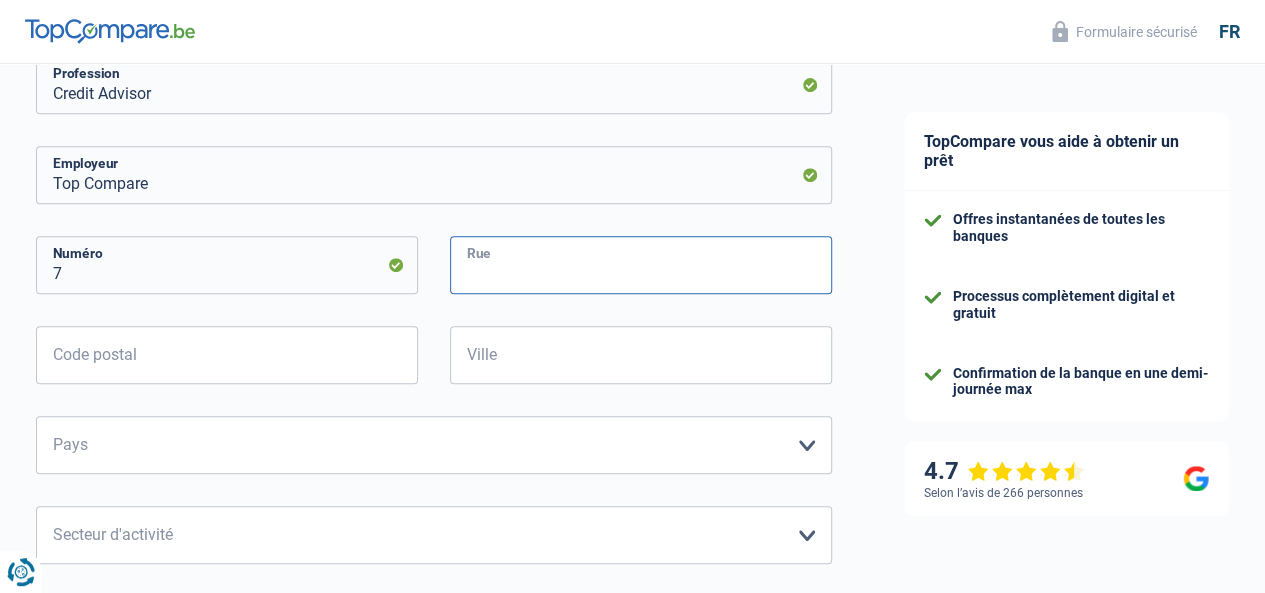click on "Rue" at bounding box center (641, 265) 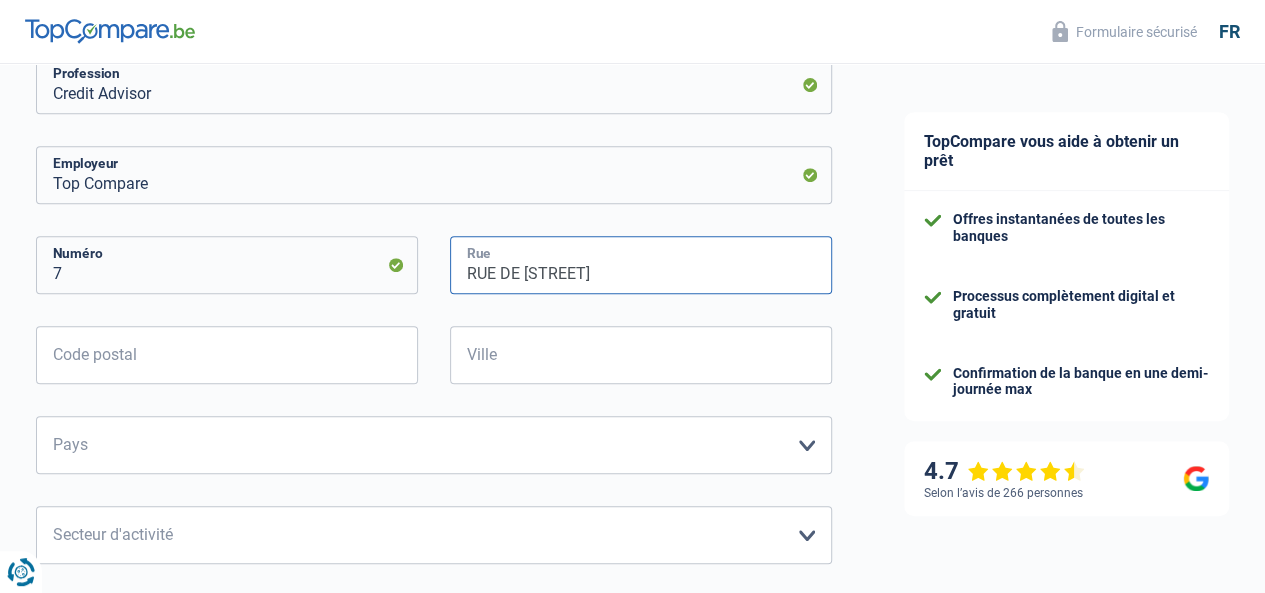 type on "RUE DE LIVOURNE" 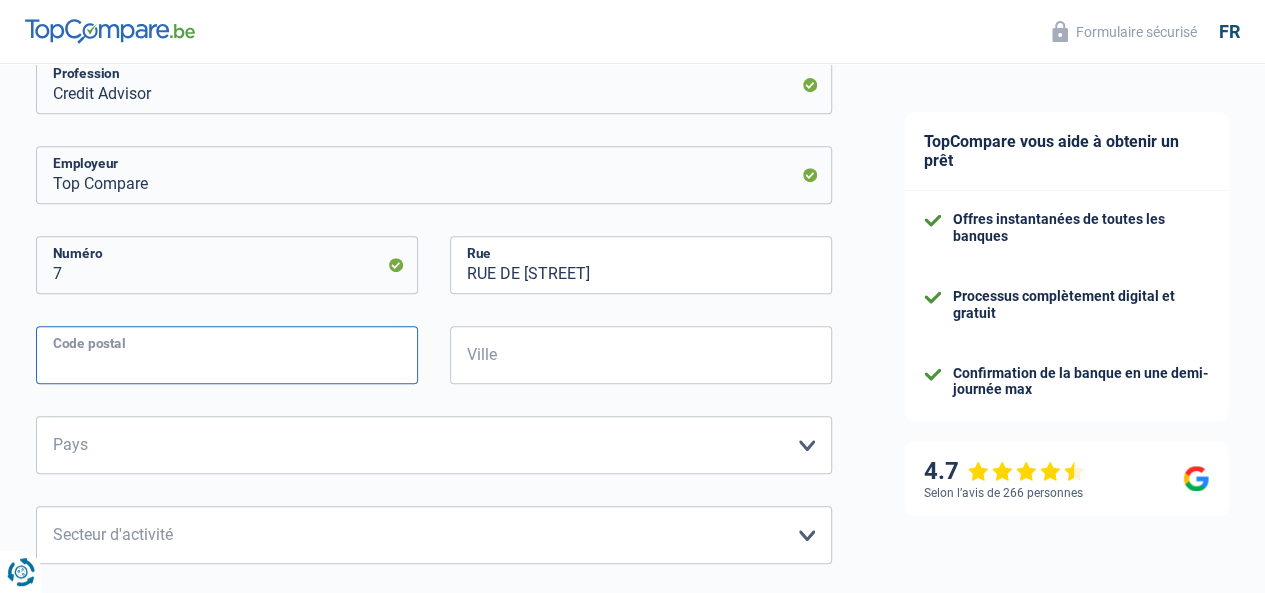 click on "Code postal" at bounding box center (227, 355) 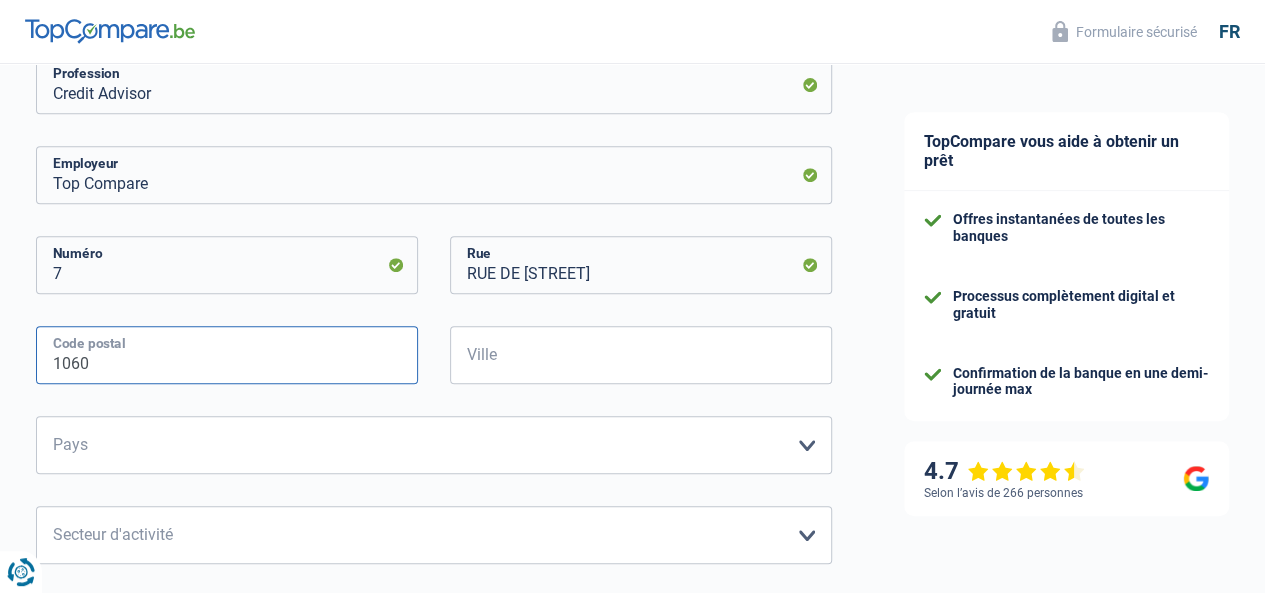 type on "1060" 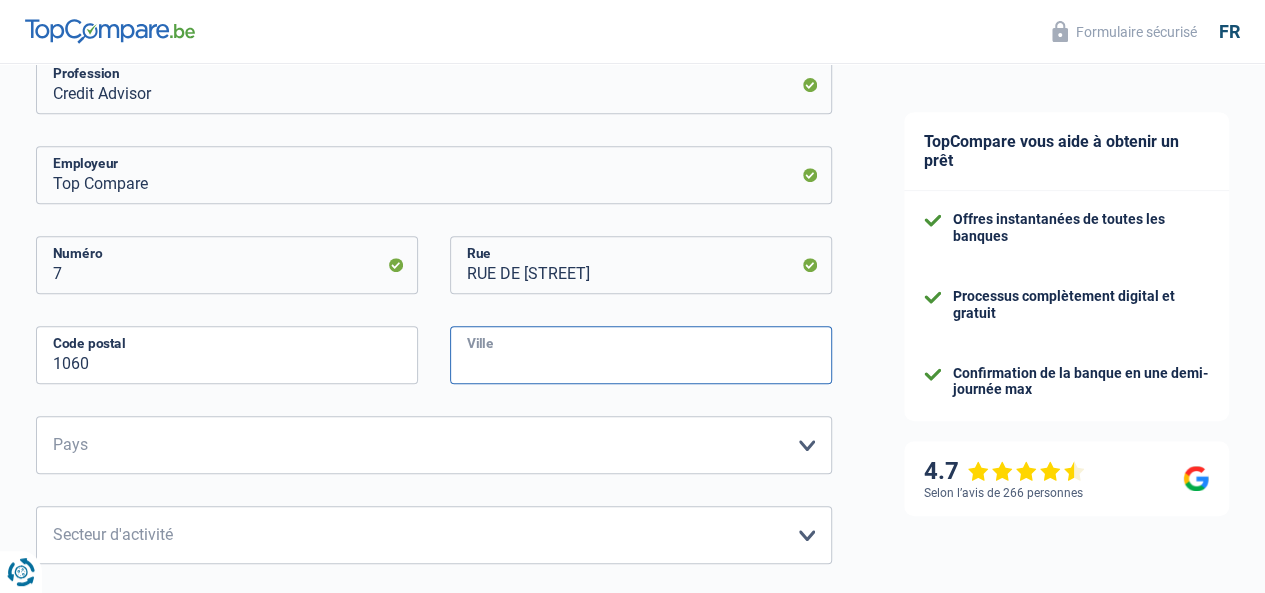 click on "Ville" at bounding box center (641, 355) 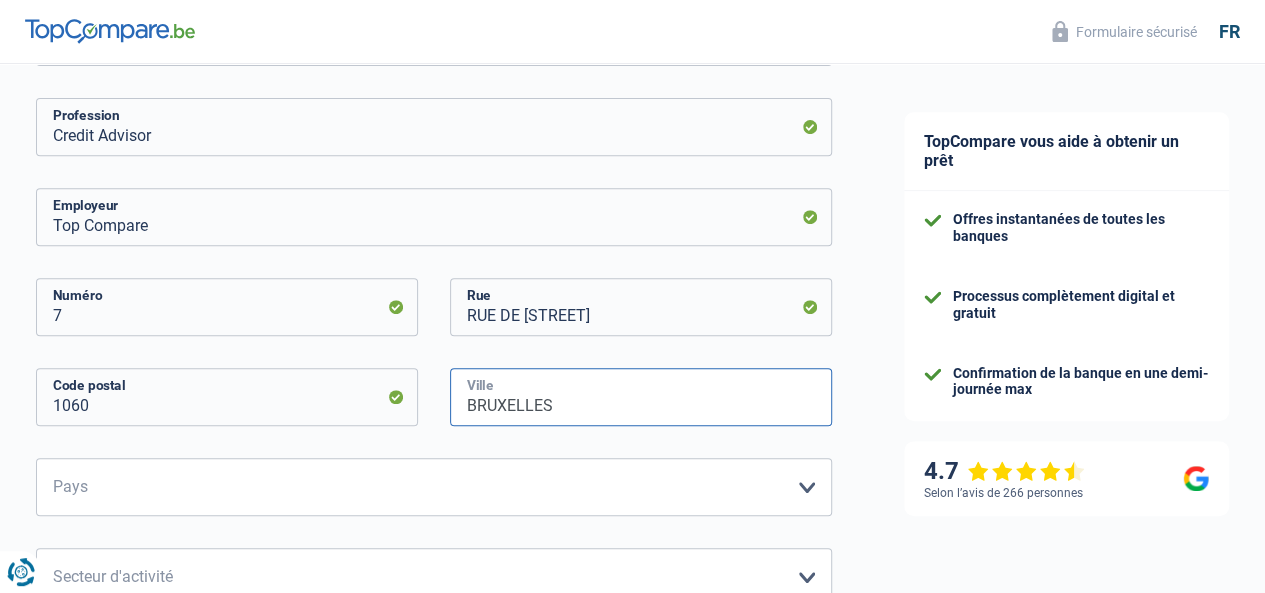 scroll, scrollTop: 336, scrollLeft: 0, axis: vertical 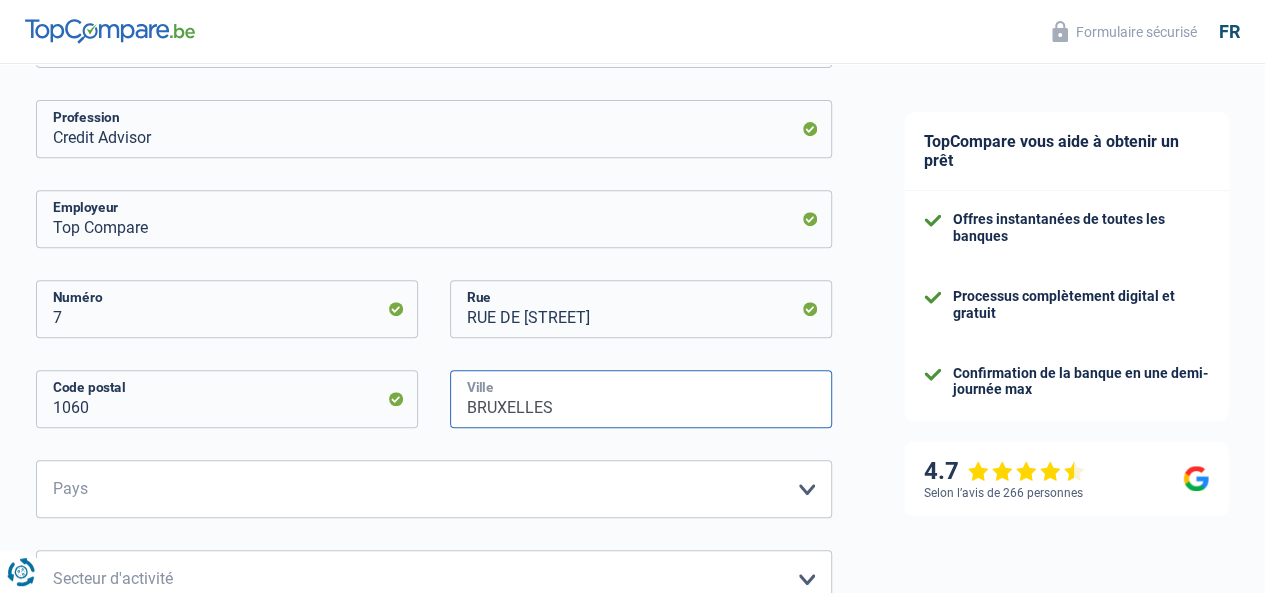 type on "BRUXELLES" 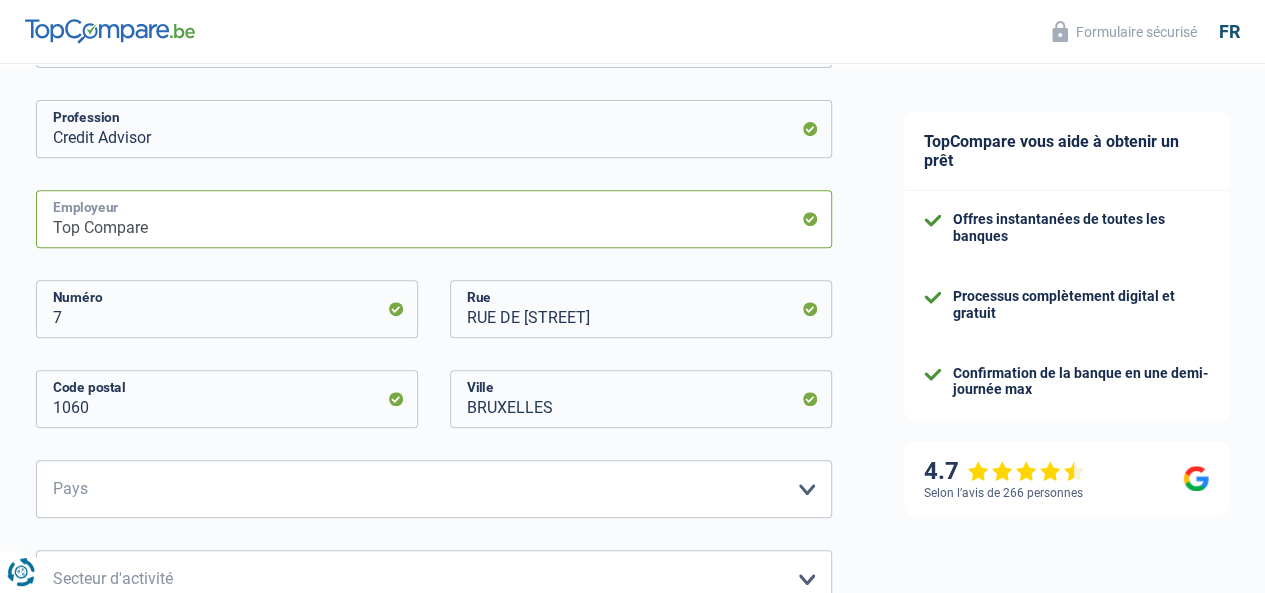 click on "Top Compare" at bounding box center (434, 219) 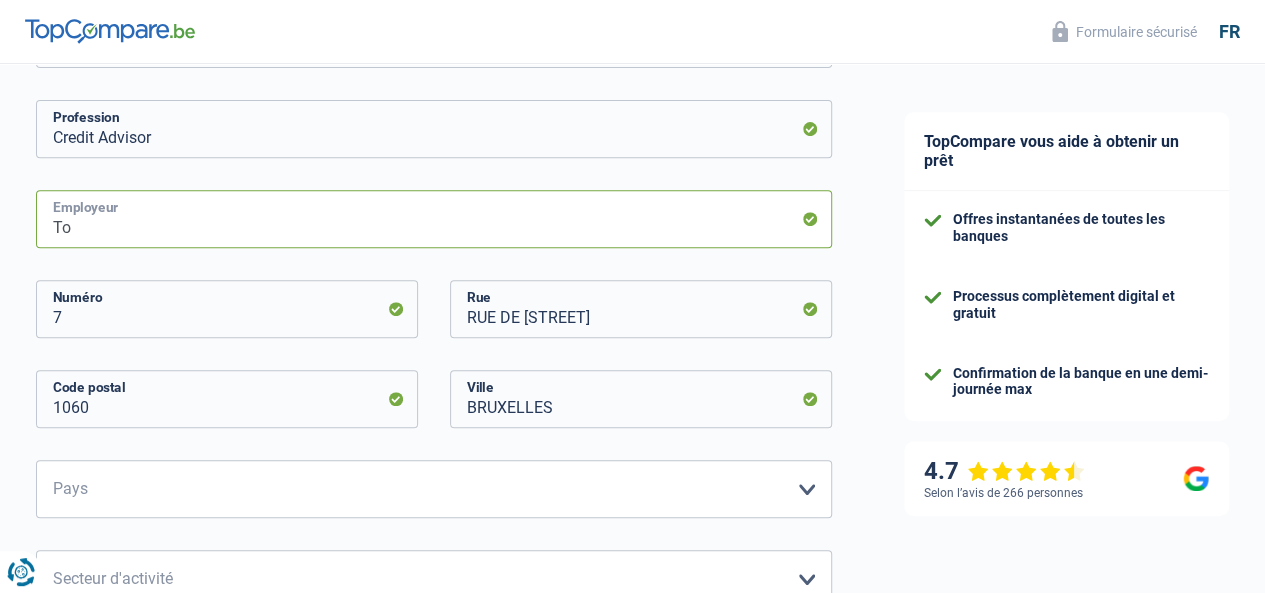 type on "T" 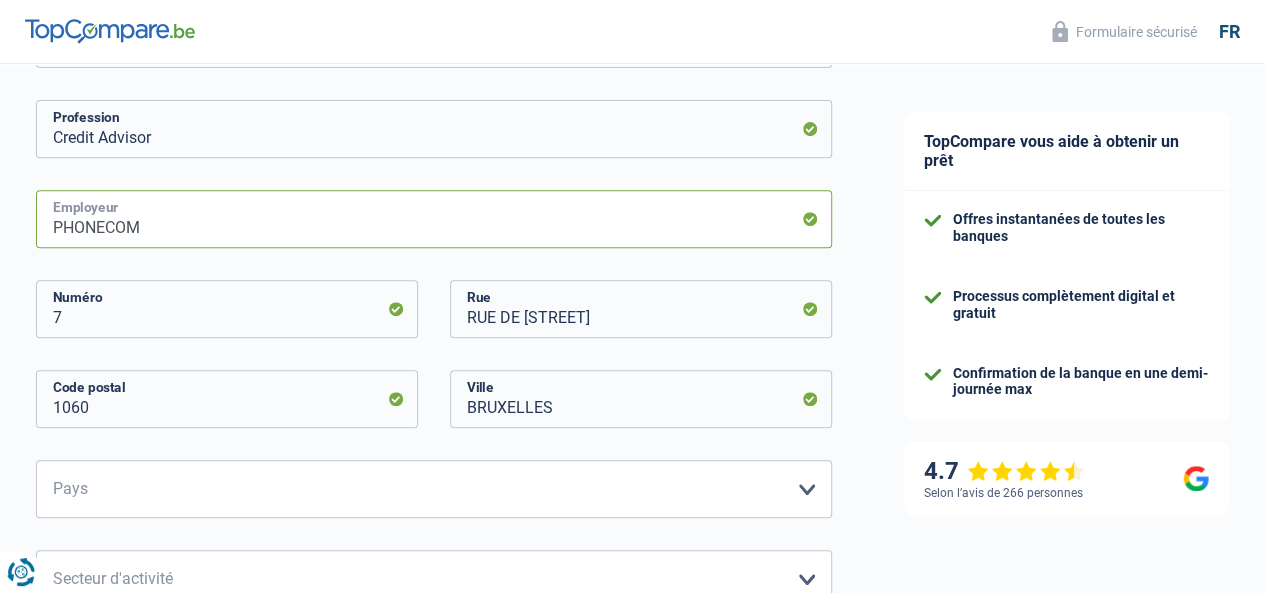 type on "PHONECOM" 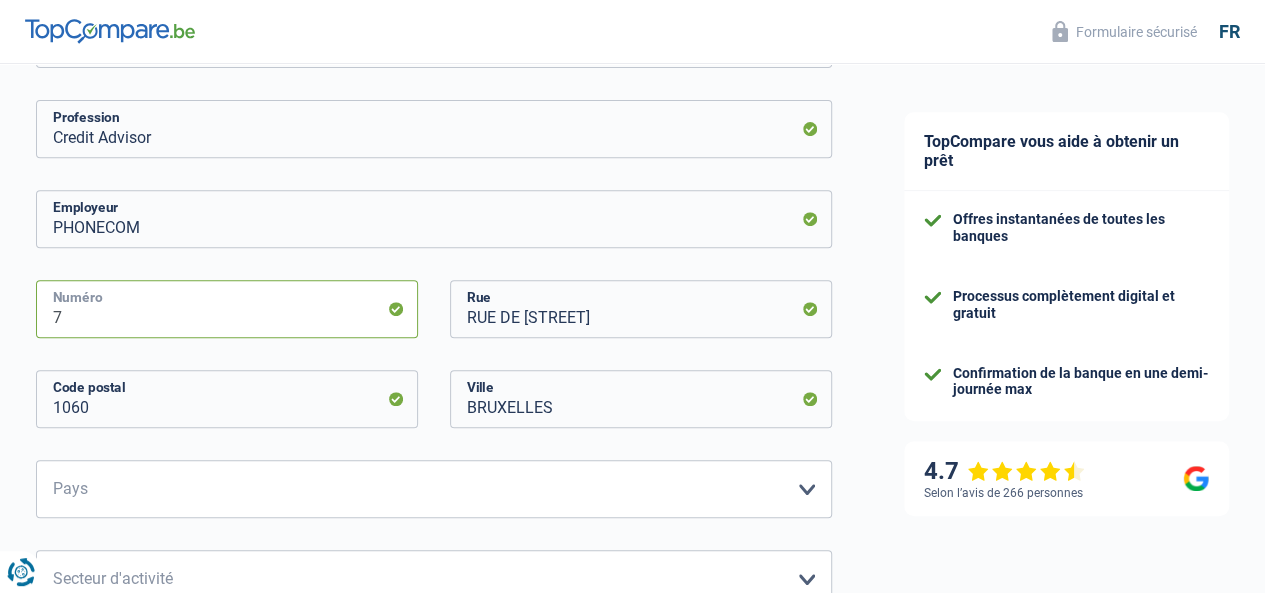 click on "7" at bounding box center (227, 309) 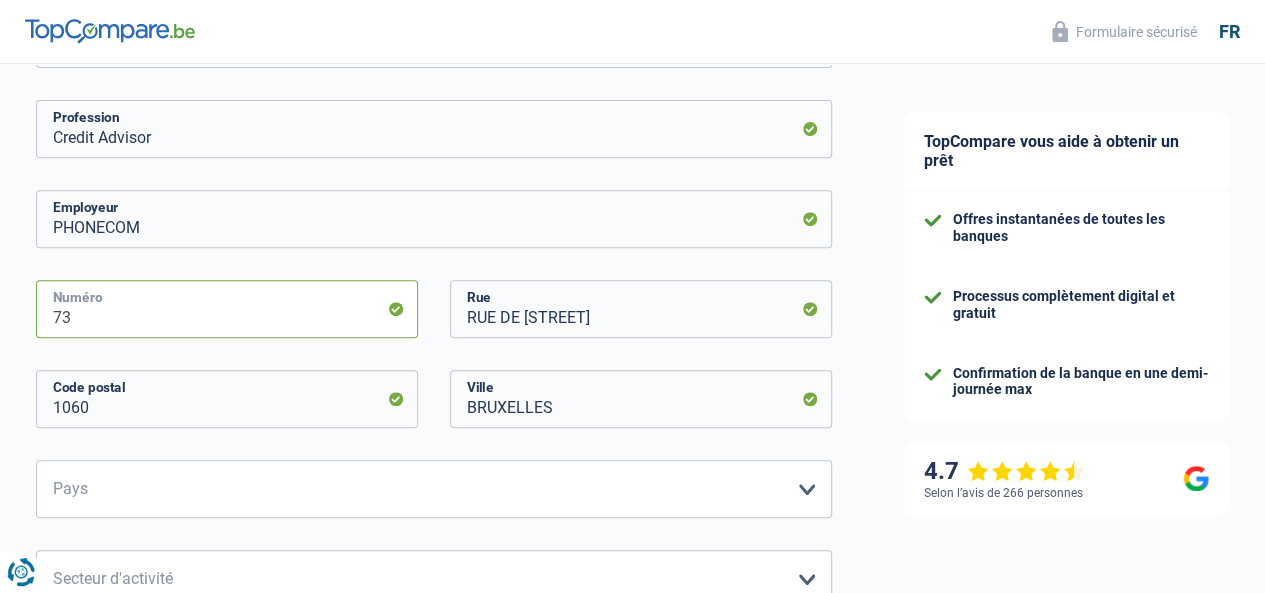 type on "73" 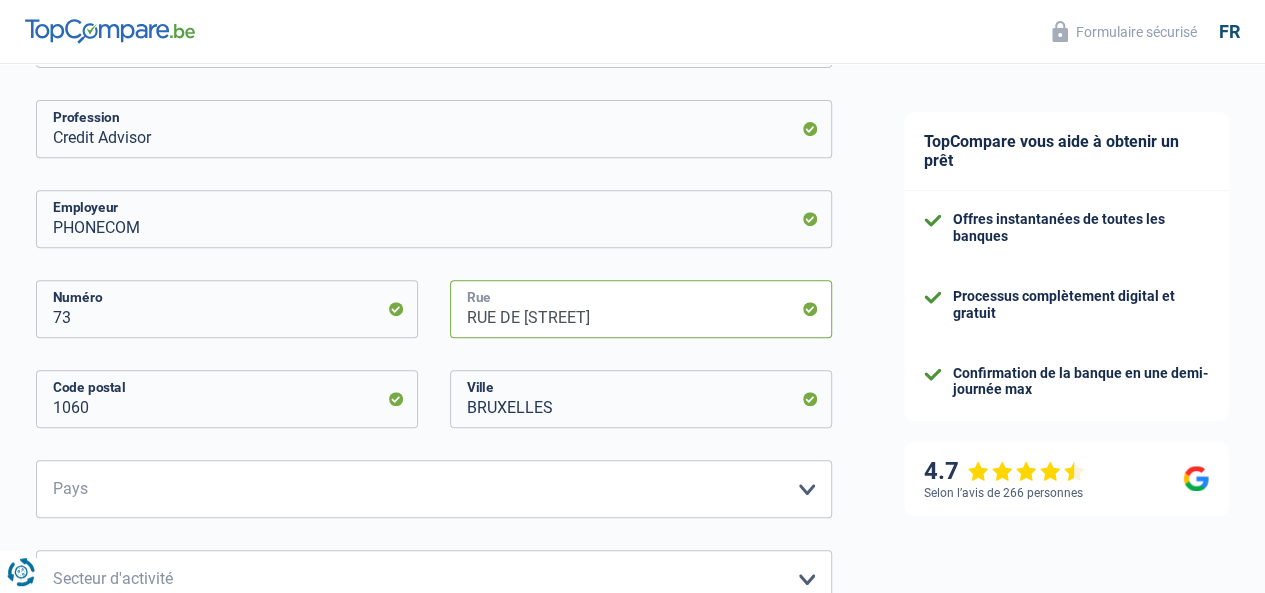 click on "RUE DE LIVOURNE" at bounding box center [641, 309] 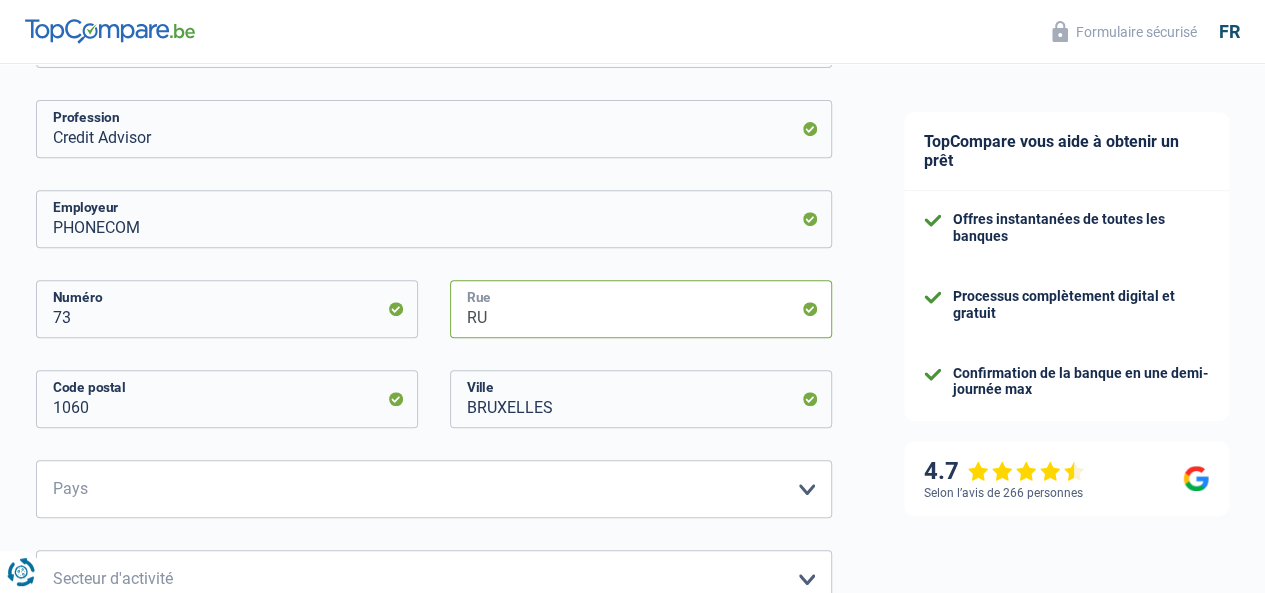 type on "R" 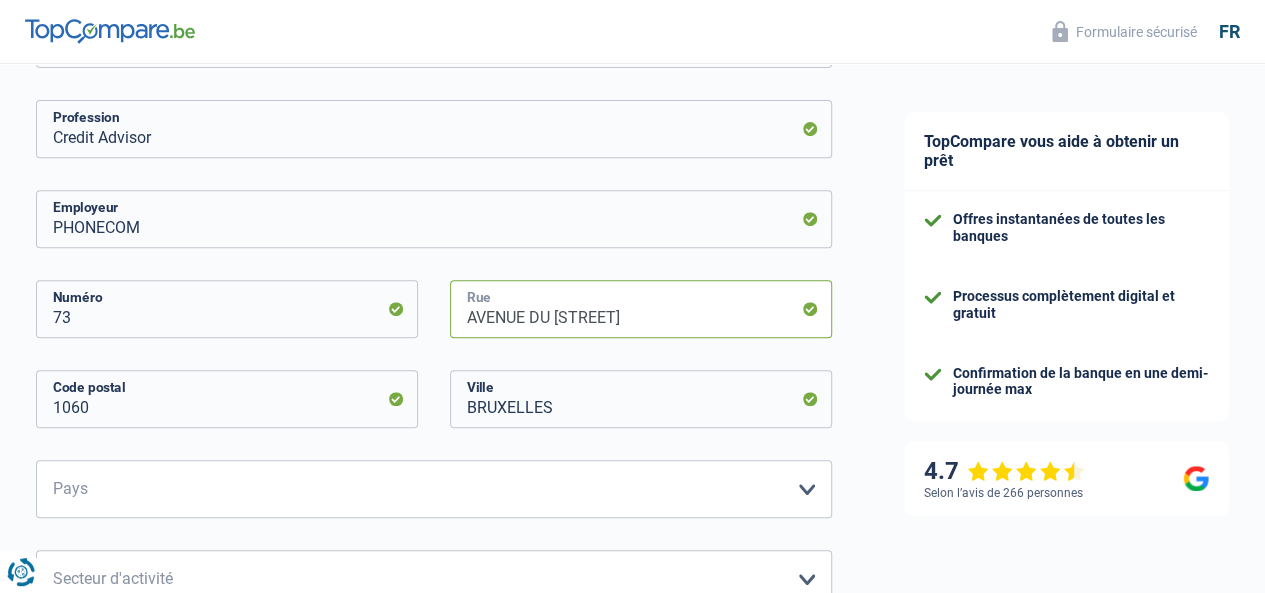 type on "AVENUE DU ROI" 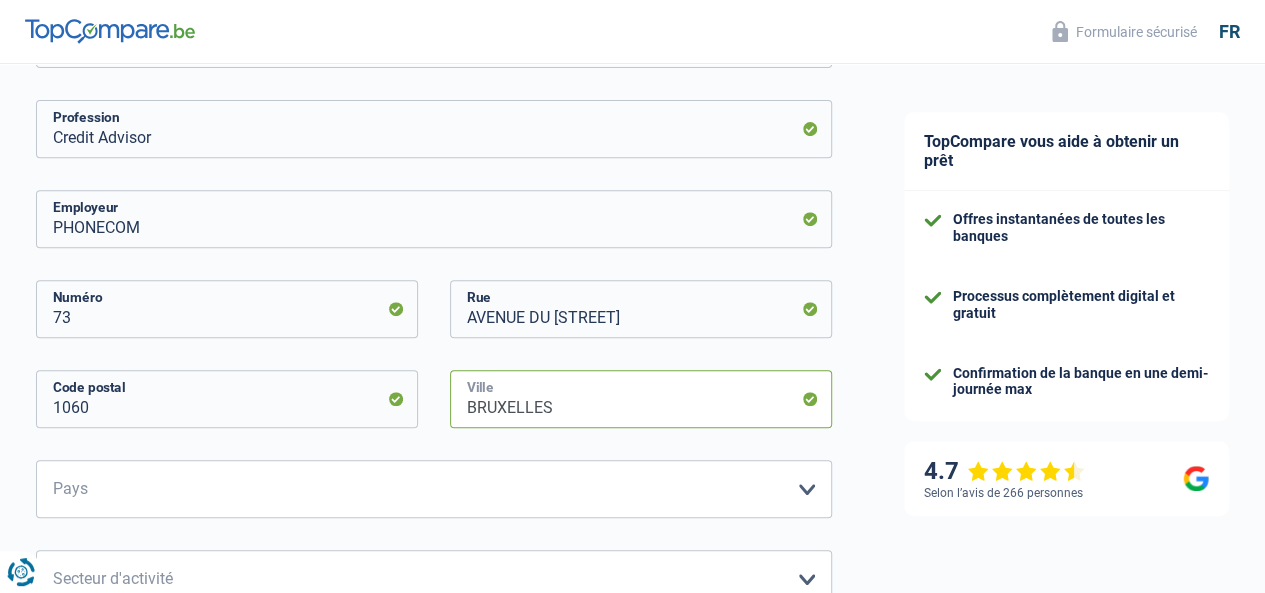 click on "BRUXELLES" at bounding box center (641, 399) 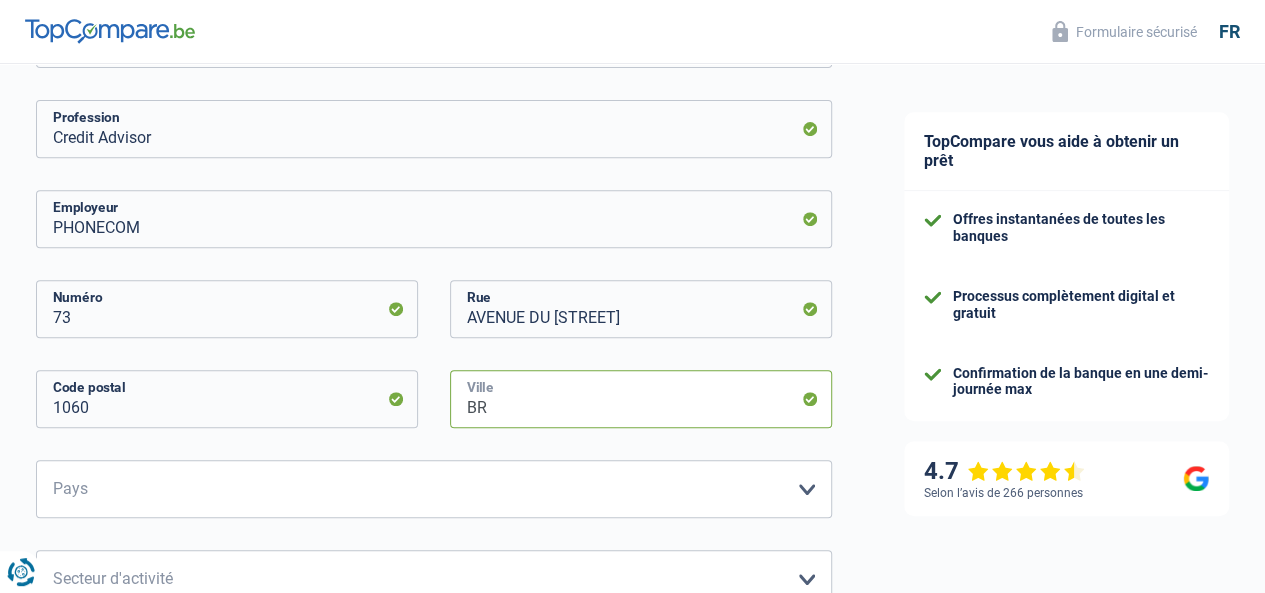type on "B" 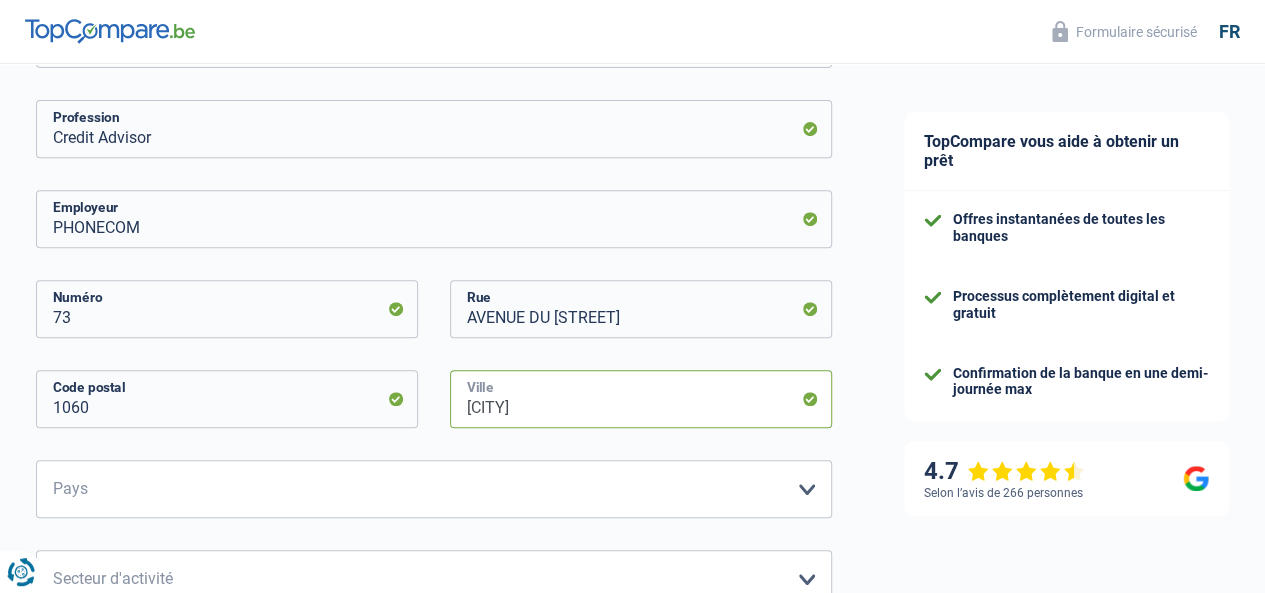 type on "BRUXELLES" 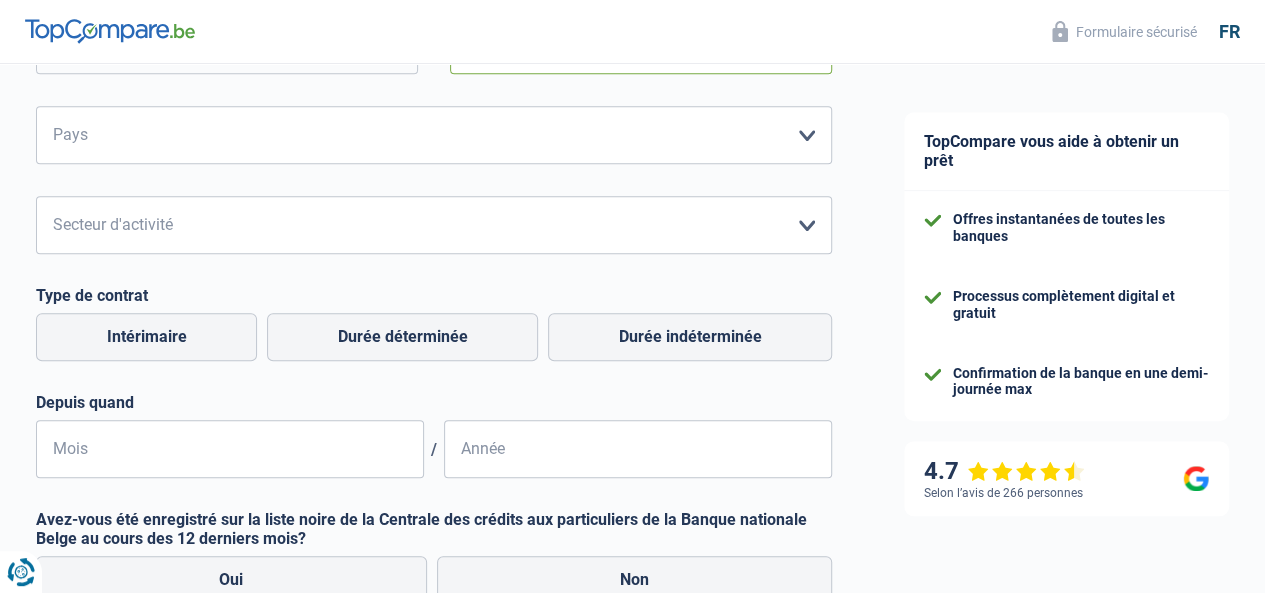 scroll, scrollTop: 692, scrollLeft: 0, axis: vertical 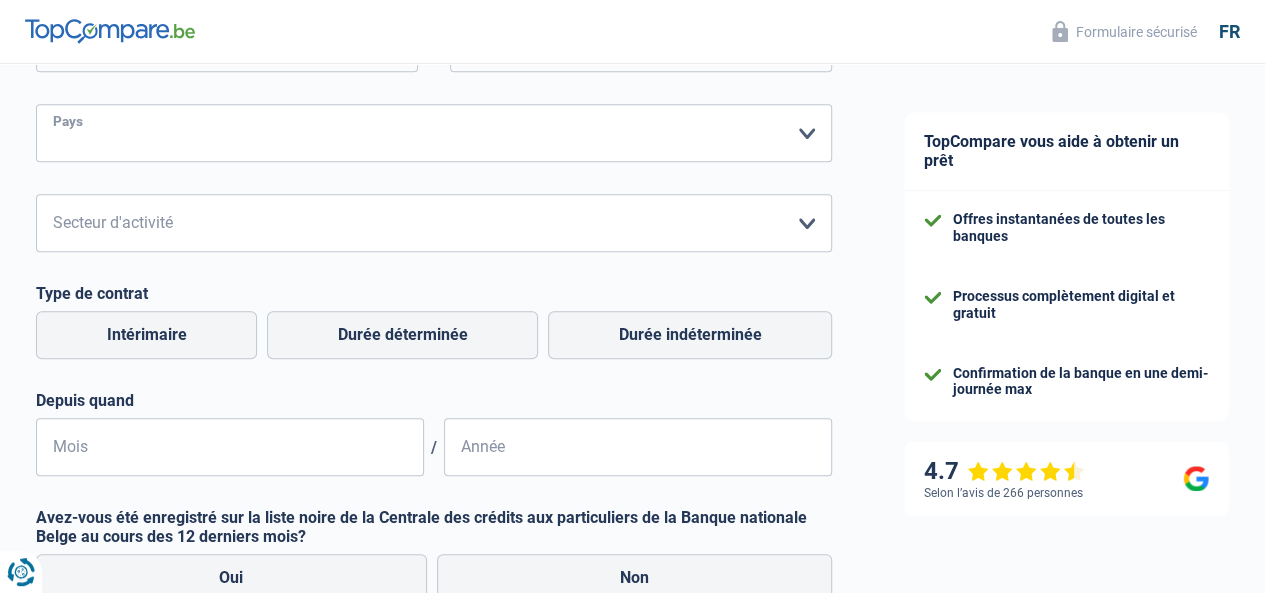 click on "Belgique France Allemagne Italie Luxembourg Pays-Bas Espagne Suisse
Veuillez sélectionner une option" at bounding box center (434, 133) 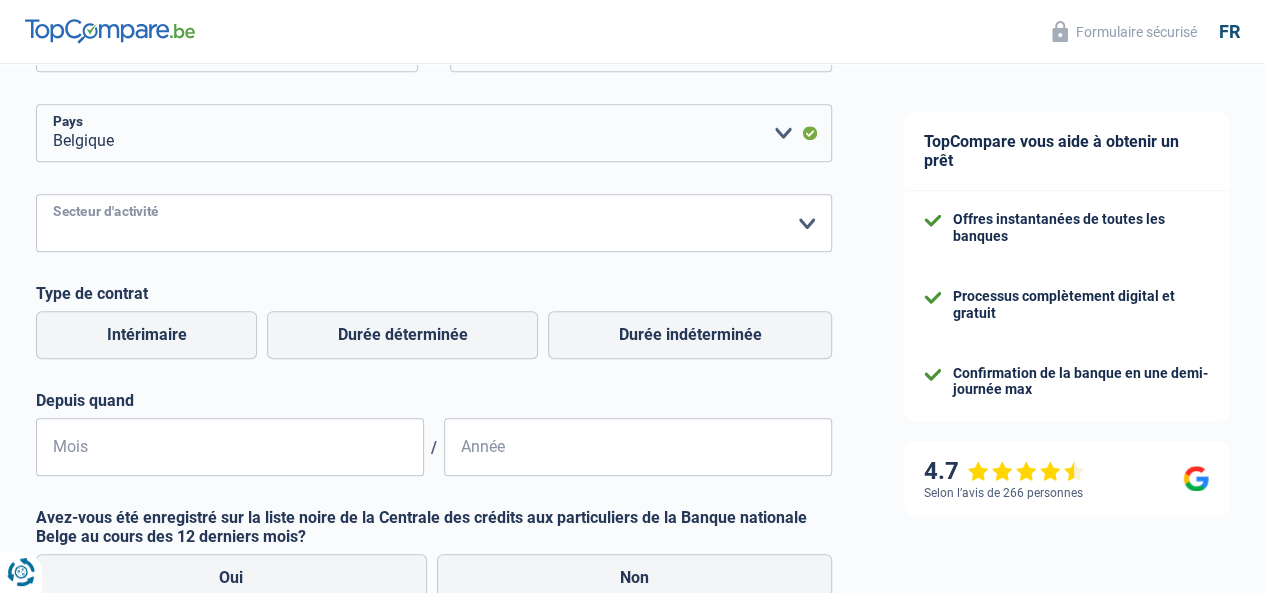 click on "Agriculture/Pêche Industrie Horeca Courier/Fitness/Taxi Construction Banques/Assurances Etat/Université ou Union Européenne Petites entreprises (-50pers) Grandes entreprises (+50pers) Autres institutions internationales
Veuillez sélectionner une option" at bounding box center [434, 223] 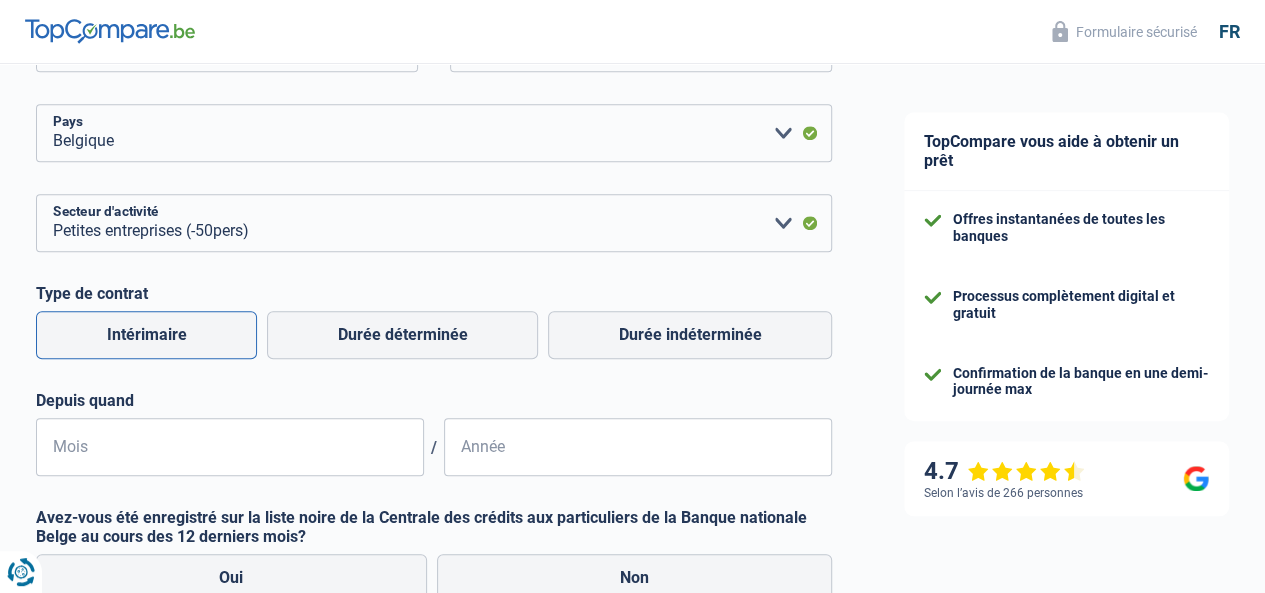 click on "Intérimaire" at bounding box center (146, 335) 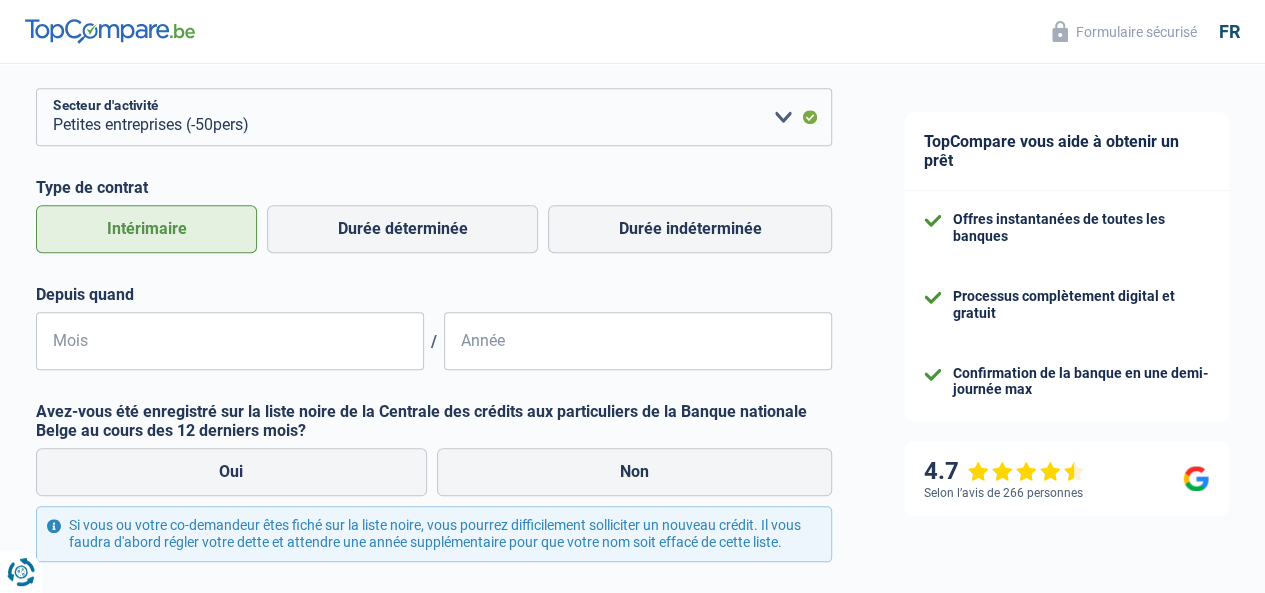 scroll, scrollTop: 808, scrollLeft: 0, axis: vertical 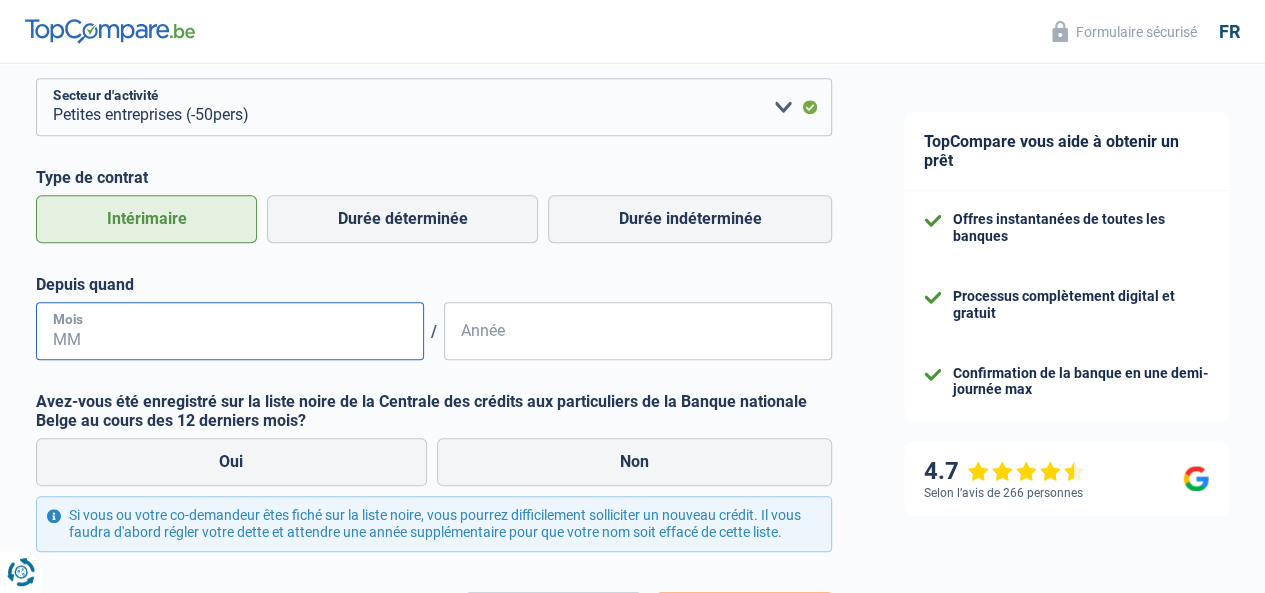 click on "Mois" at bounding box center [230, 331] 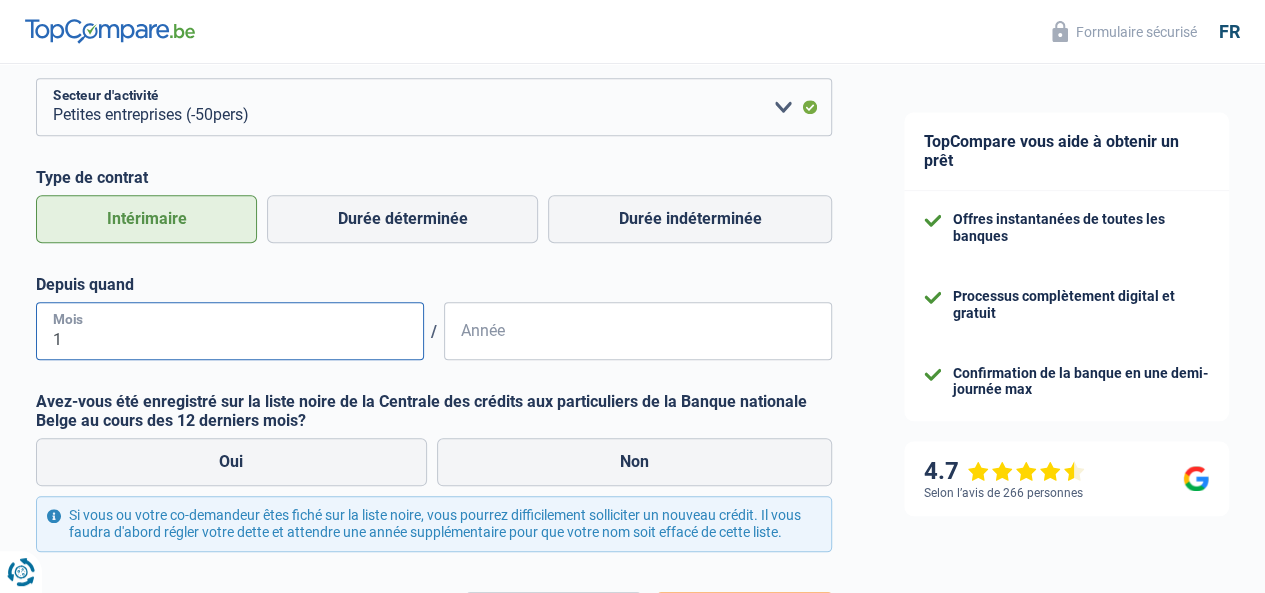 type on "10" 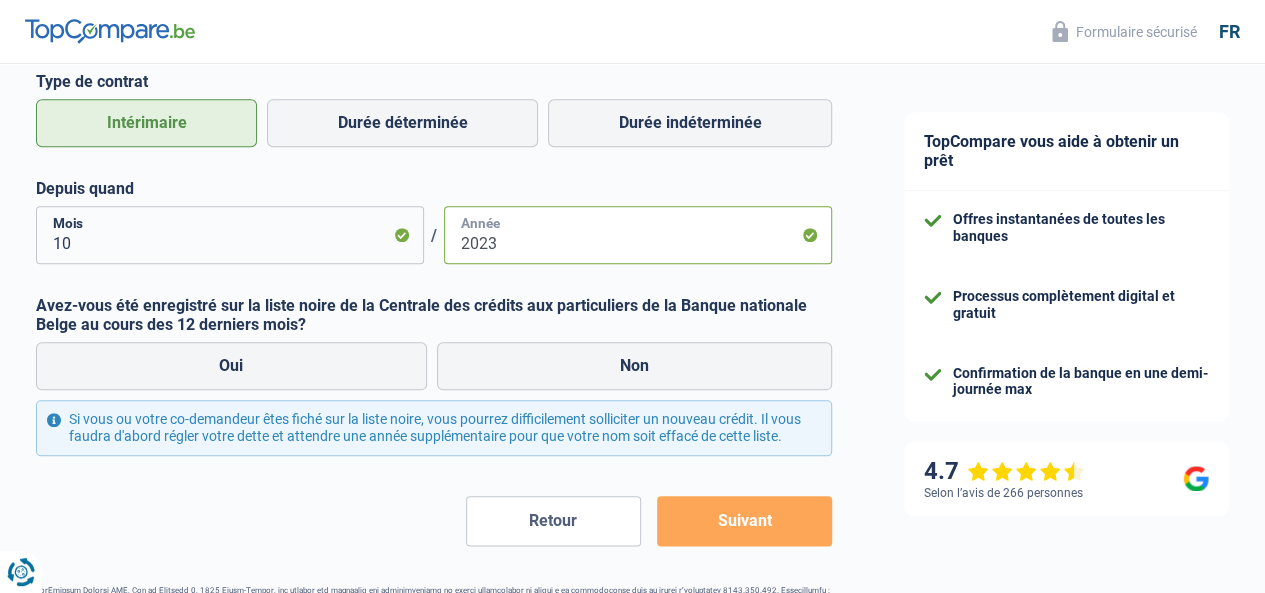 scroll, scrollTop: 908, scrollLeft: 0, axis: vertical 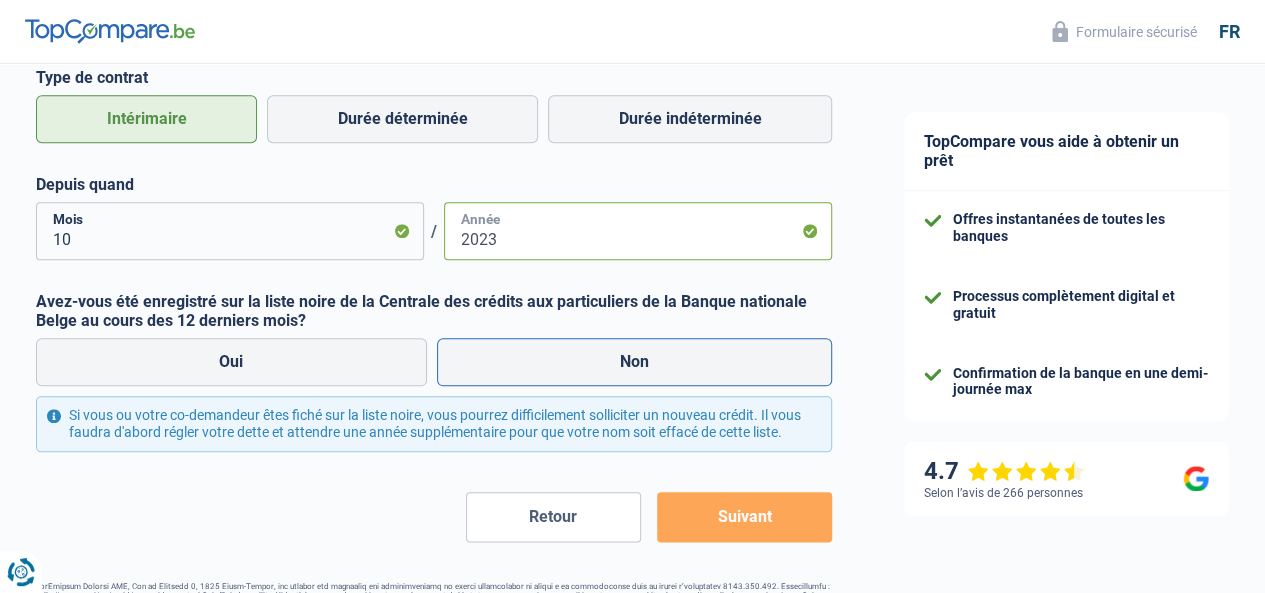 type on "2023" 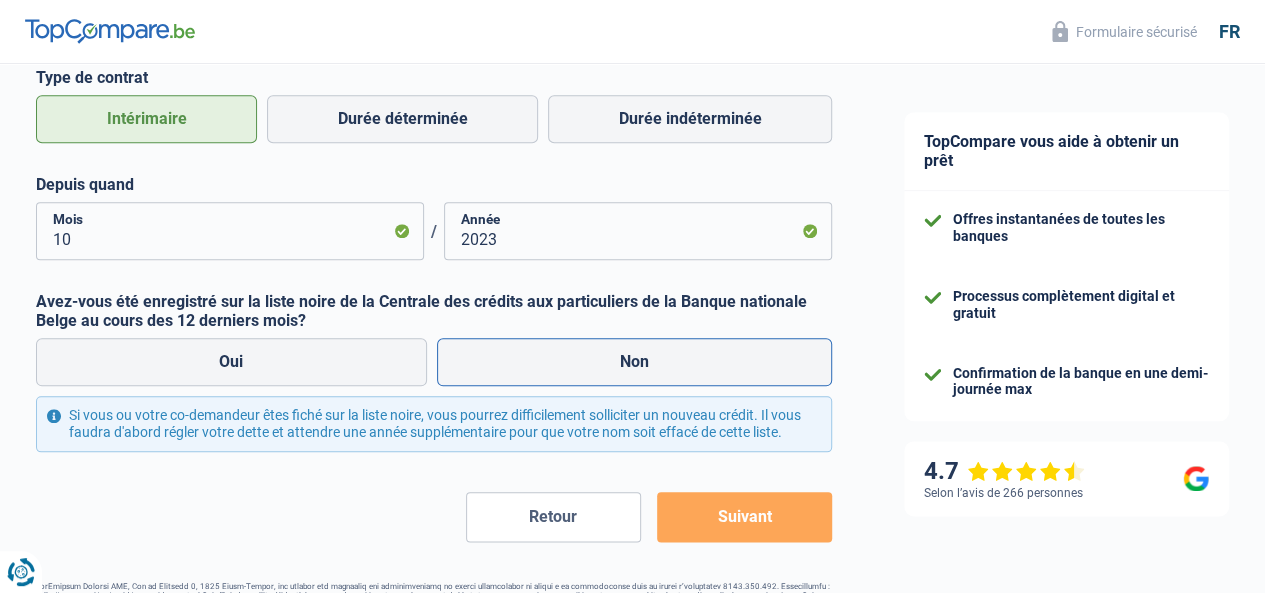 click on "Non" at bounding box center [635, 362] 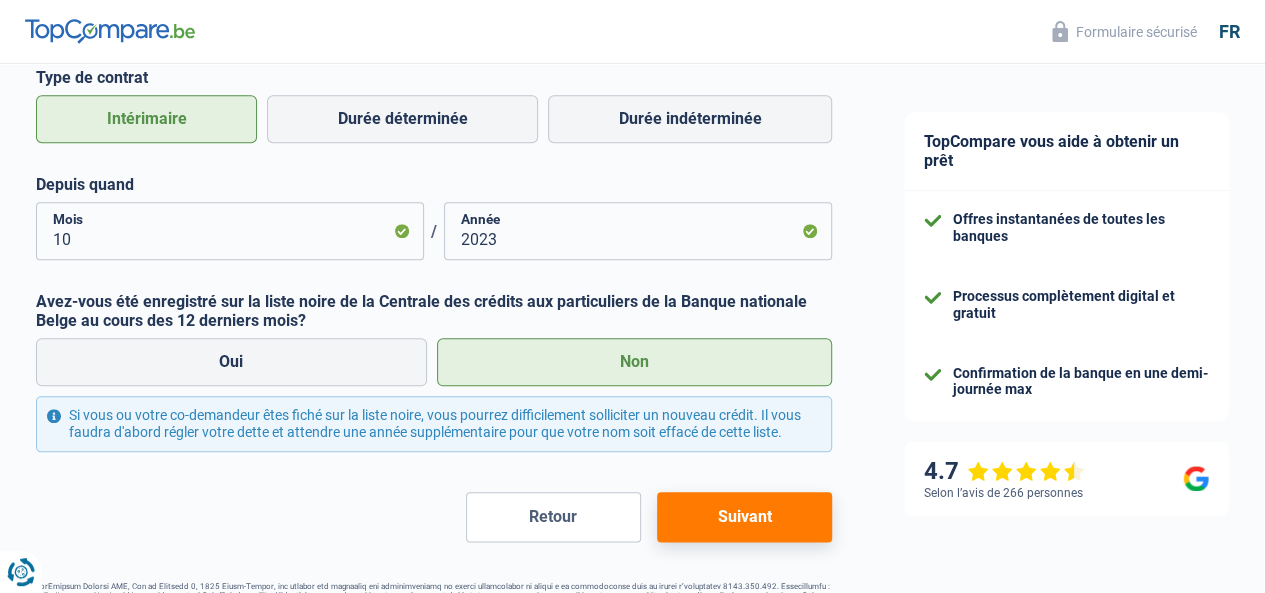 scroll, scrollTop: 988, scrollLeft: 0, axis: vertical 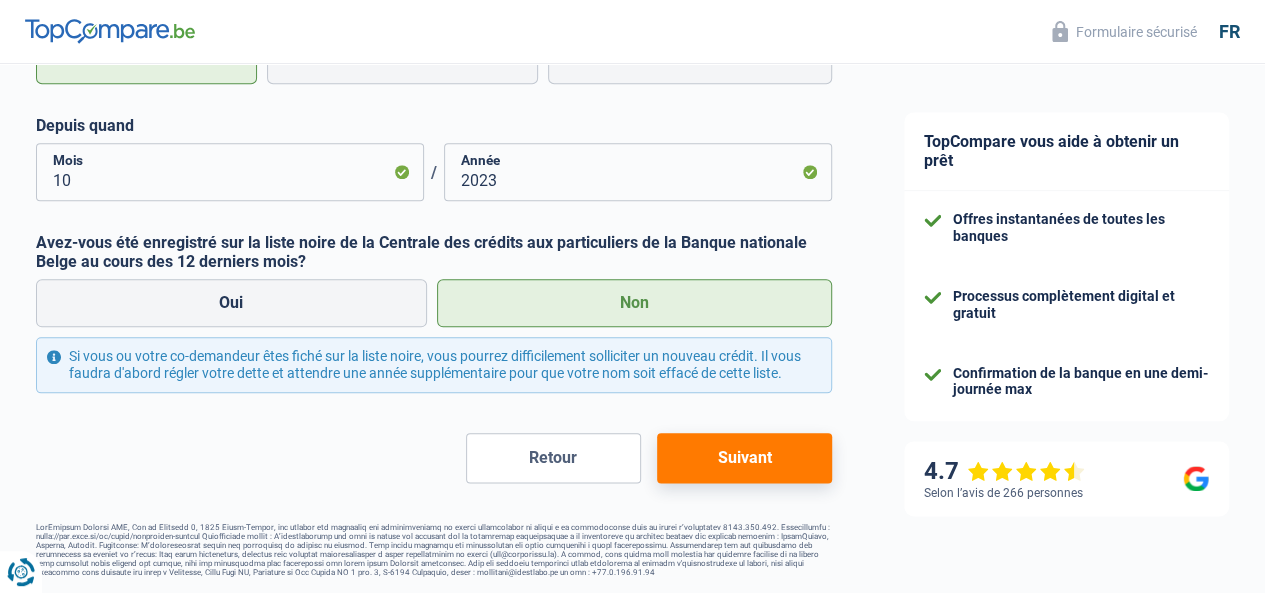click on "Suivant" at bounding box center [744, 458] 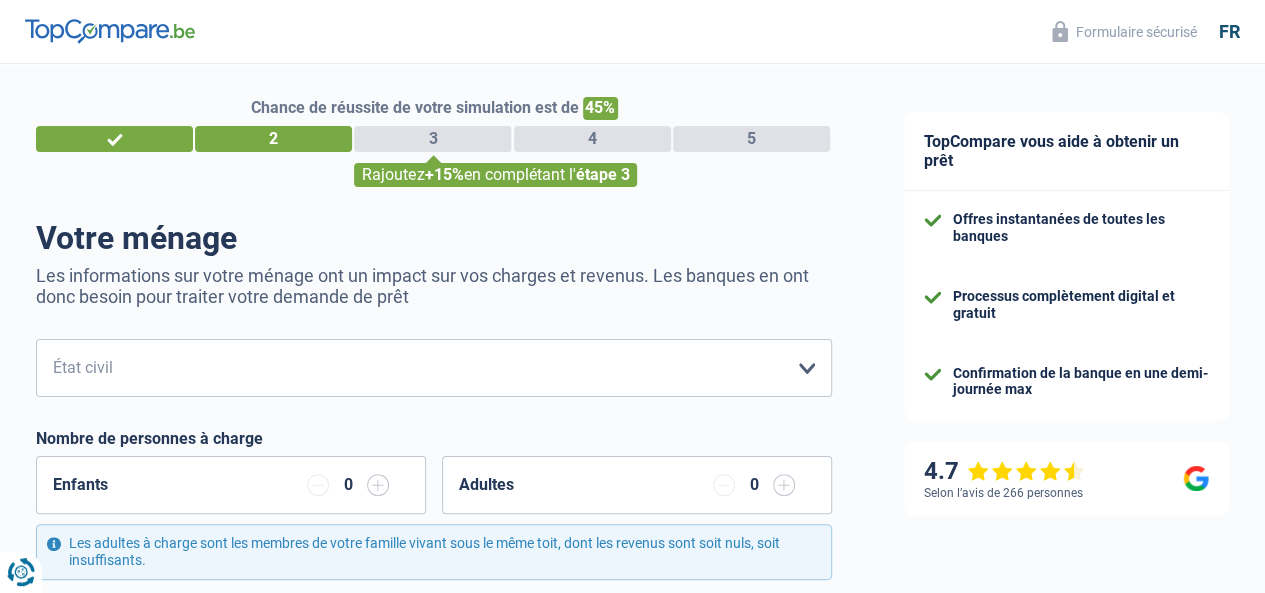 scroll, scrollTop: 0, scrollLeft: 0, axis: both 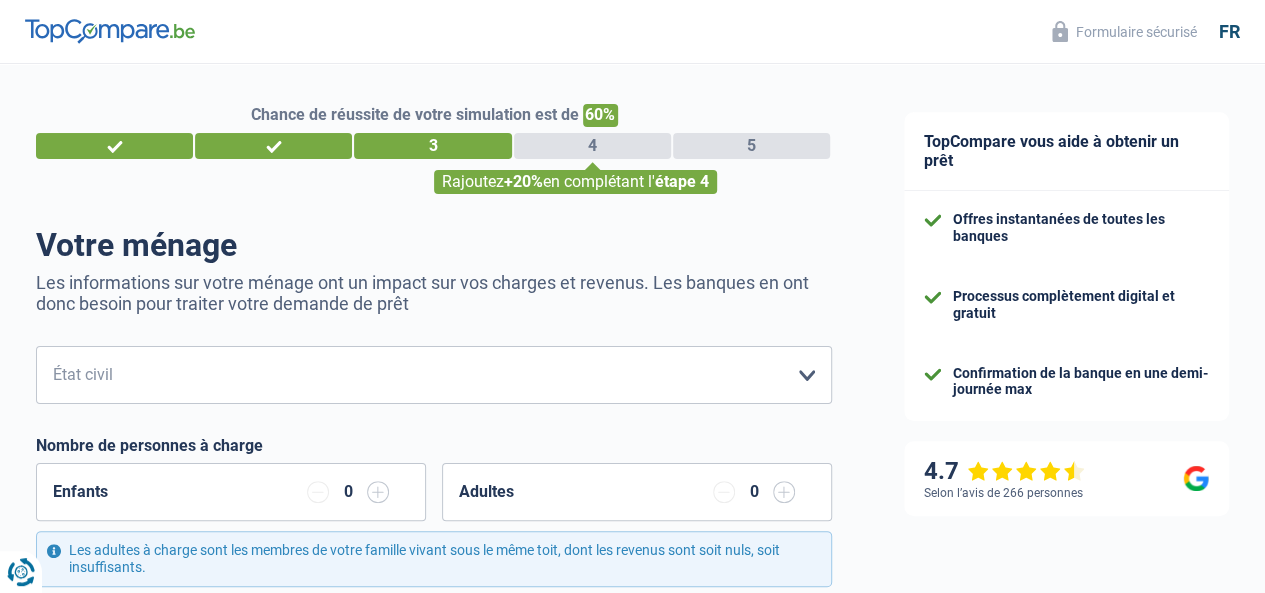 click on "Votre ménage
Les informations sur votre ménage ont un impact sur vos charges et revenus. Les banques en ont donc besoin pour traiter votre demande de prêt
Célibataire Marié(e) Cohabitant(e) légal(e) Divorcé(e) Veuf(ve) Séparé (de fait)
Veuillez sélectionner une option
État civil
Tous les champs sont obligatoires. Veuillez sélectionner une option
Nombre de personnes à charge
Enfants
0
Adultes
0
Les adultes à charge sont les membres de votre famille vivant sous le même toit, dont les revenus sont soit nuls, soit insuffisants.
Locataire Propriétaire avec prêt hypothécaire Propriétaire sans prêt hypothécaire Logé(e) par la famille Concierge" at bounding box center [434, 840] 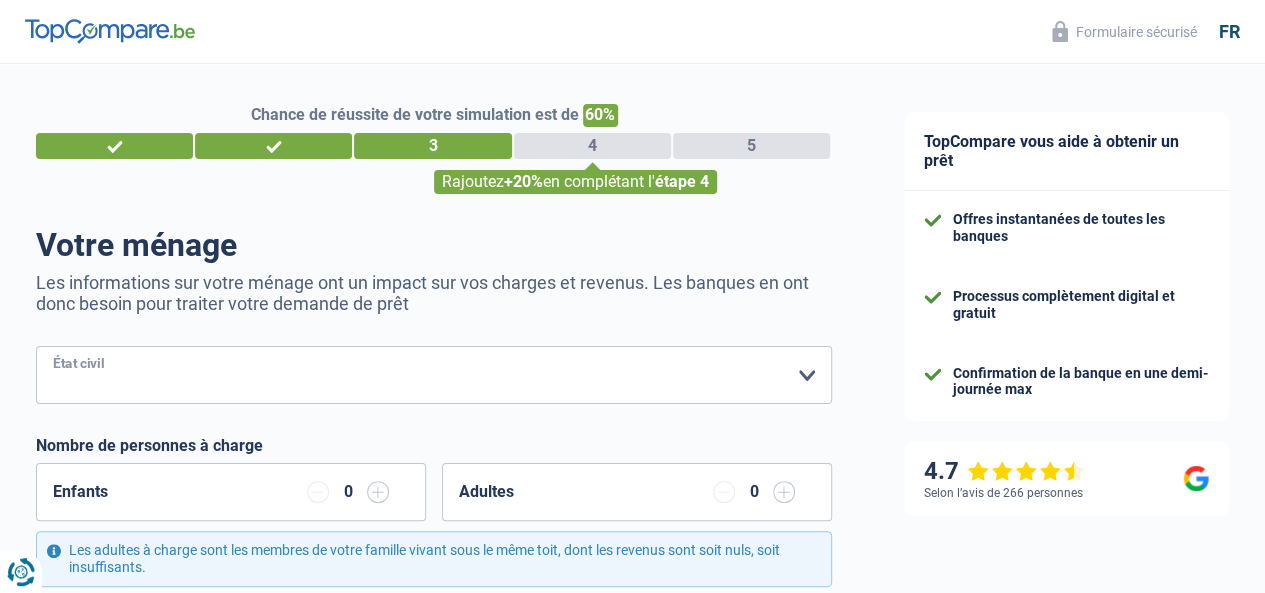click on "Célibataire Marié(e) Cohabitant(e) légal(e) Divorcé(e) Veuf(ve) Séparé (de fait)
Veuillez sélectionner une option" at bounding box center [434, 375] 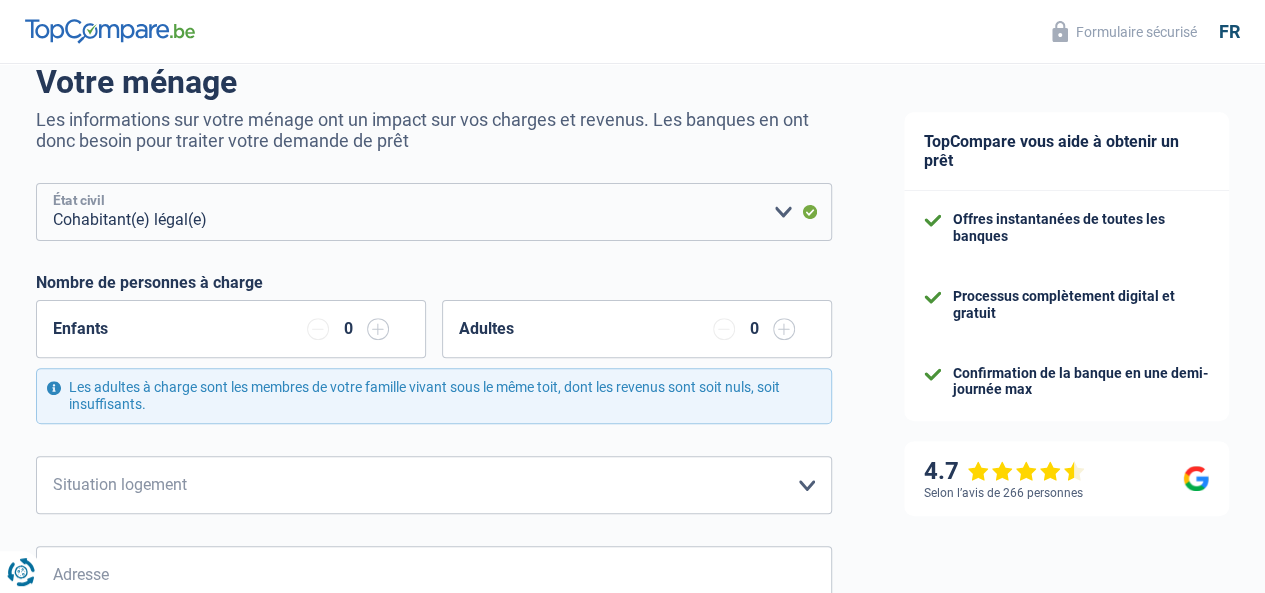 scroll, scrollTop: 167, scrollLeft: 0, axis: vertical 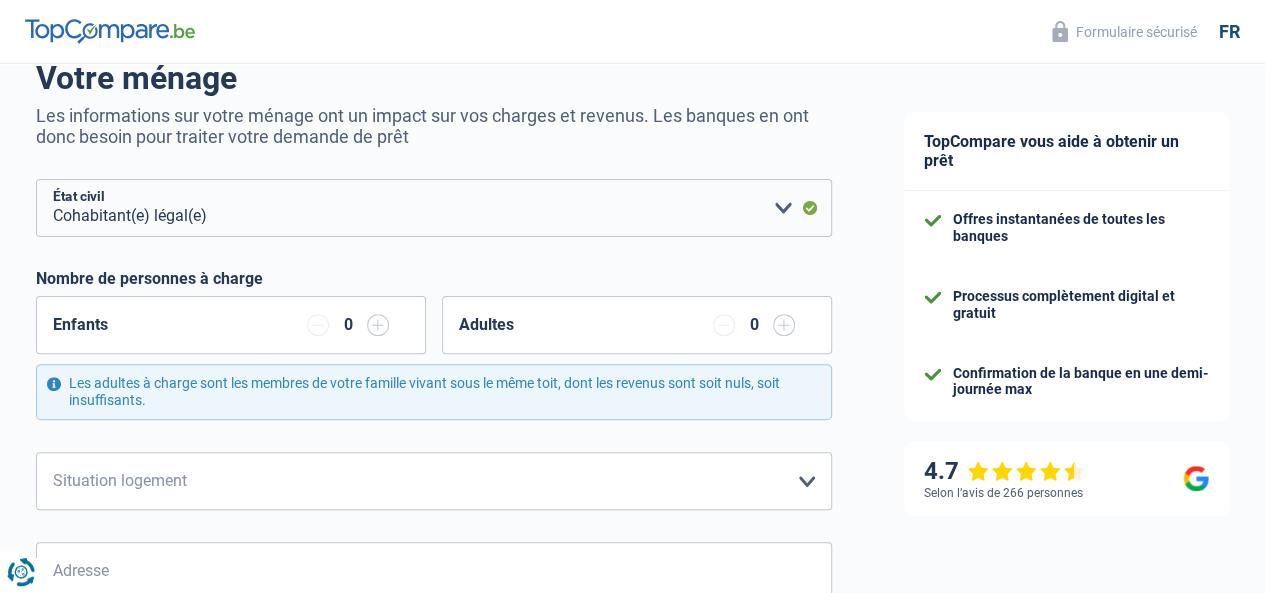 click at bounding box center [784, 325] 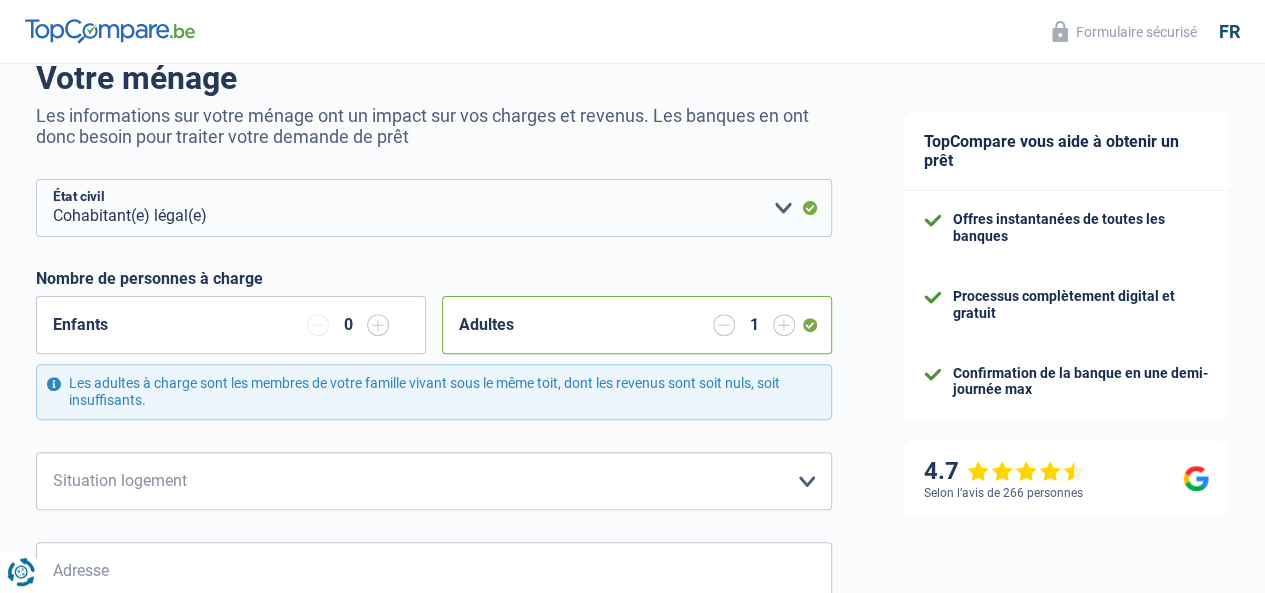 click at bounding box center [784, 325] 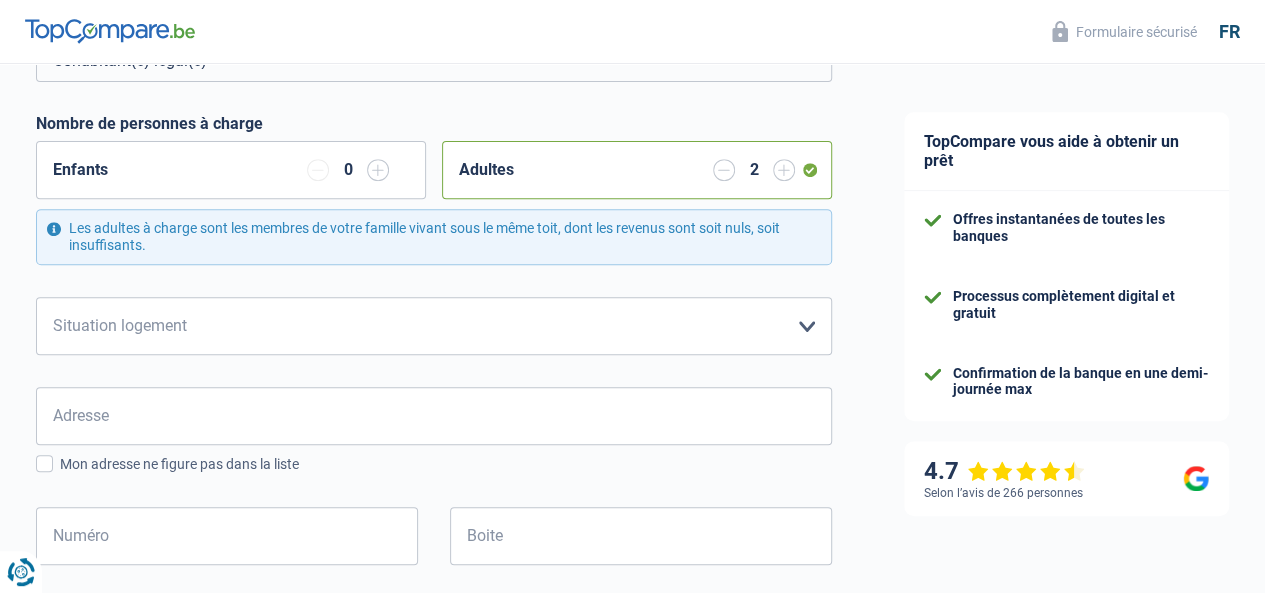 scroll, scrollTop: 328, scrollLeft: 0, axis: vertical 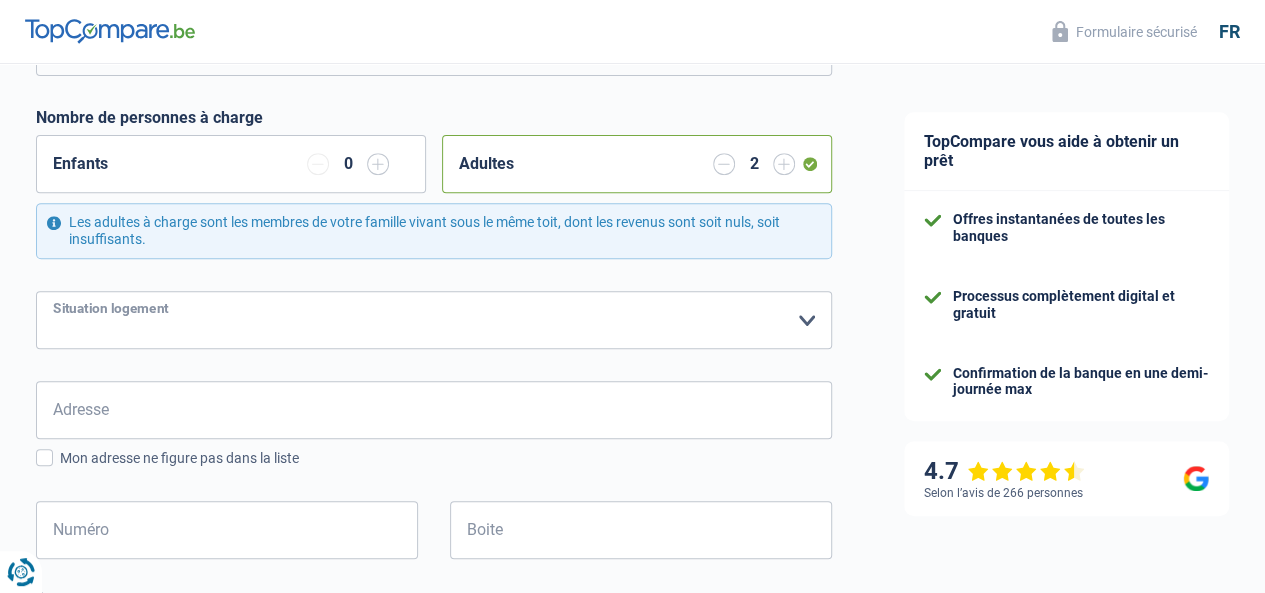 click on "Locataire Propriétaire avec prêt hypothécaire Propriétaire sans prêt hypothécaire Logé(e) par la famille Concierge
Veuillez sélectionner une option" at bounding box center (434, 320) 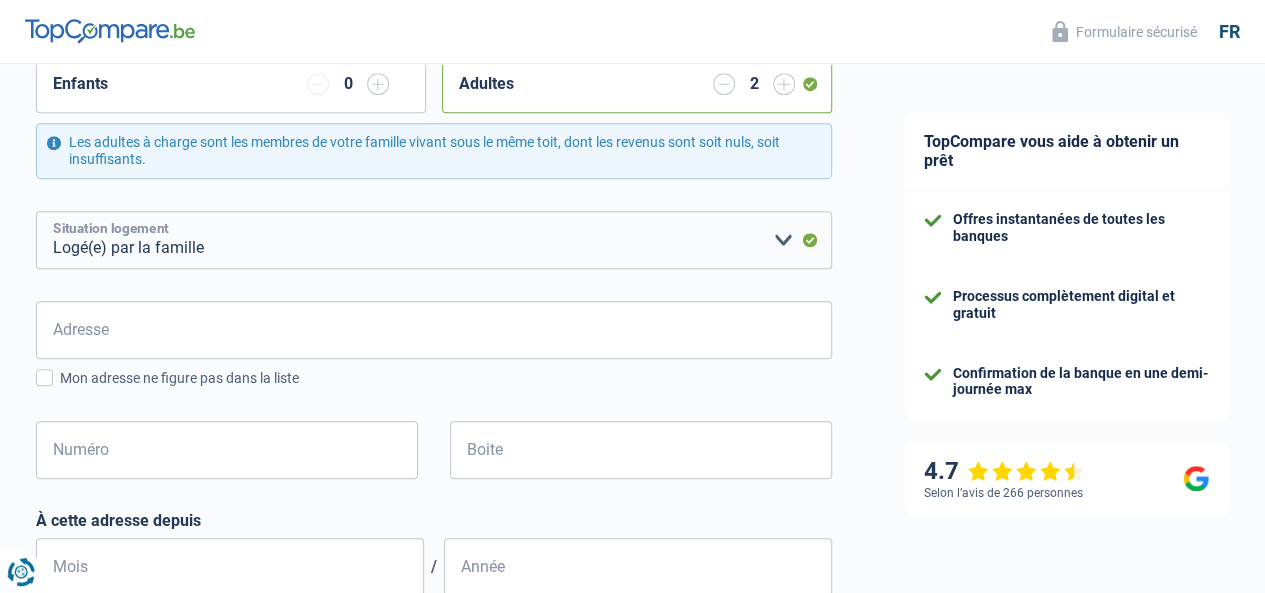 scroll, scrollTop: 409, scrollLeft: 0, axis: vertical 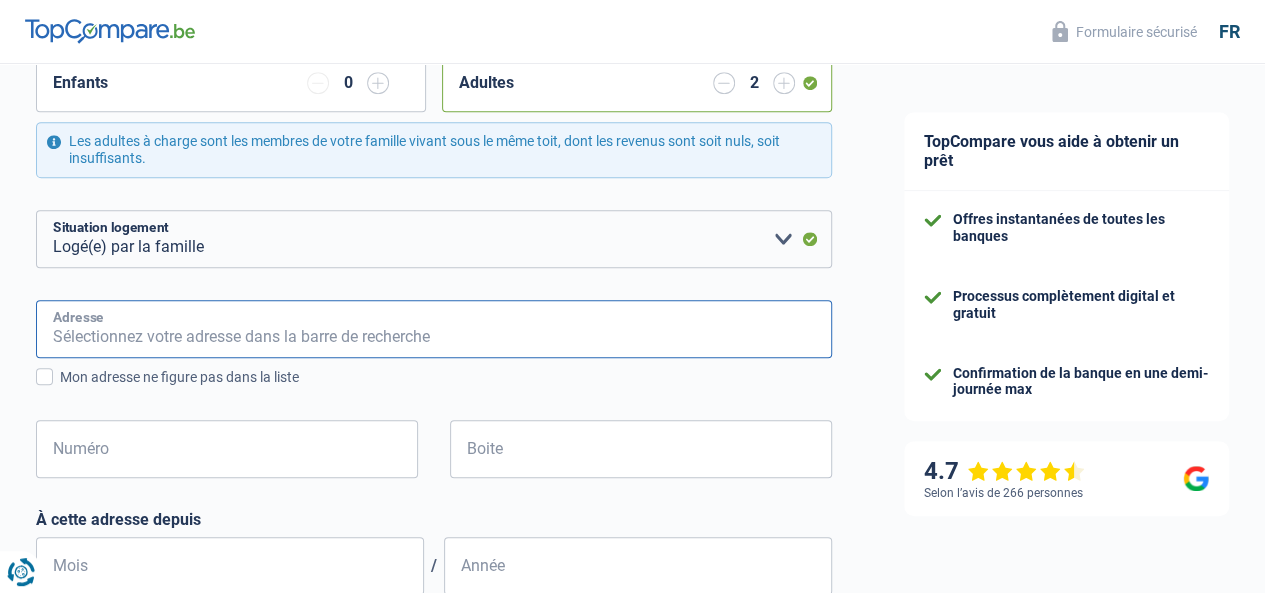 click on "Adresse" at bounding box center [434, 329] 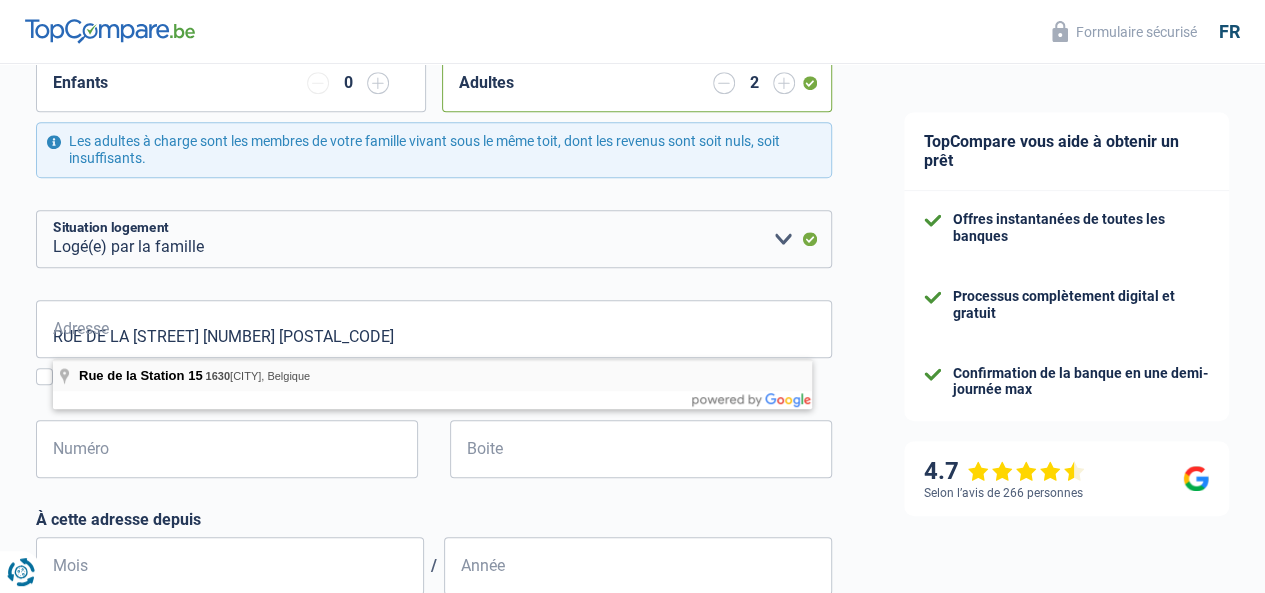 type on "Rue de la Station 15, 1630 Linkebeek, Belgique" 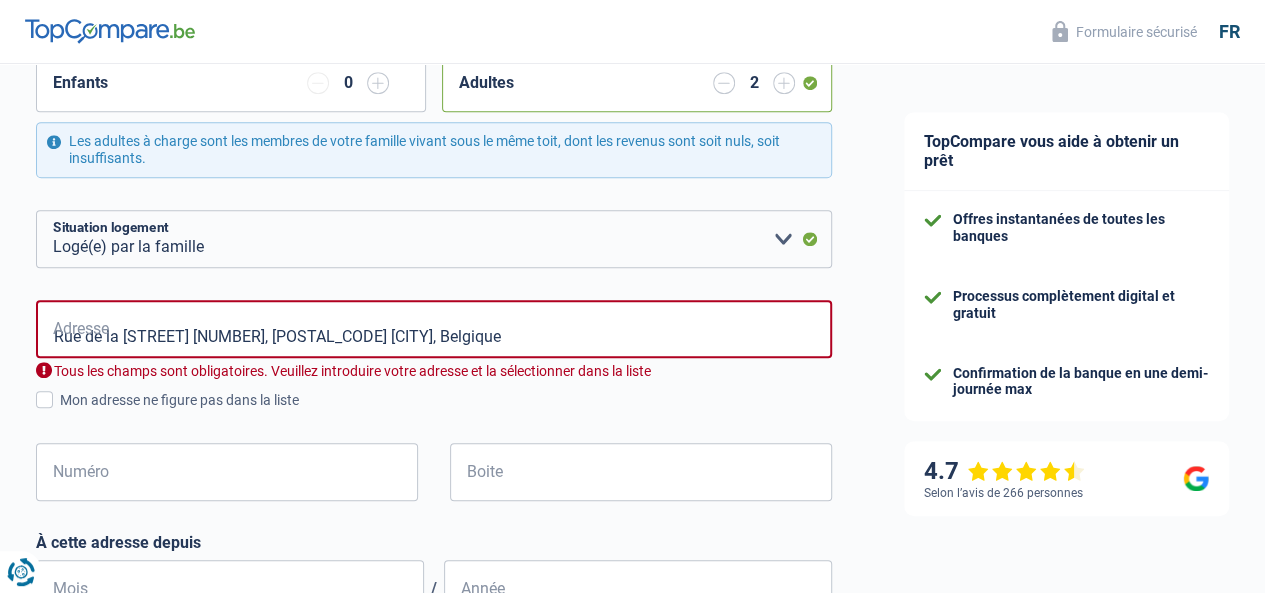 type on "15" 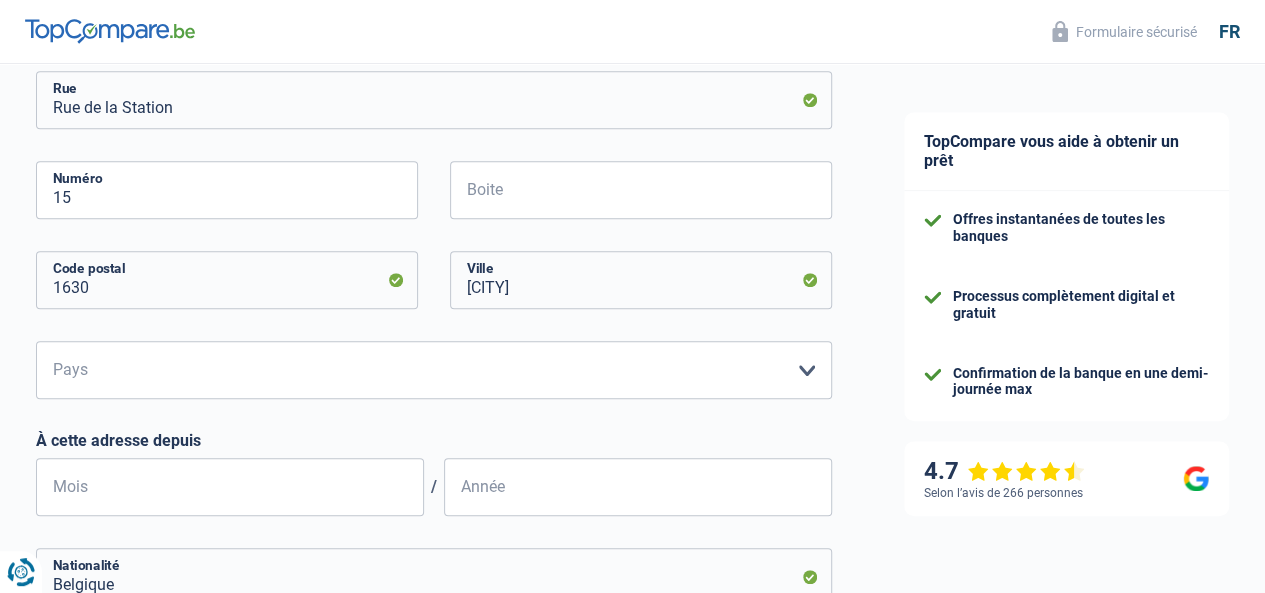 scroll, scrollTop: 639, scrollLeft: 0, axis: vertical 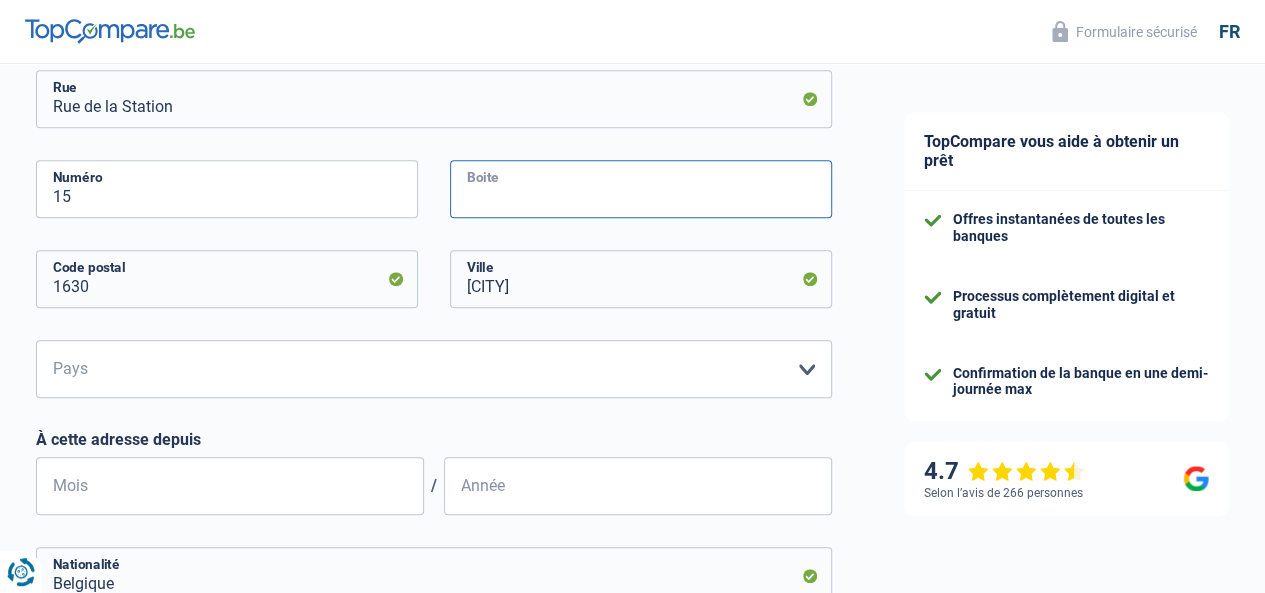 click on "Boite" at bounding box center [641, 189] 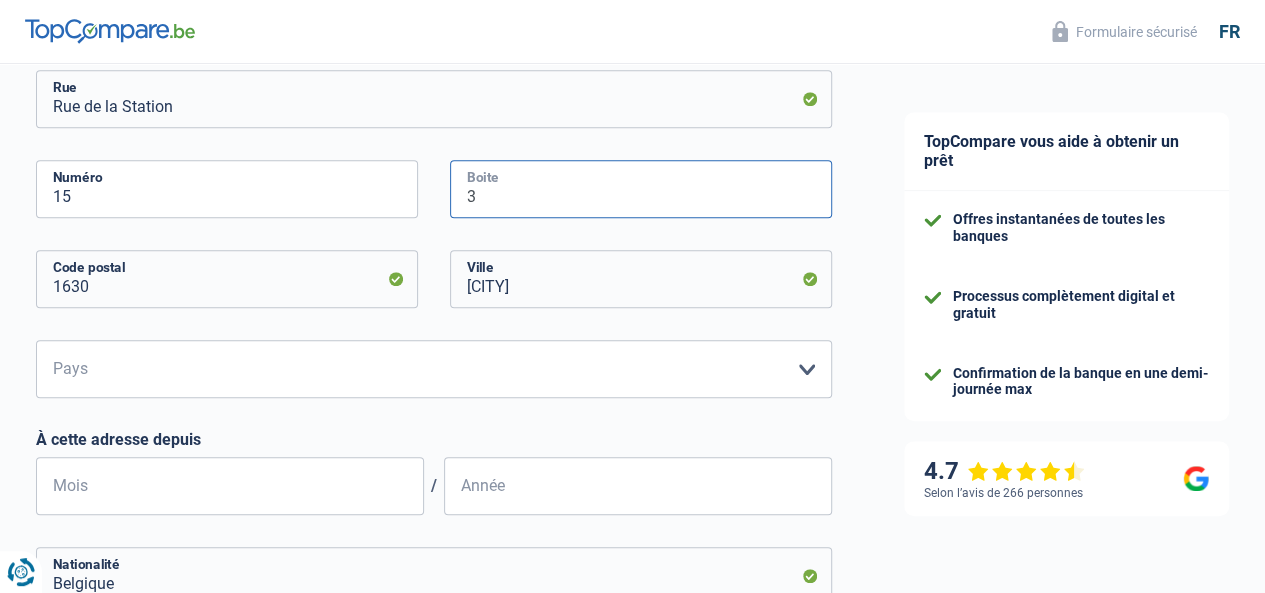 type on "3" 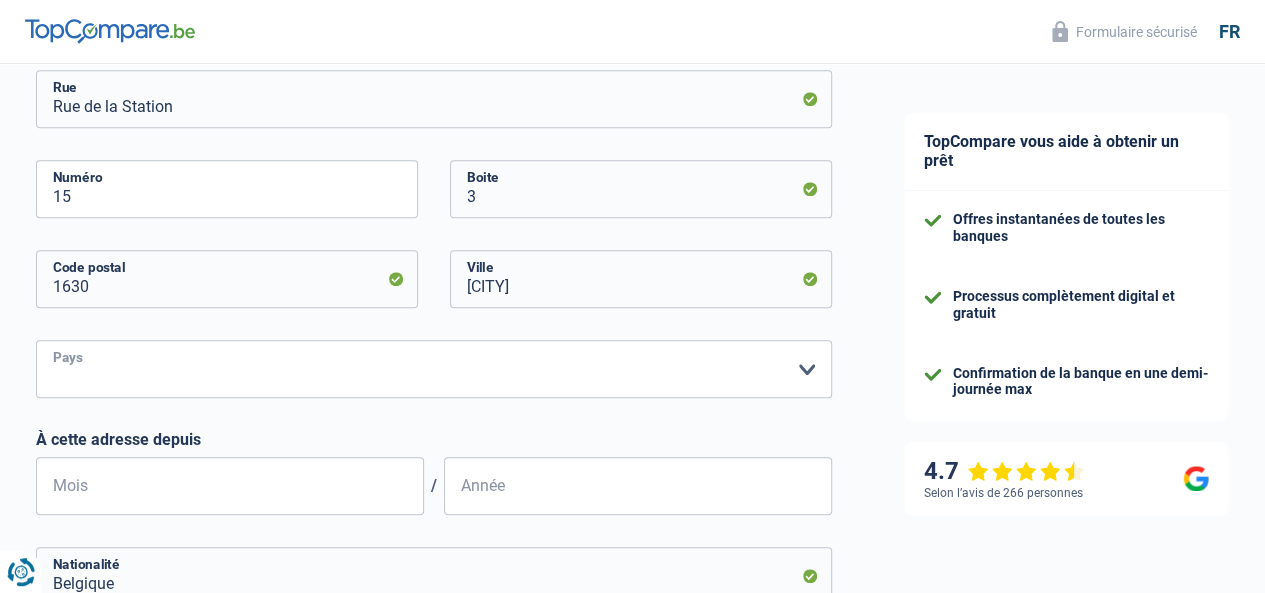 click on "Belgique Luxembourg
Veuillez sélectionner une option" at bounding box center (434, 369) 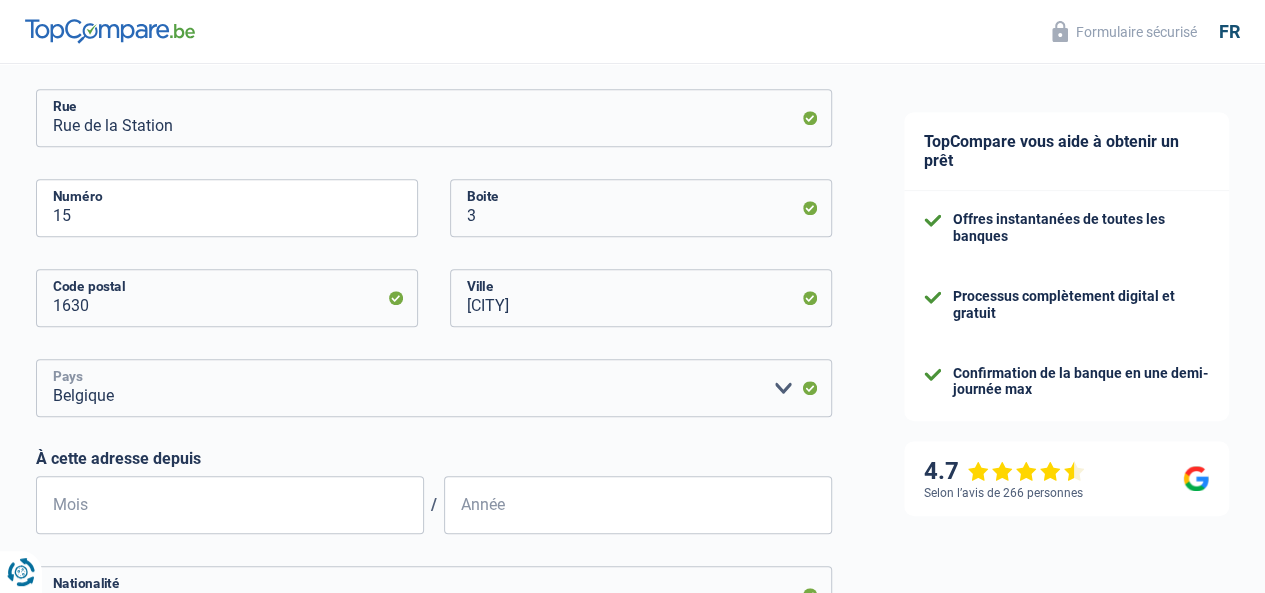 scroll, scrollTop: 621, scrollLeft: 0, axis: vertical 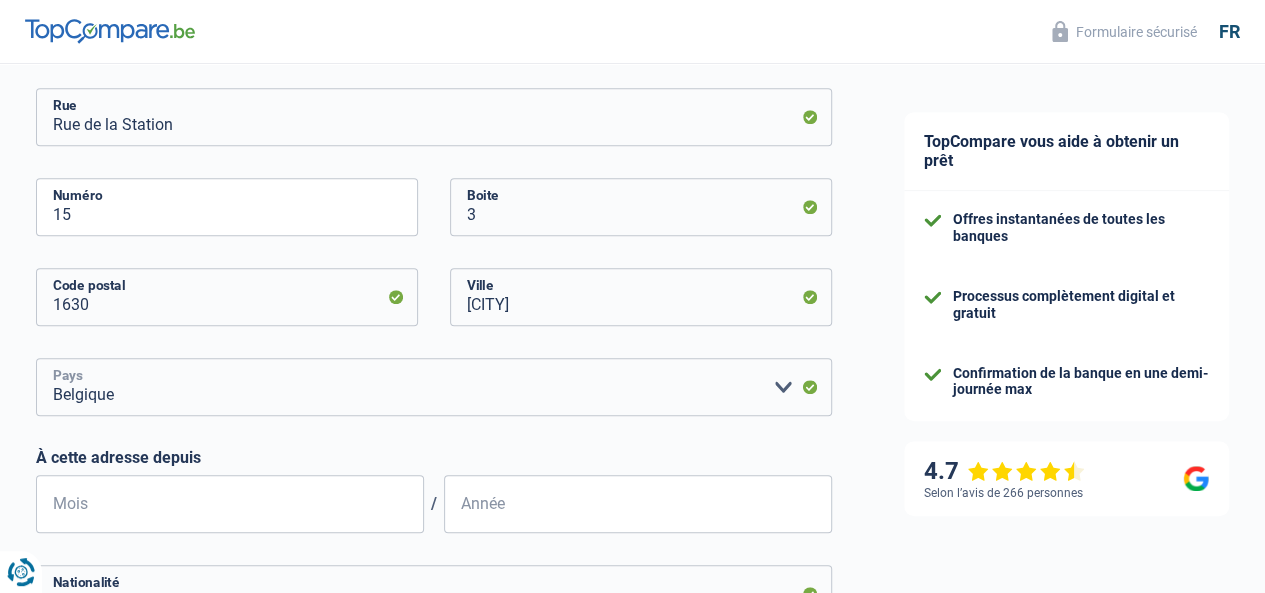 click on "Belgique Luxembourg
Veuillez sélectionner une option" at bounding box center (434, 387) 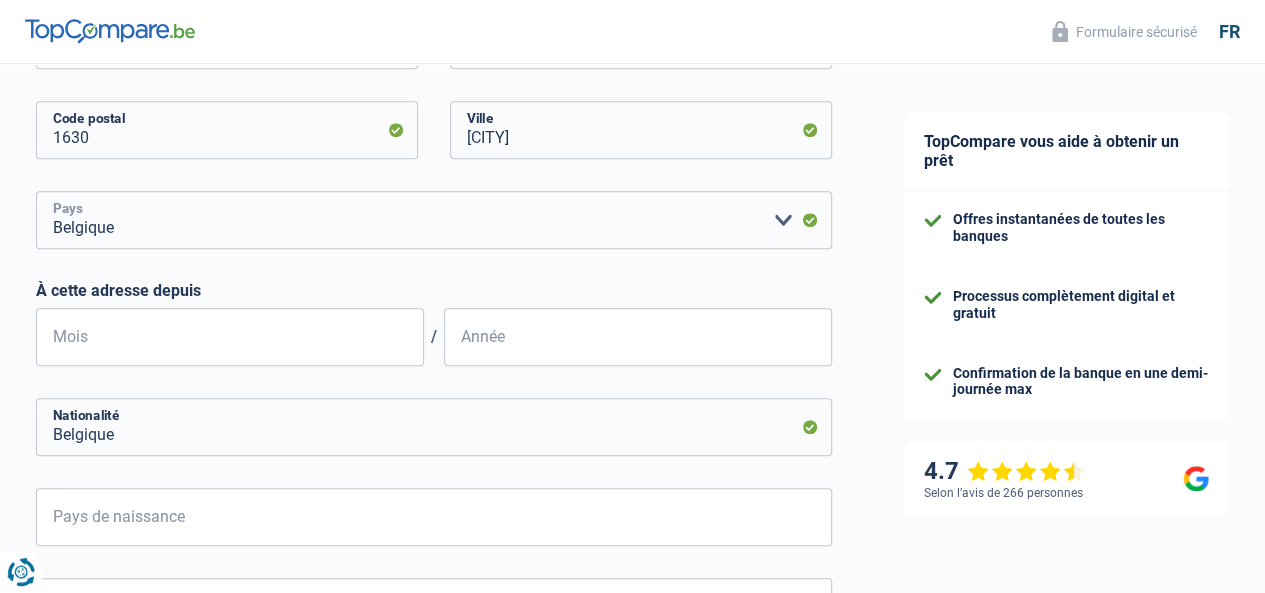 scroll, scrollTop: 805, scrollLeft: 0, axis: vertical 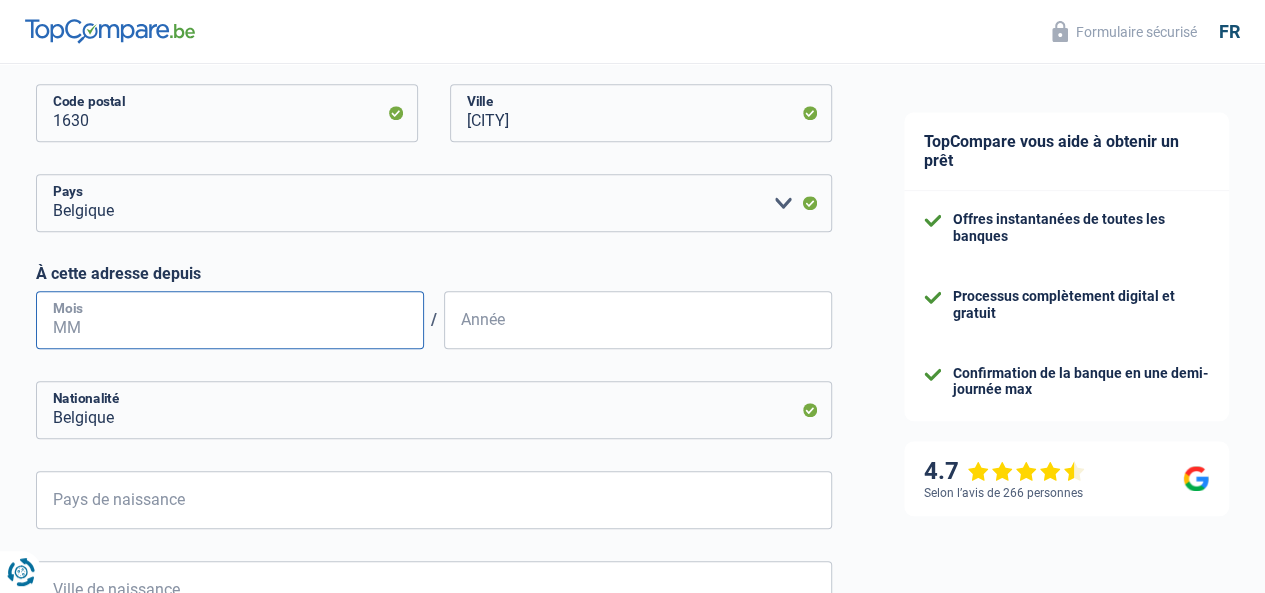 click on "Mois" at bounding box center [230, 320] 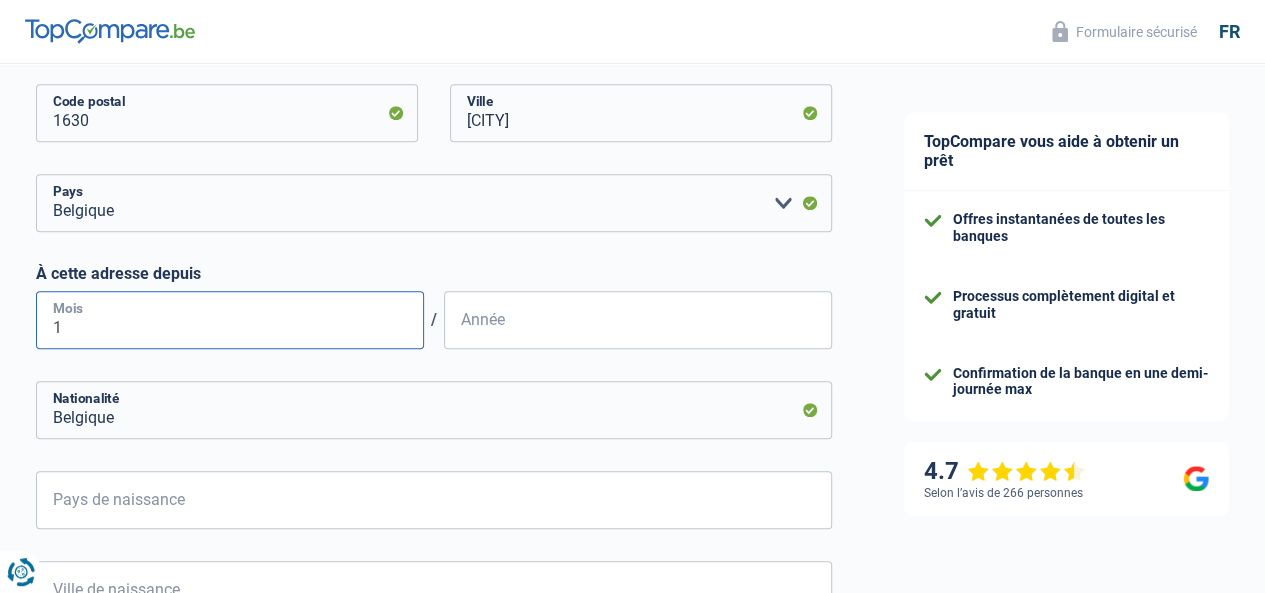type on "10" 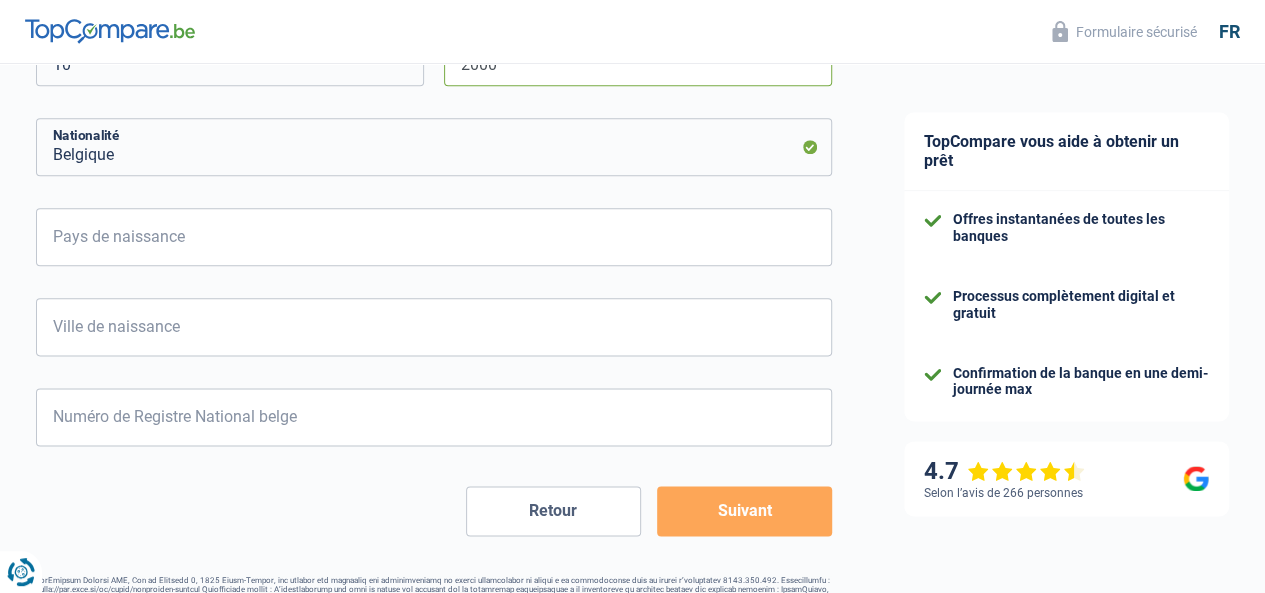 scroll, scrollTop: 1079, scrollLeft: 0, axis: vertical 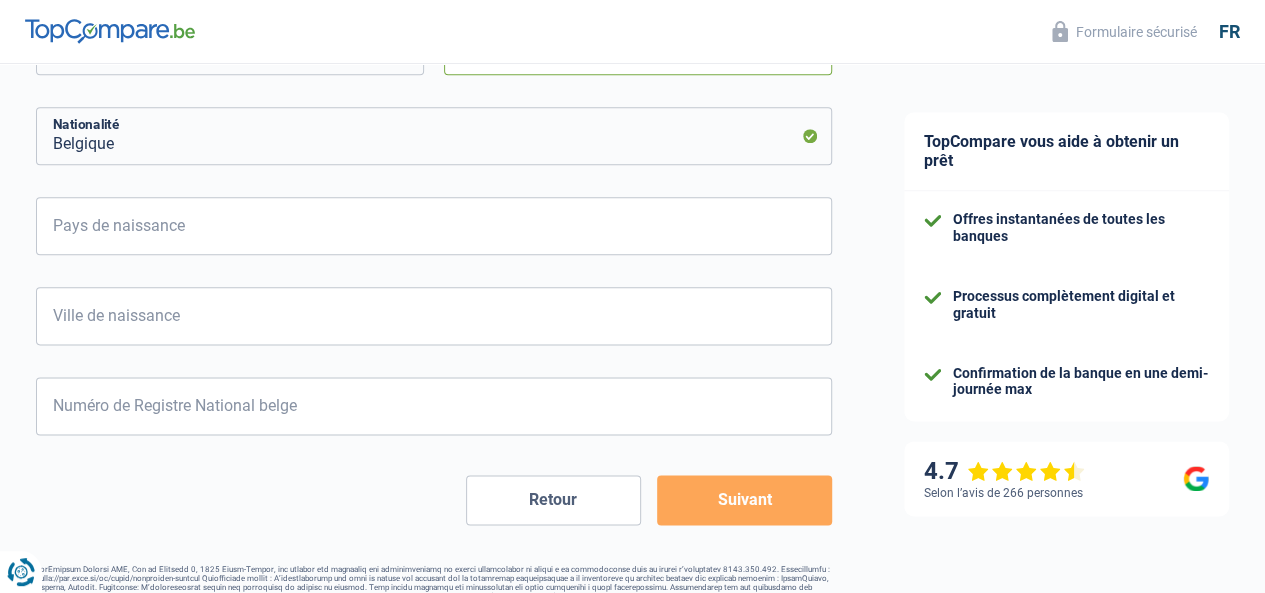 type on "2000" 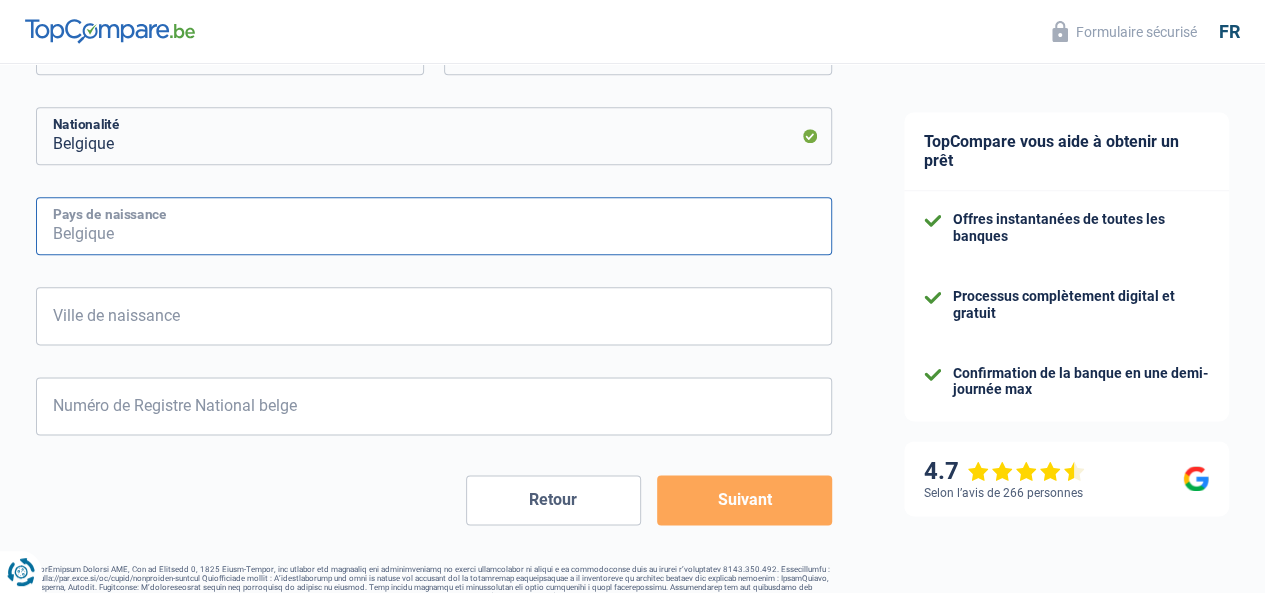 click on "Pays de naissance" at bounding box center [434, 226] 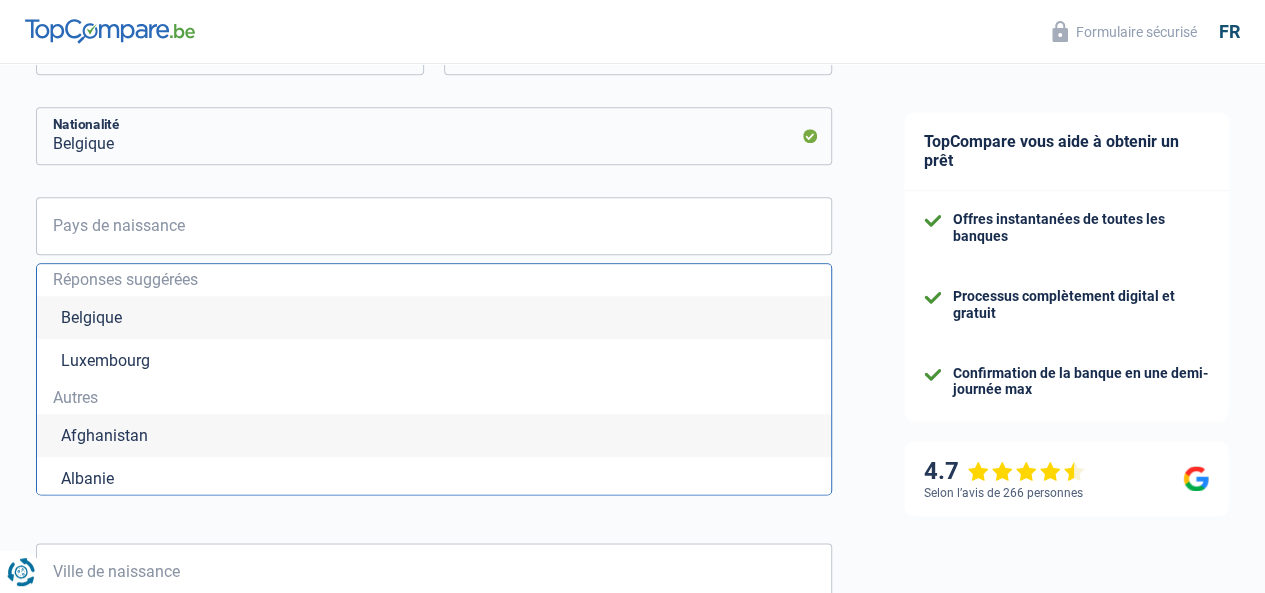 click on "Belgique" at bounding box center [434, 317] 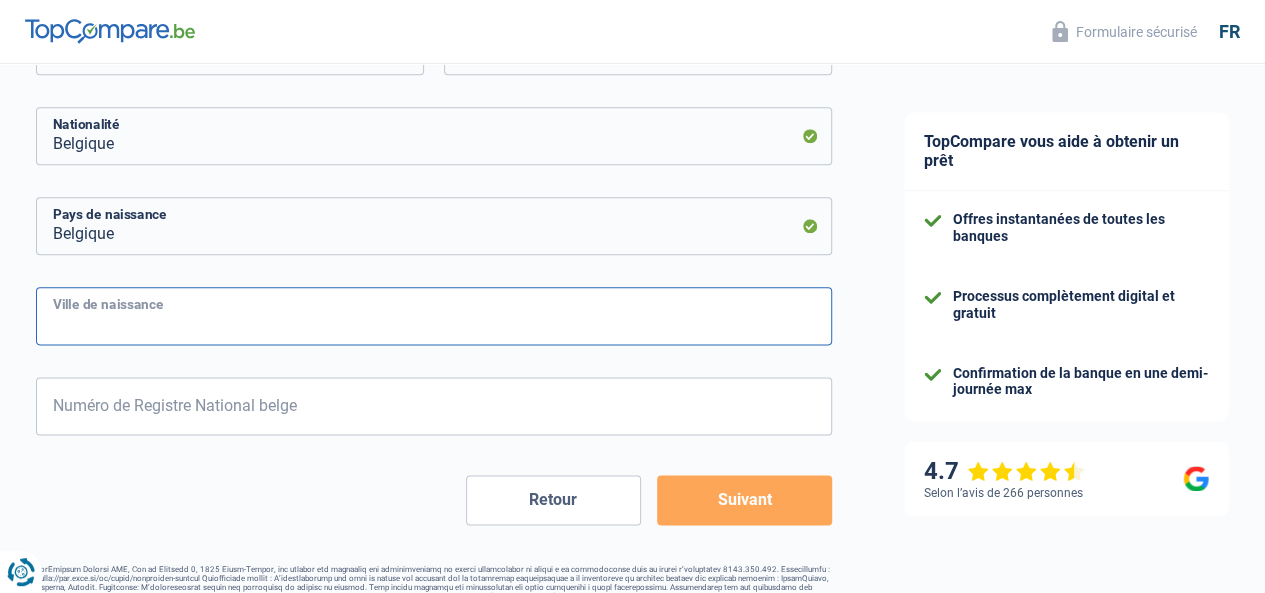 click on "Ville de naissance" at bounding box center (434, 316) 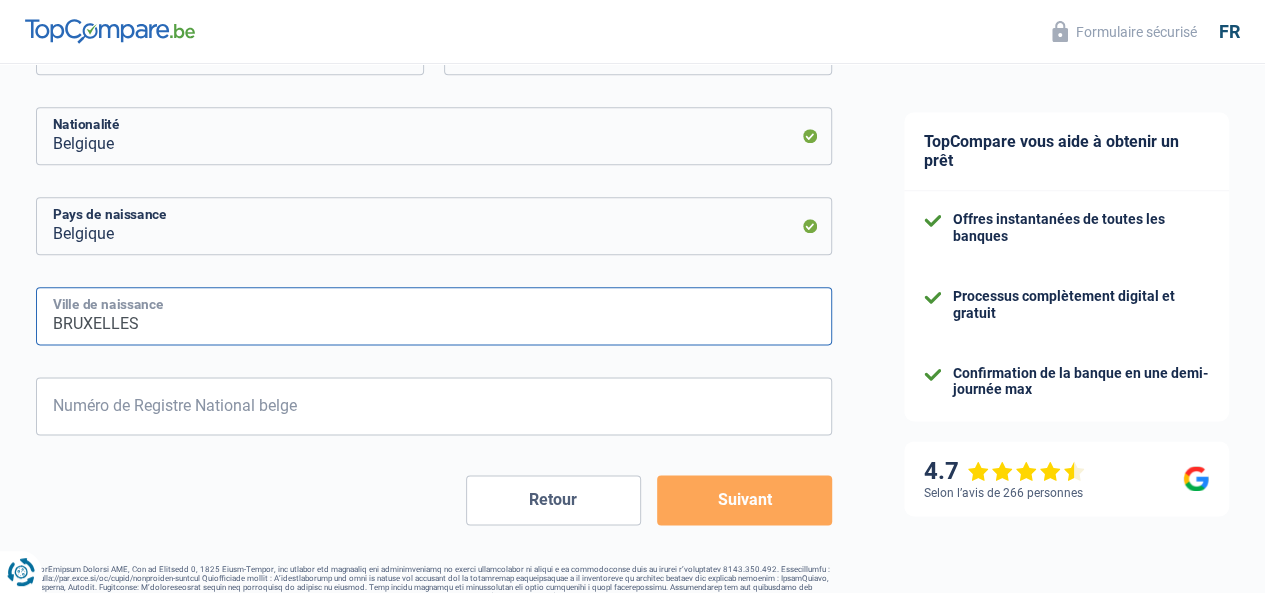 type on "BRUXELLES" 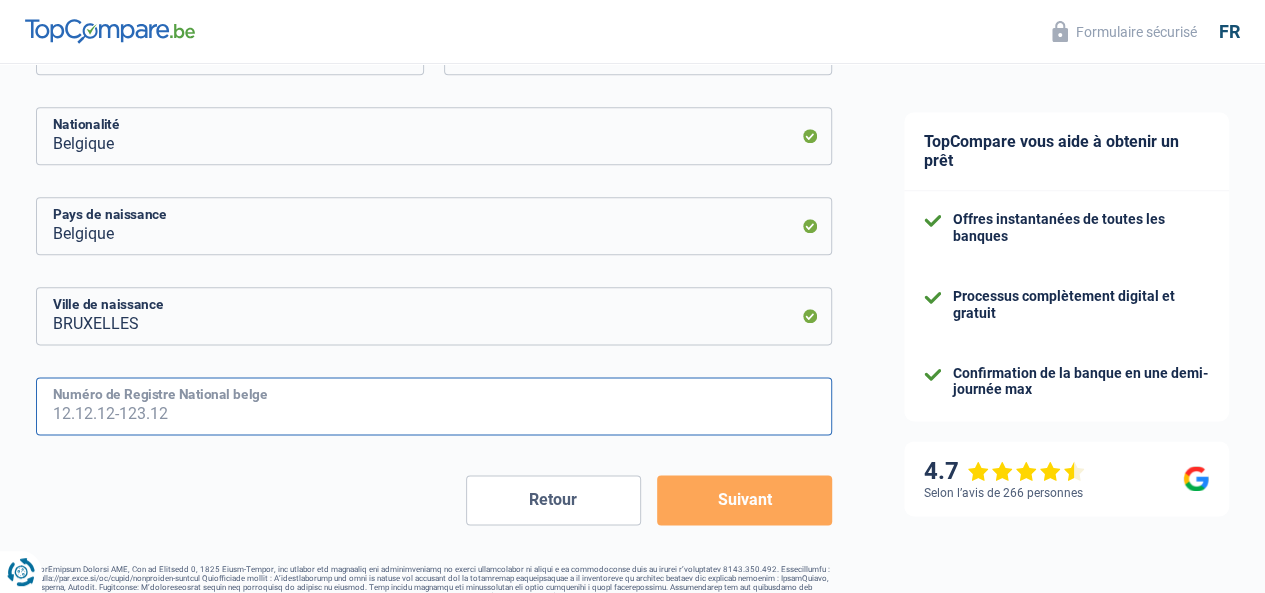 click on "Numéro de Registre National belge" at bounding box center [434, 406] 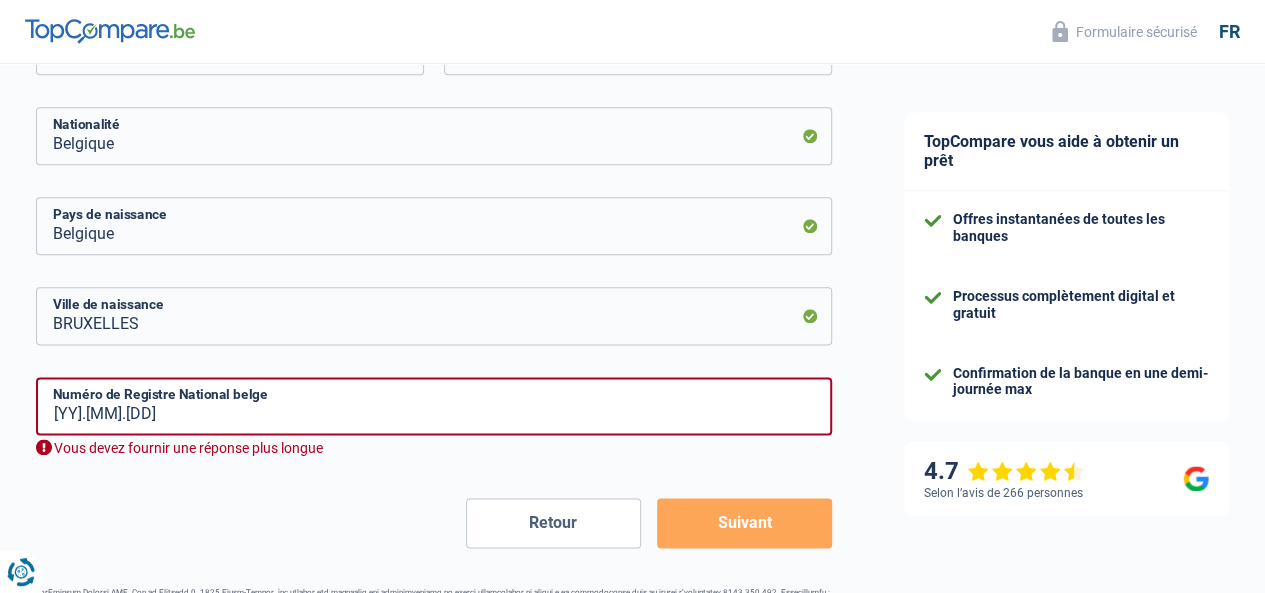 click on "Suivant" at bounding box center [744, 523] 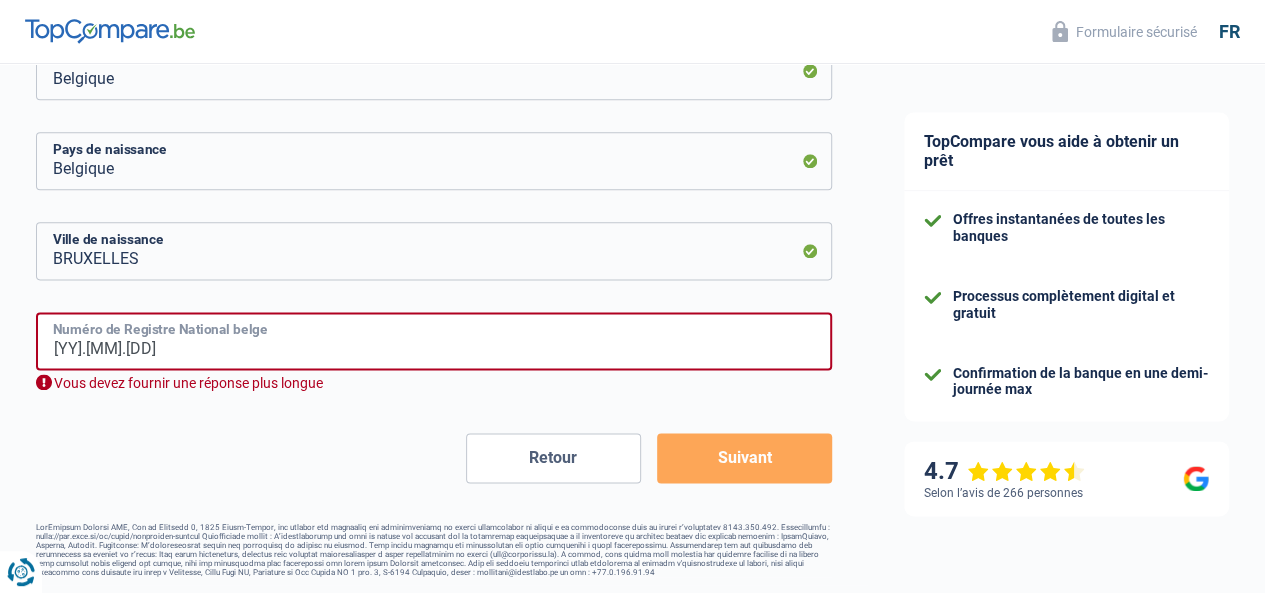 click on "98.11.30" at bounding box center [434, 341] 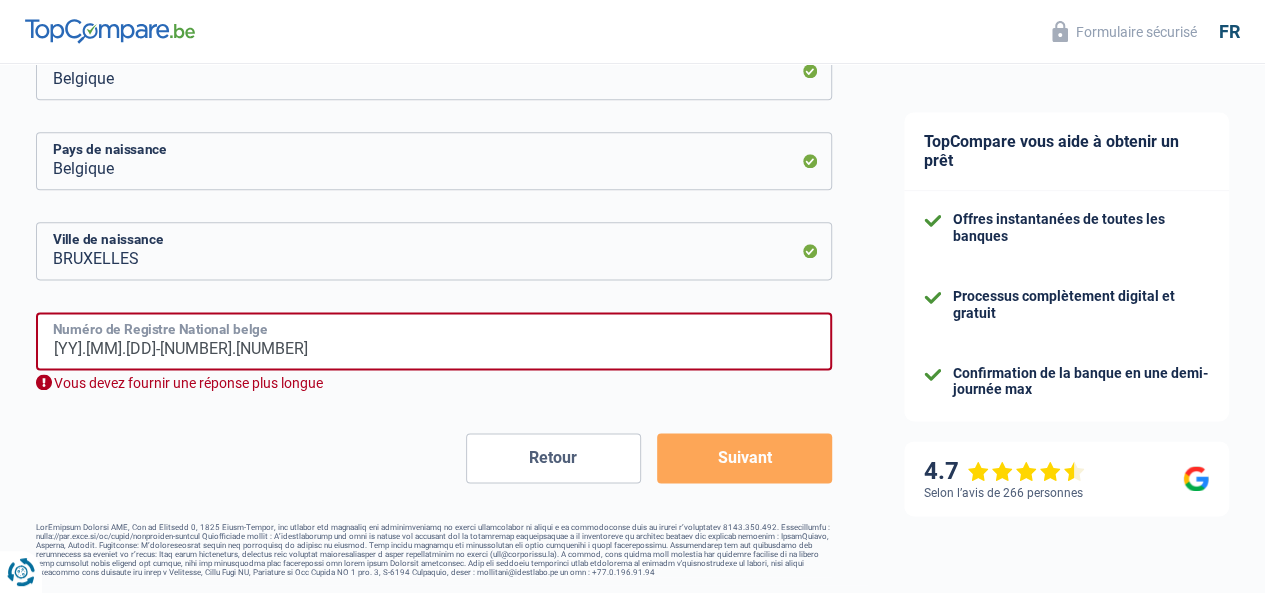 scroll, scrollTop: 1124, scrollLeft: 0, axis: vertical 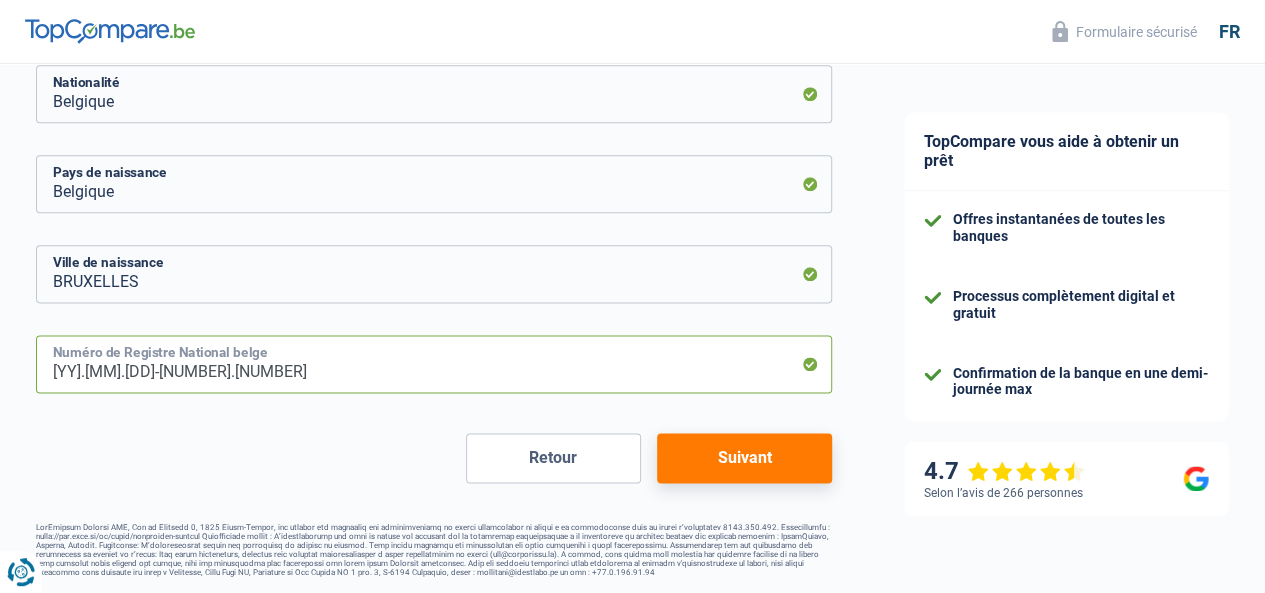 type on "98.11.30-533.23" 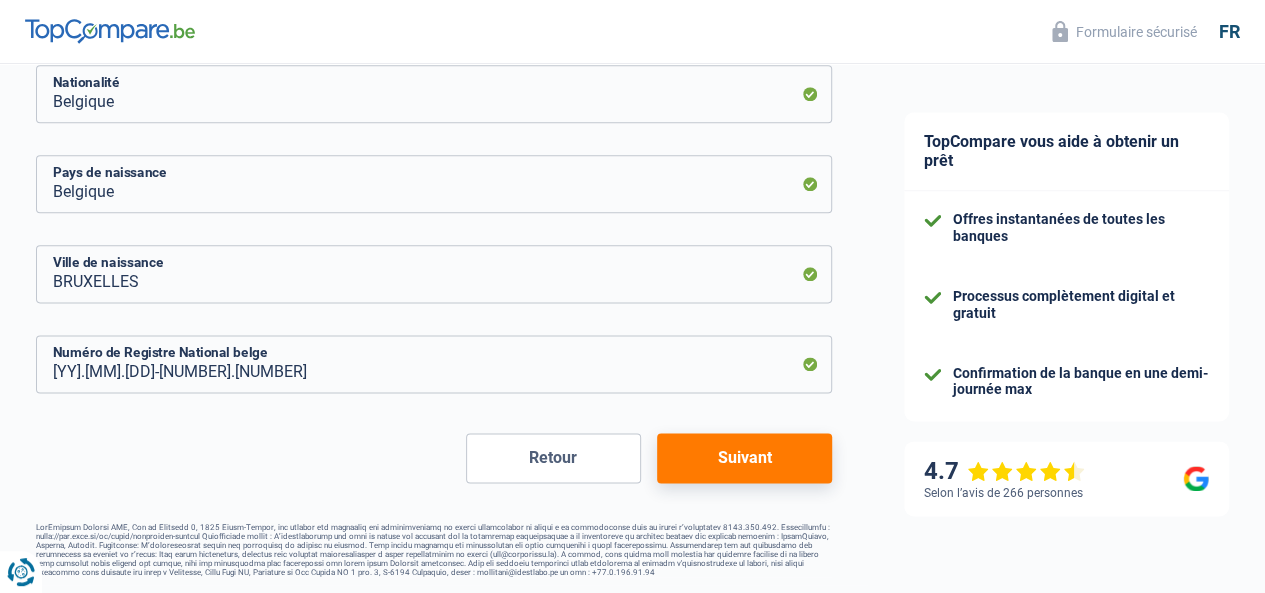 click on "Suivant" at bounding box center [744, 458] 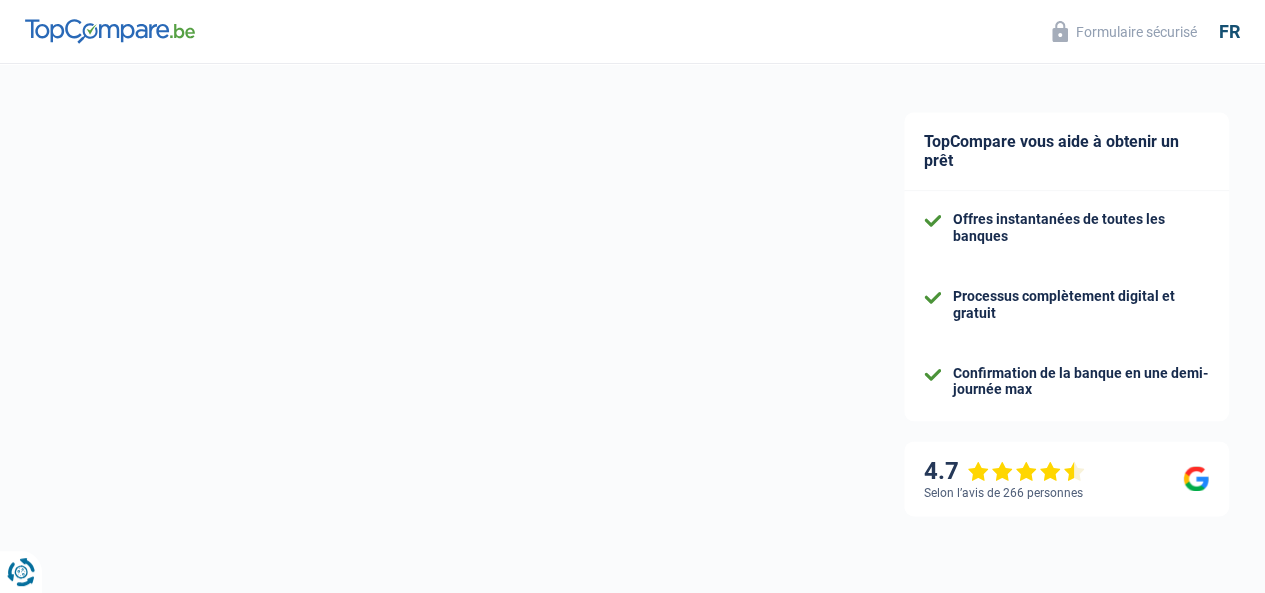 select on "netSalary" 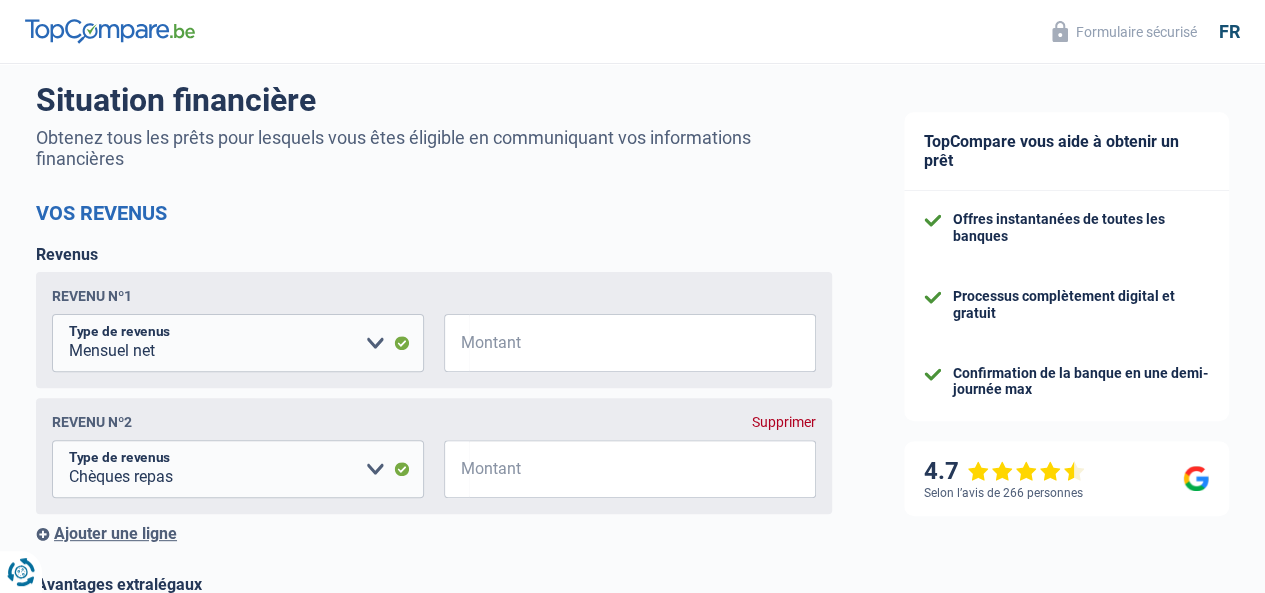 scroll, scrollTop: 152, scrollLeft: 0, axis: vertical 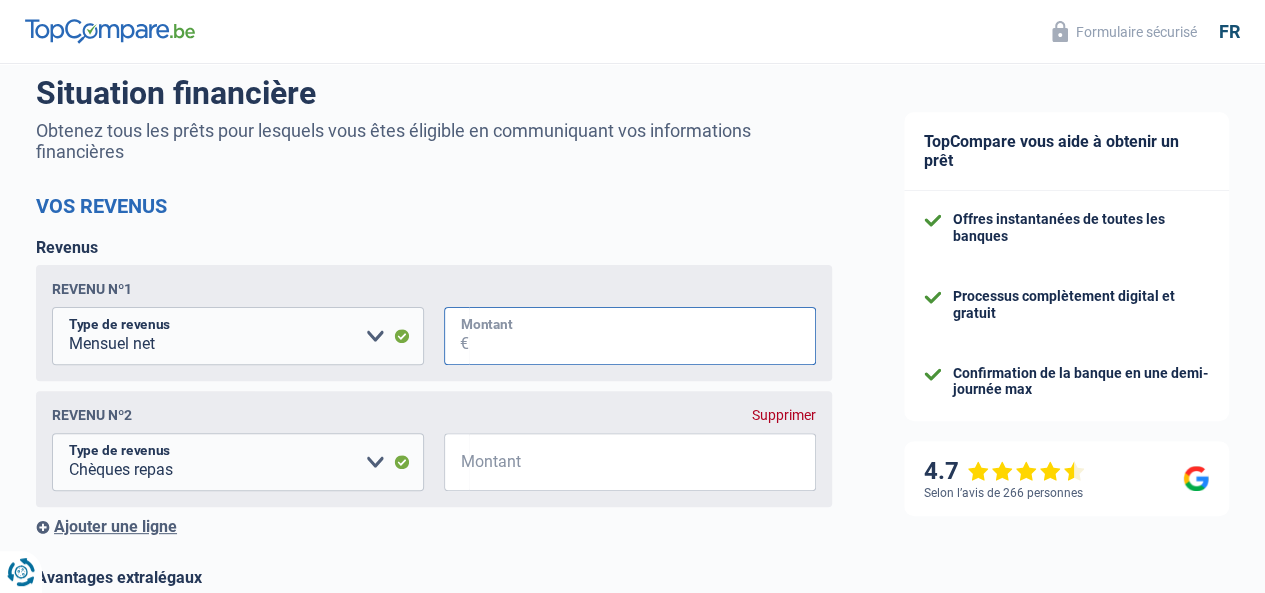 click on "Montant" at bounding box center [642, 336] 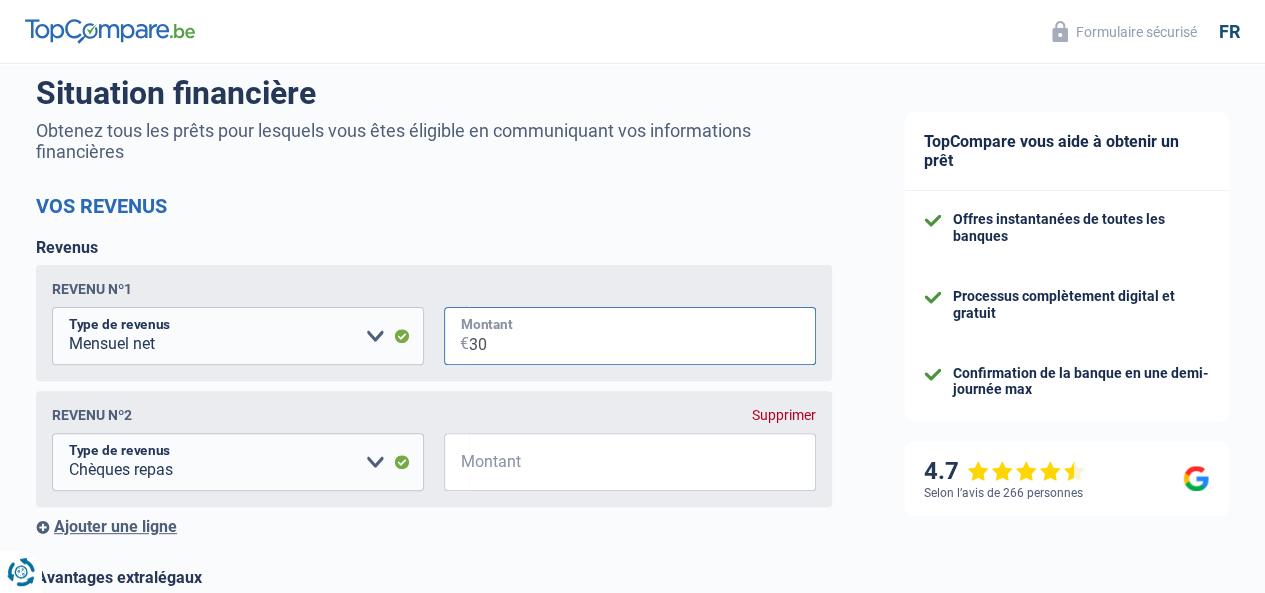 type on "3" 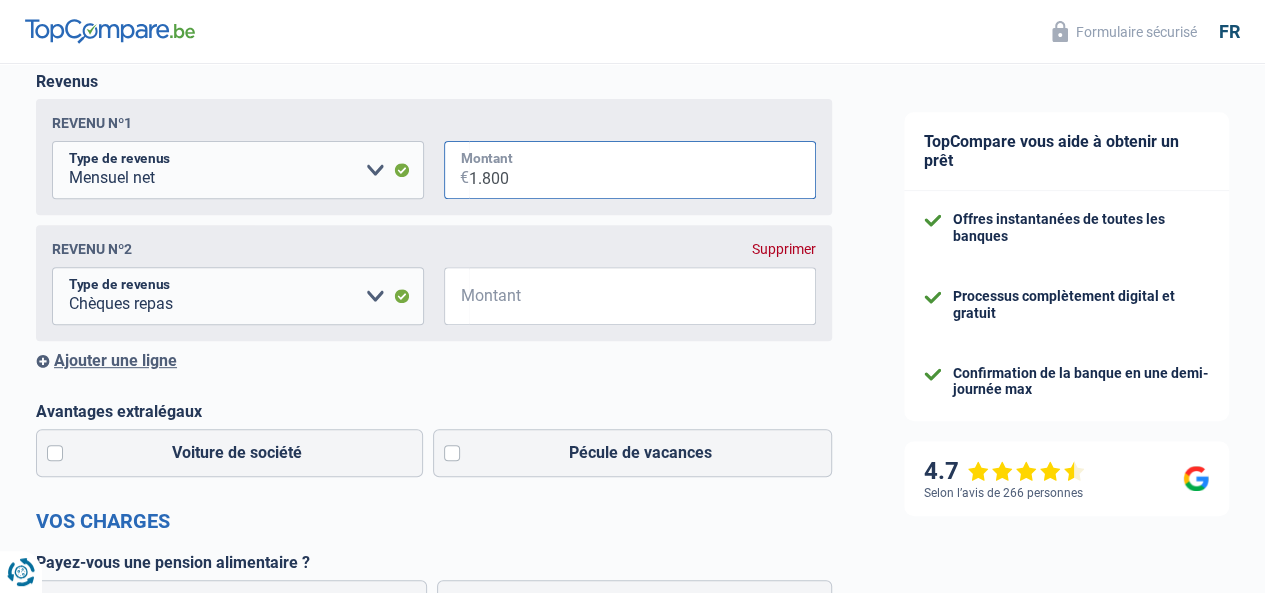 scroll, scrollTop: 326, scrollLeft: 0, axis: vertical 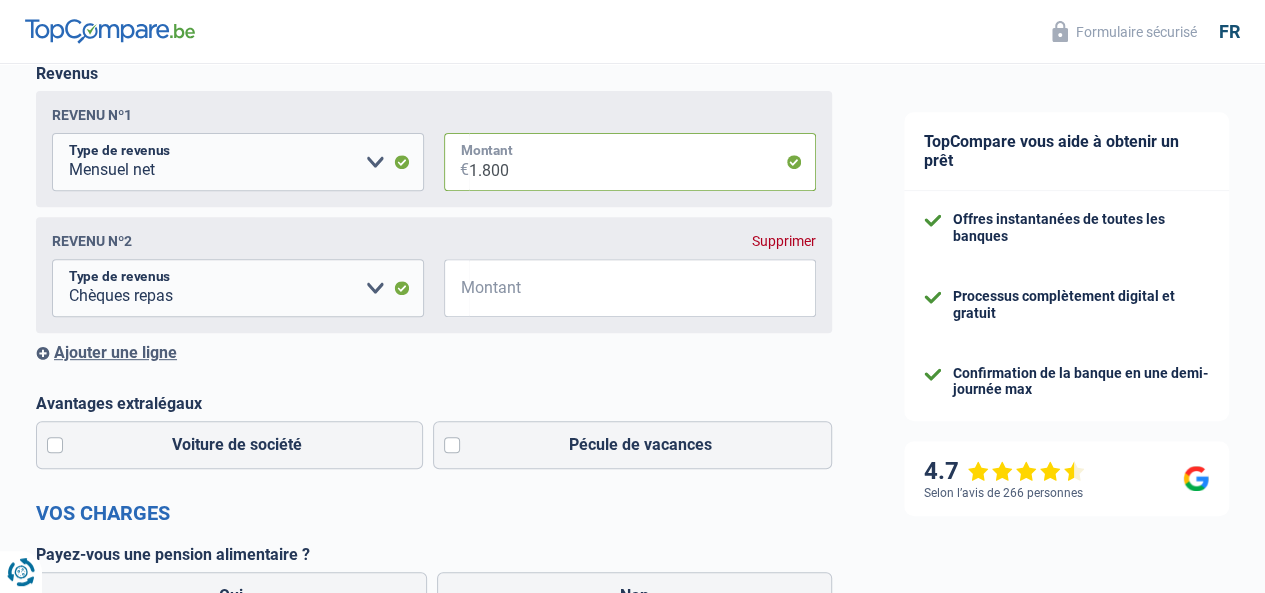 type on "1.800" 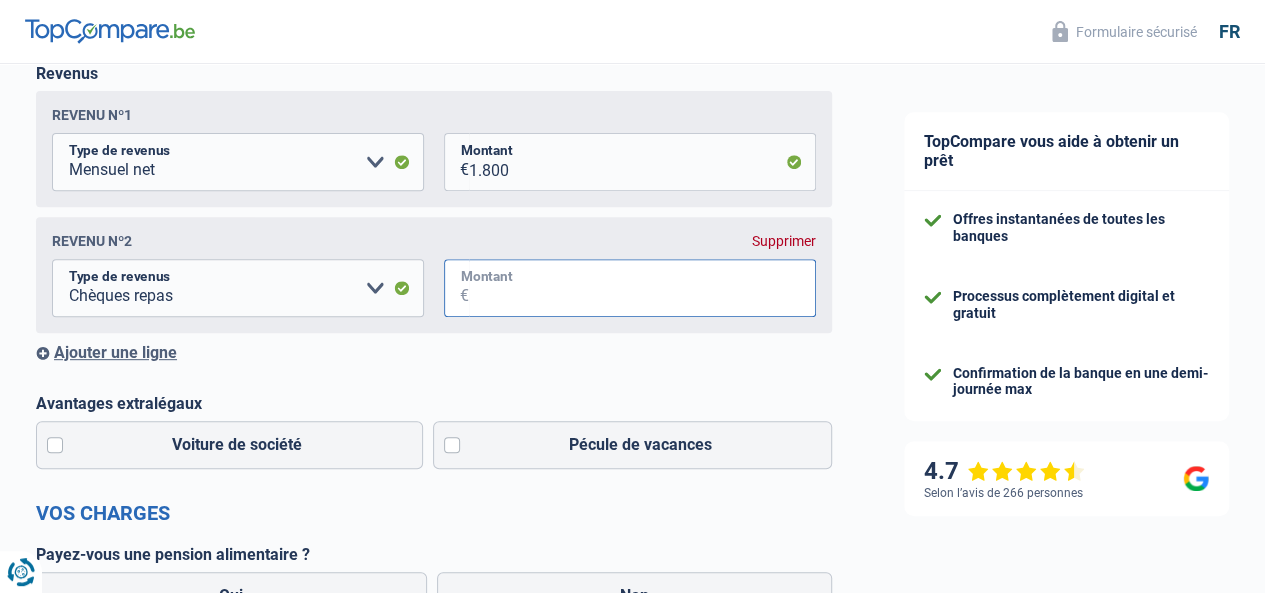 click on "Montant" at bounding box center [642, 288] 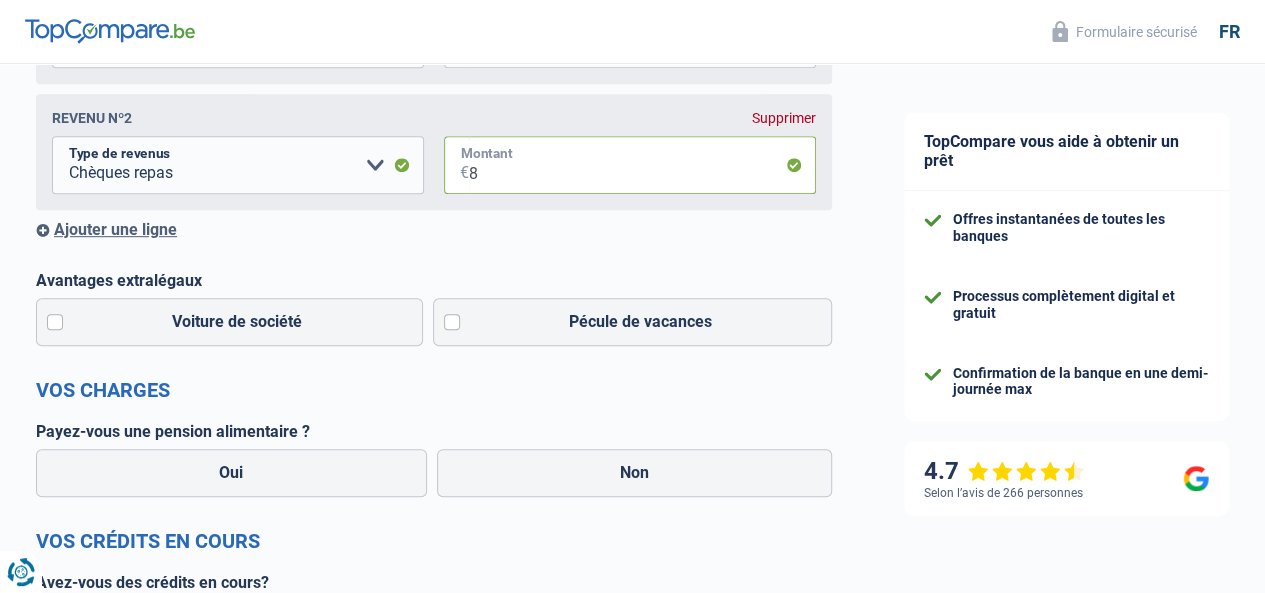 scroll, scrollTop: 454, scrollLeft: 0, axis: vertical 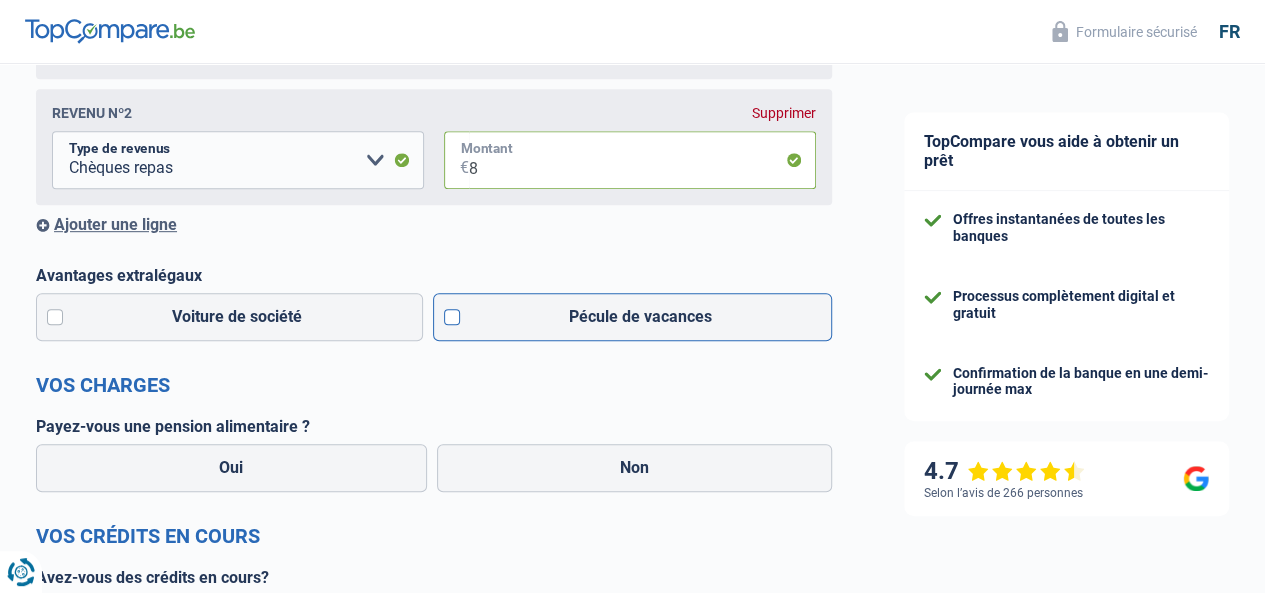 type on "8" 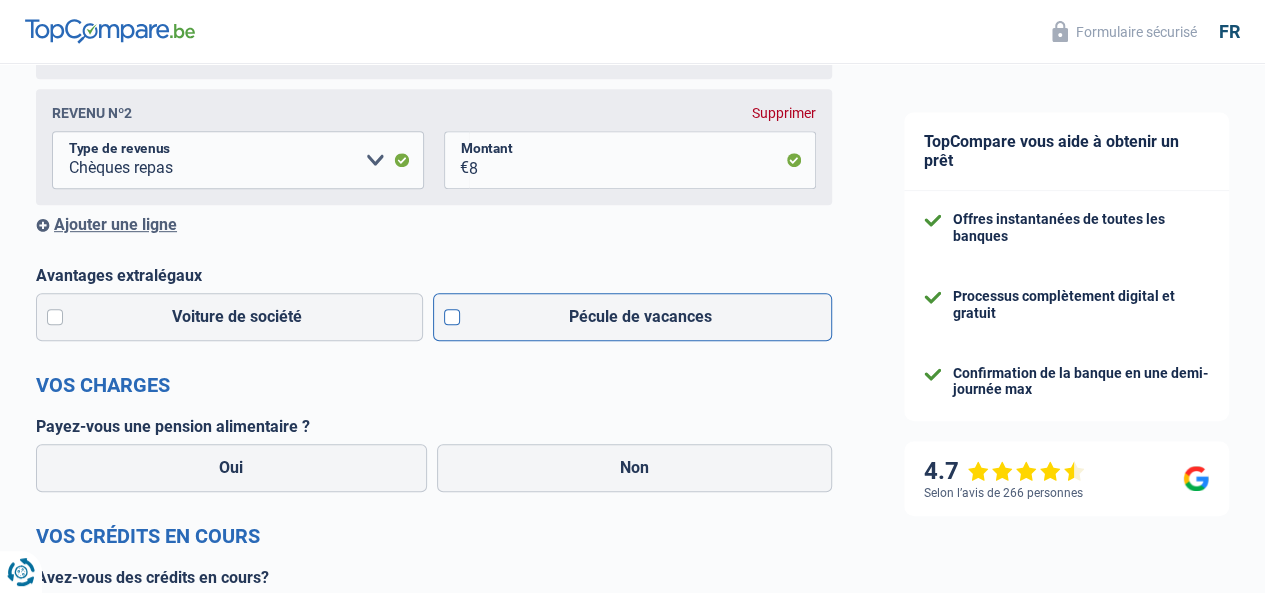 click on "Pécule de vacances" at bounding box center [633, 317] 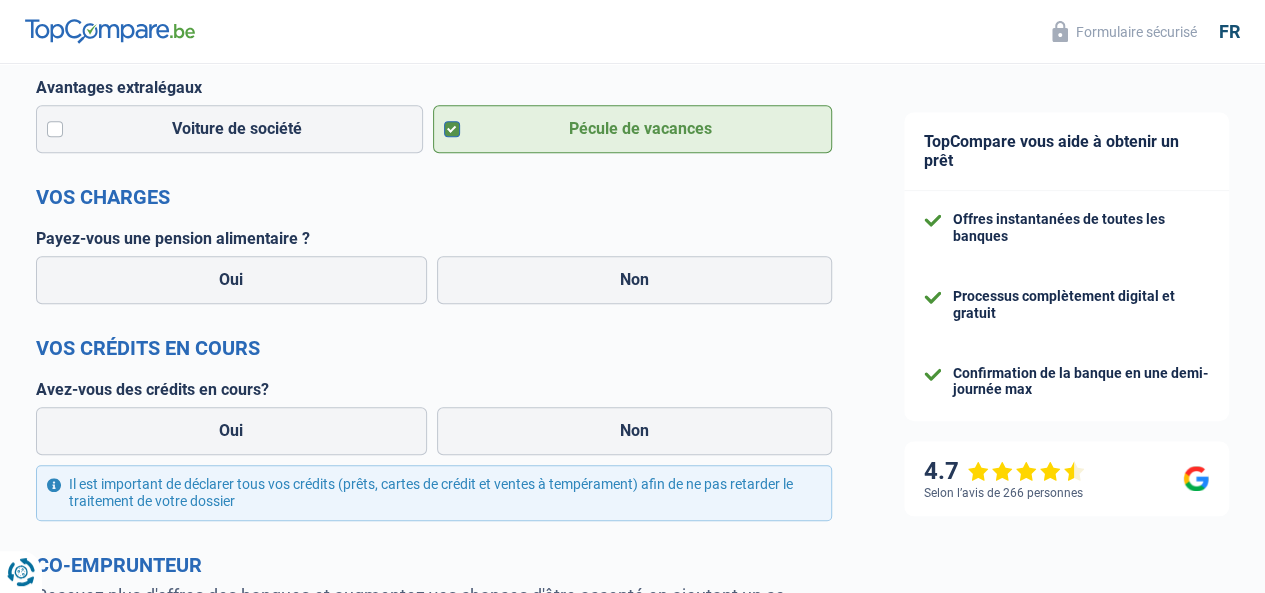 scroll, scrollTop: 648, scrollLeft: 0, axis: vertical 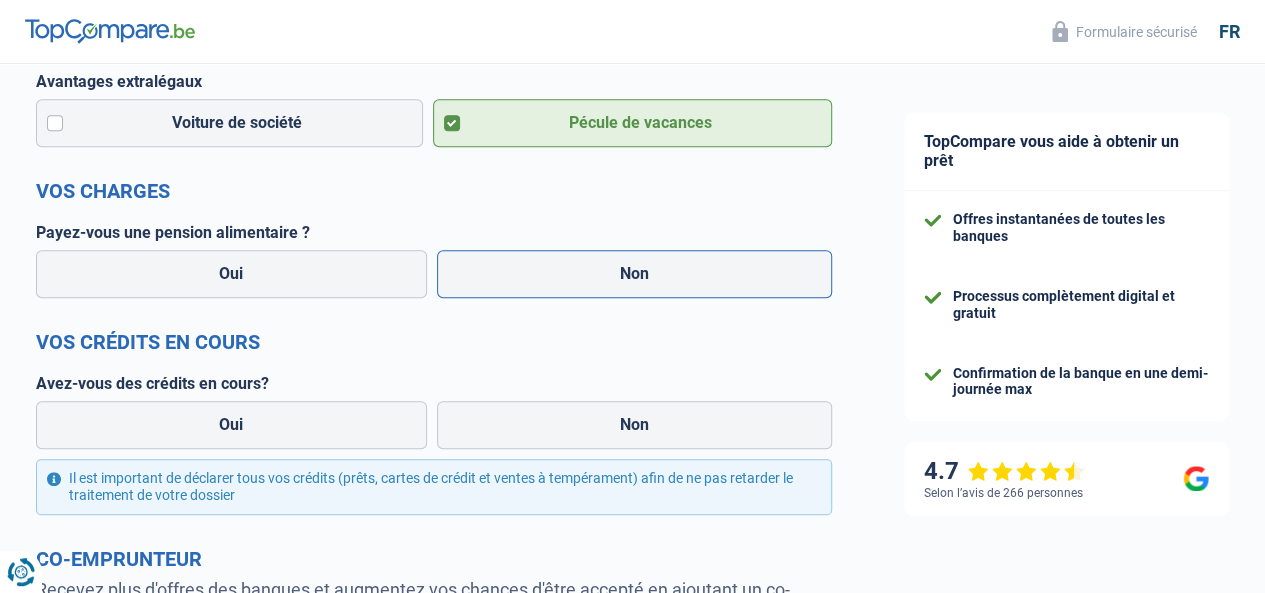 click on "Non" at bounding box center [635, 274] 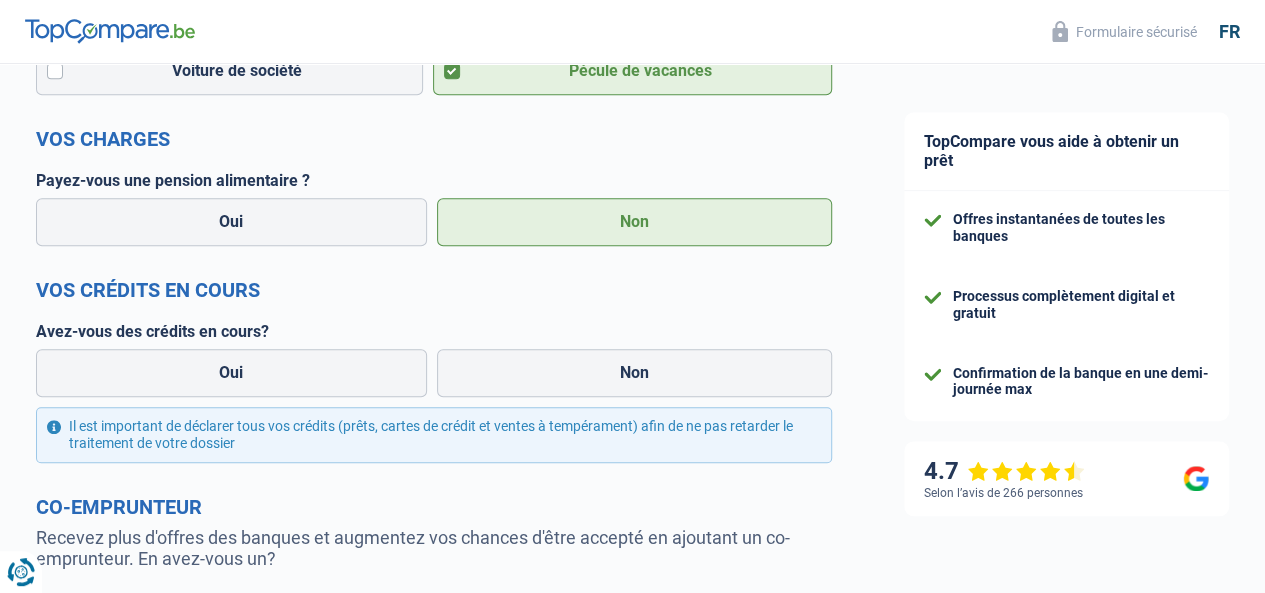 scroll, scrollTop: 711, scrollLeft: 0, axis: vertical 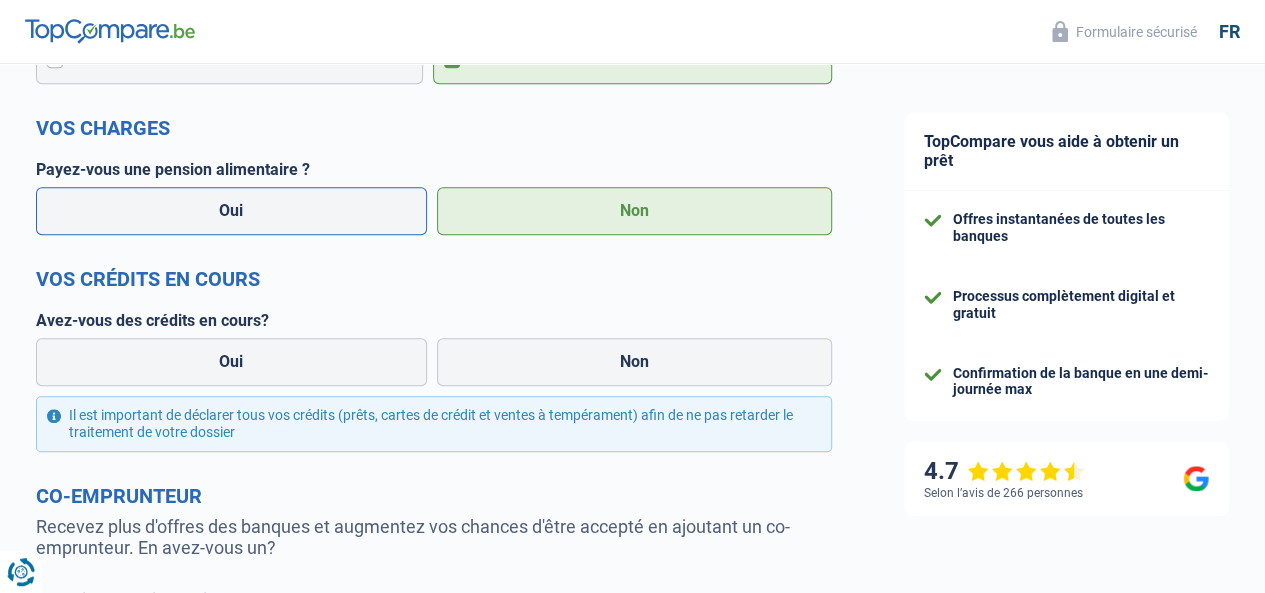 click on "Oui" at bounding box center (231, 211) 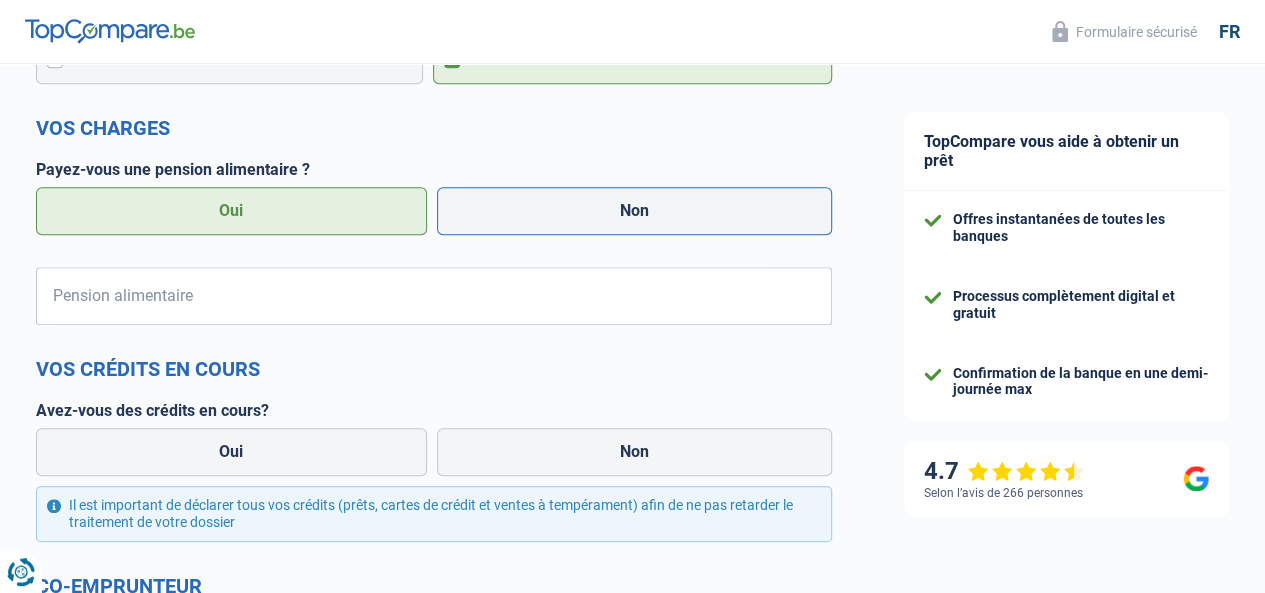 click on "Non" at bounding box center [635, 211] 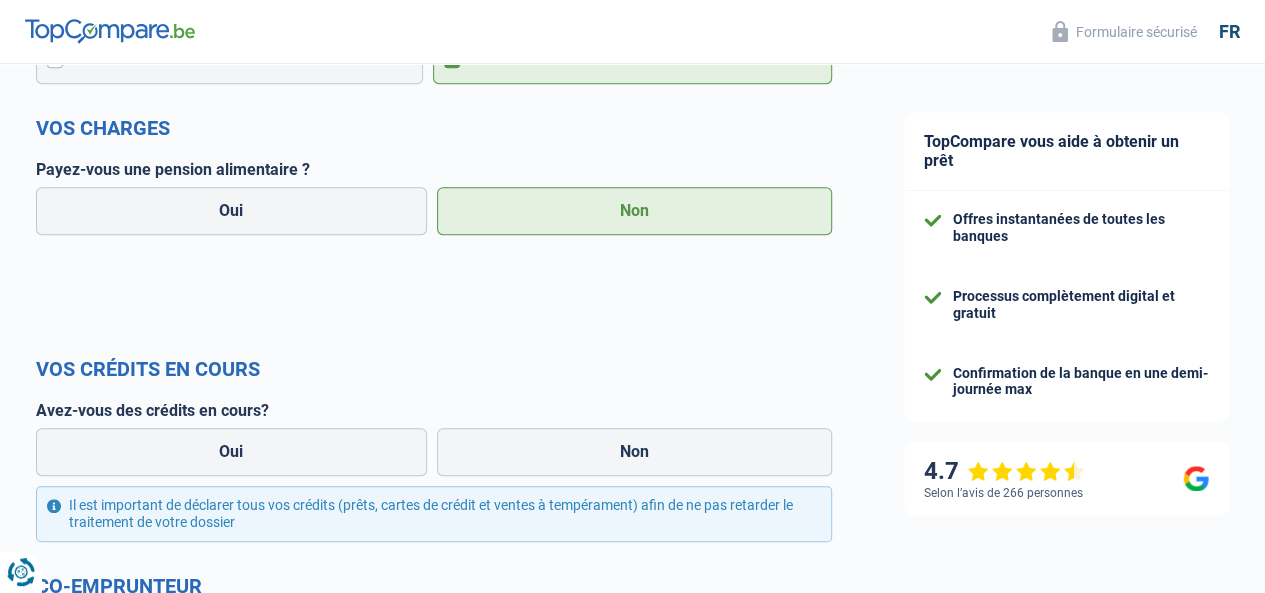 click on "Non" at bounding box center [635, 211] 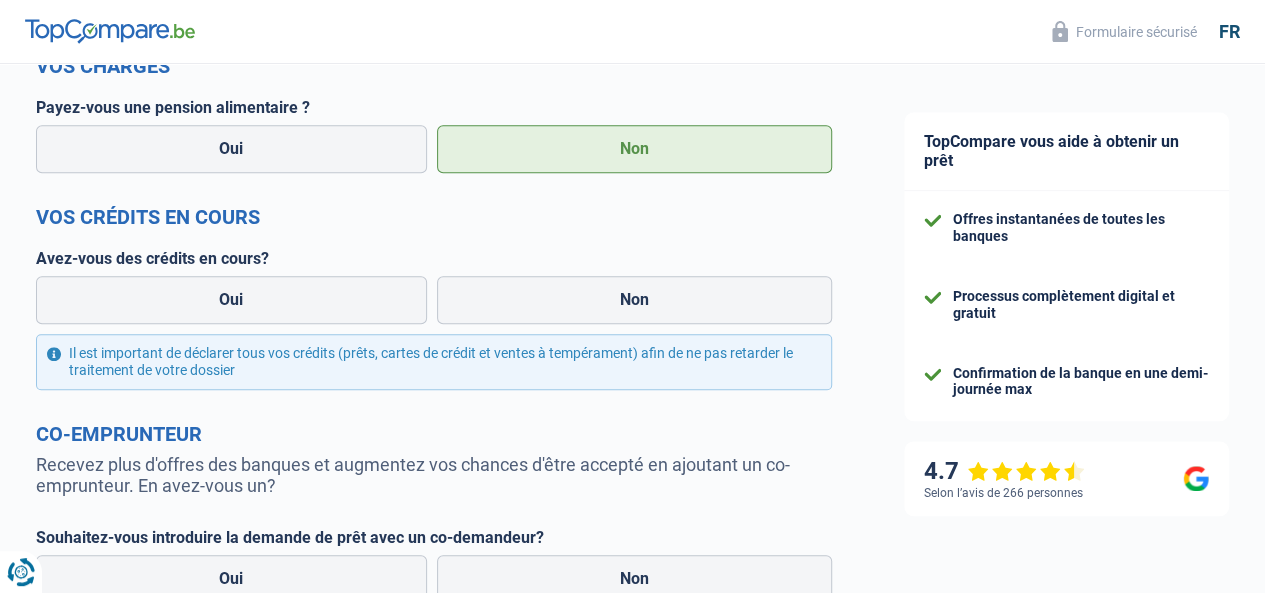 scroll, scrollTop: 774, scrollLeft: 0, axis: vertical 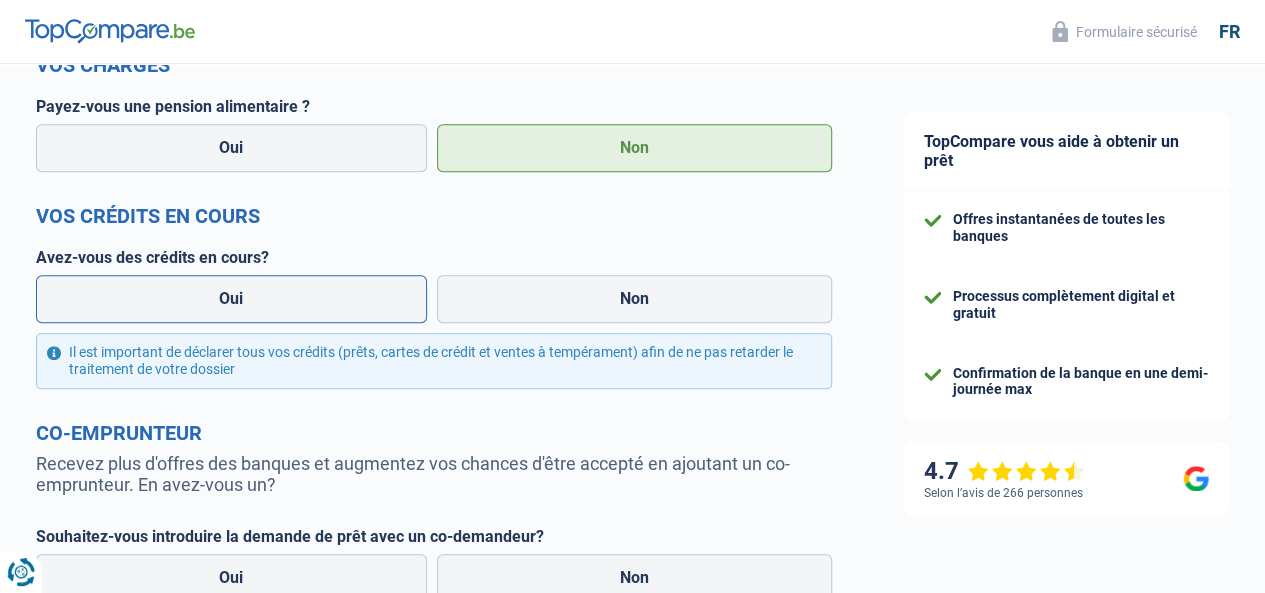 click on "Oui" at bounding box center (231, 299) 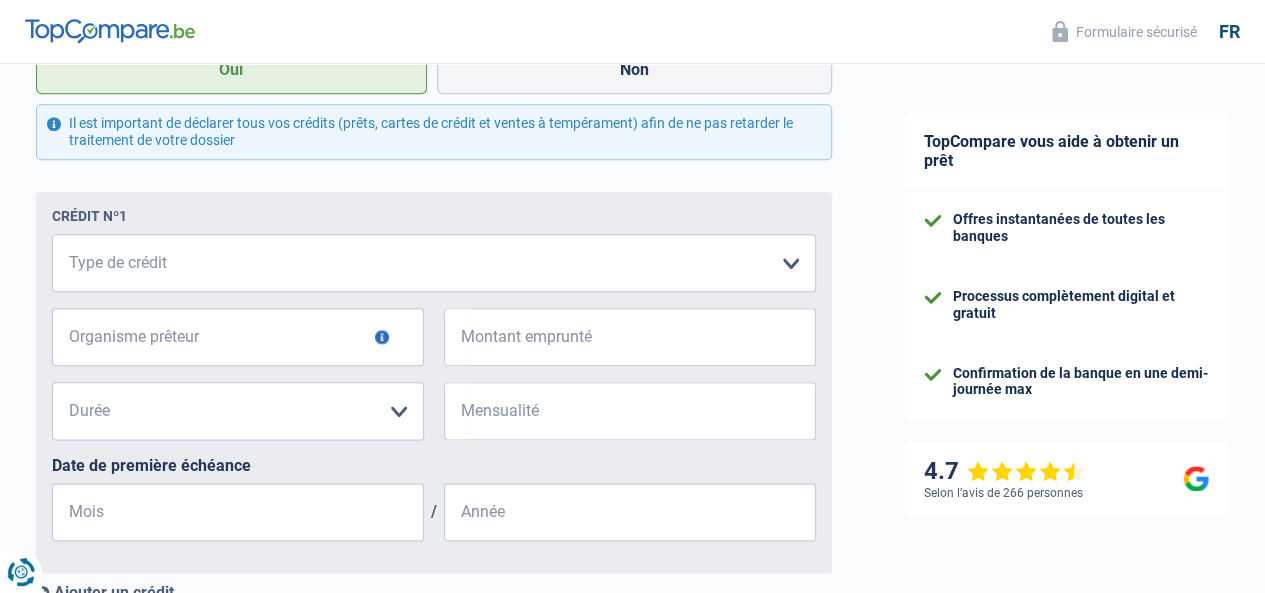 scroll, scrollTop: 1004, scrollLeft: 0, axis: vertical 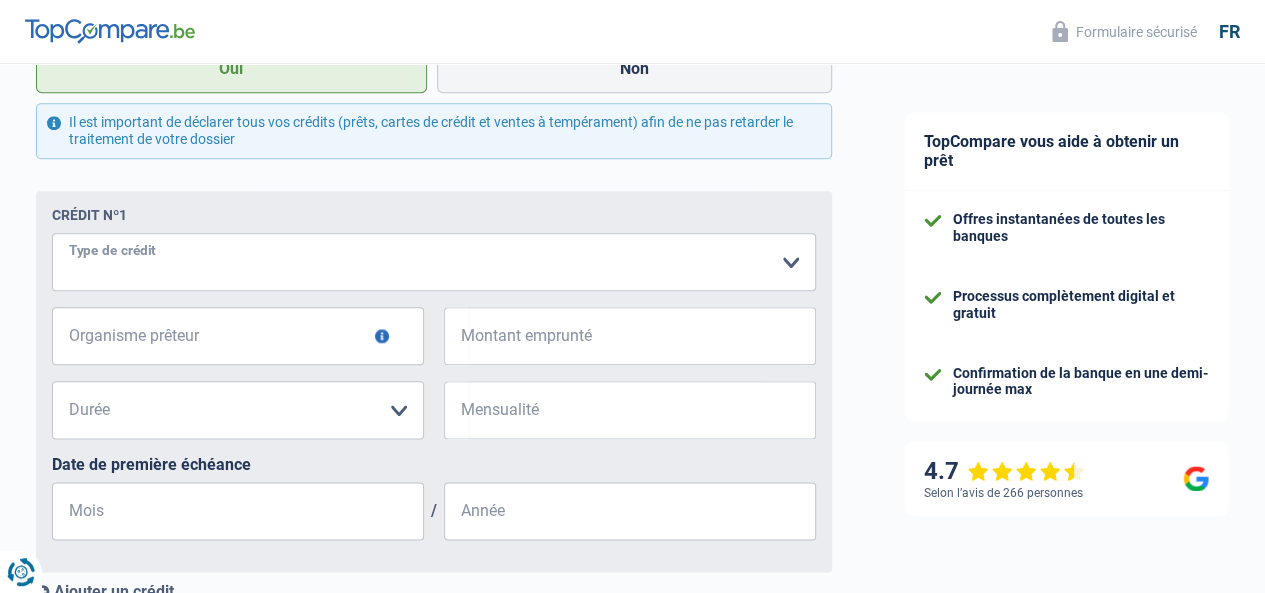 click on "Carte ou ouverture de crédit Prêt hypothécaire Vente à tempérament Prêt à tempérament Prêt rénovation Prêt voiture Regroupement d'un ou plusieurs crédits
Veuillez sélectionner une option" at bounding box center [434, 262] 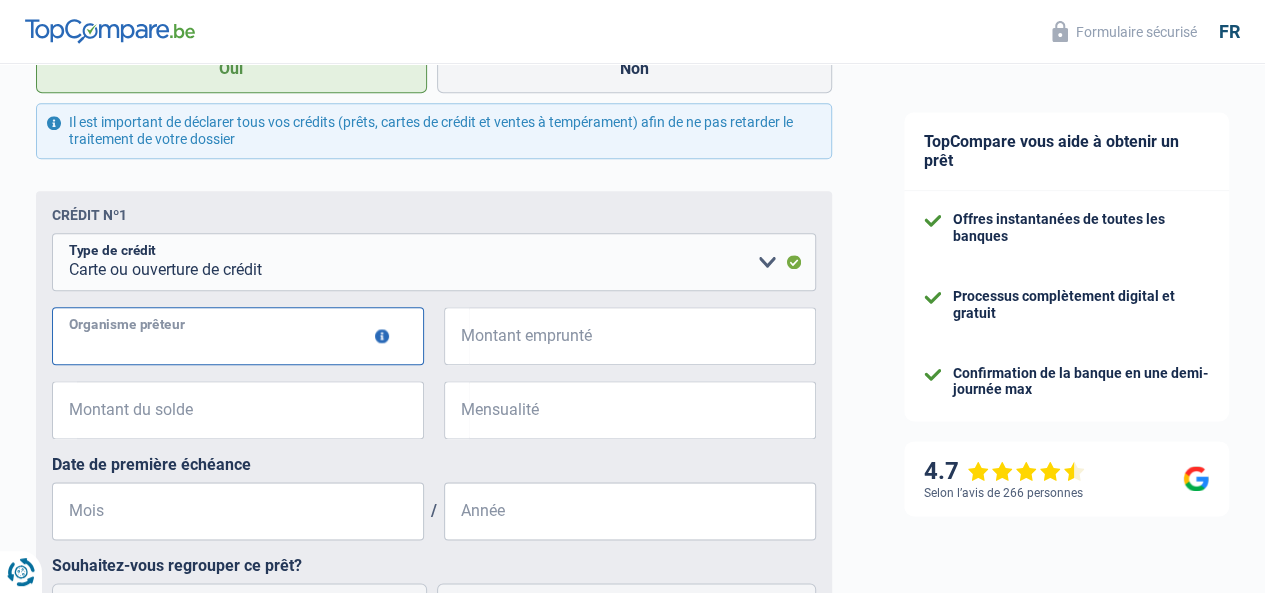 click on "Organisme prêteur" at bounding box center (238, 336) 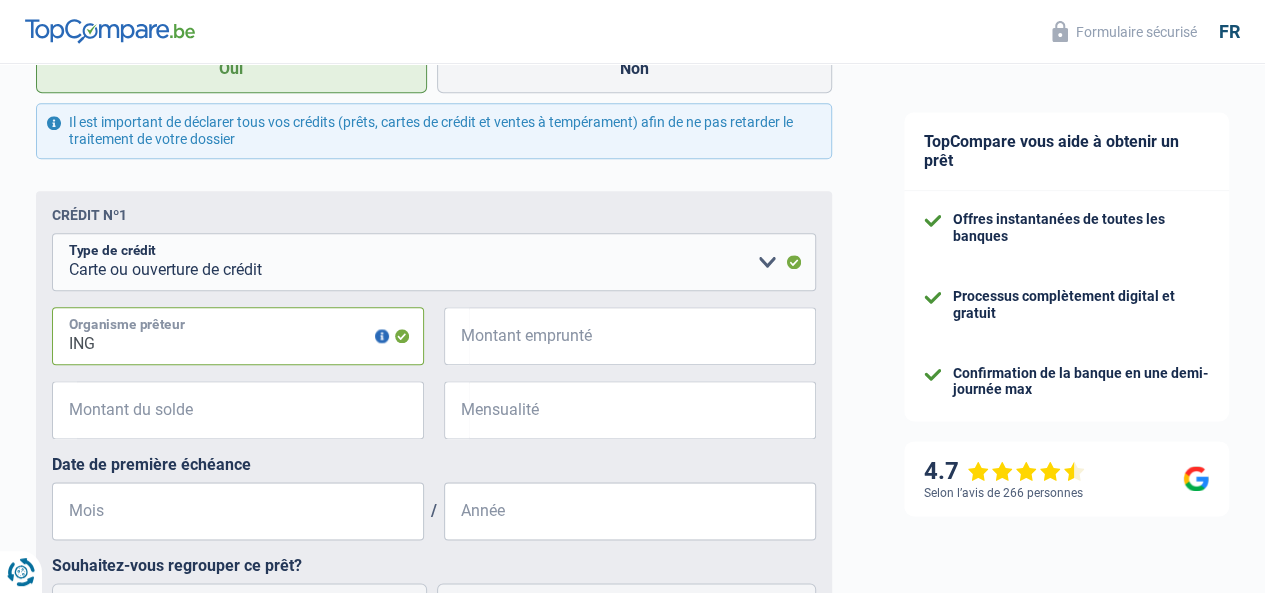 type on "ING" 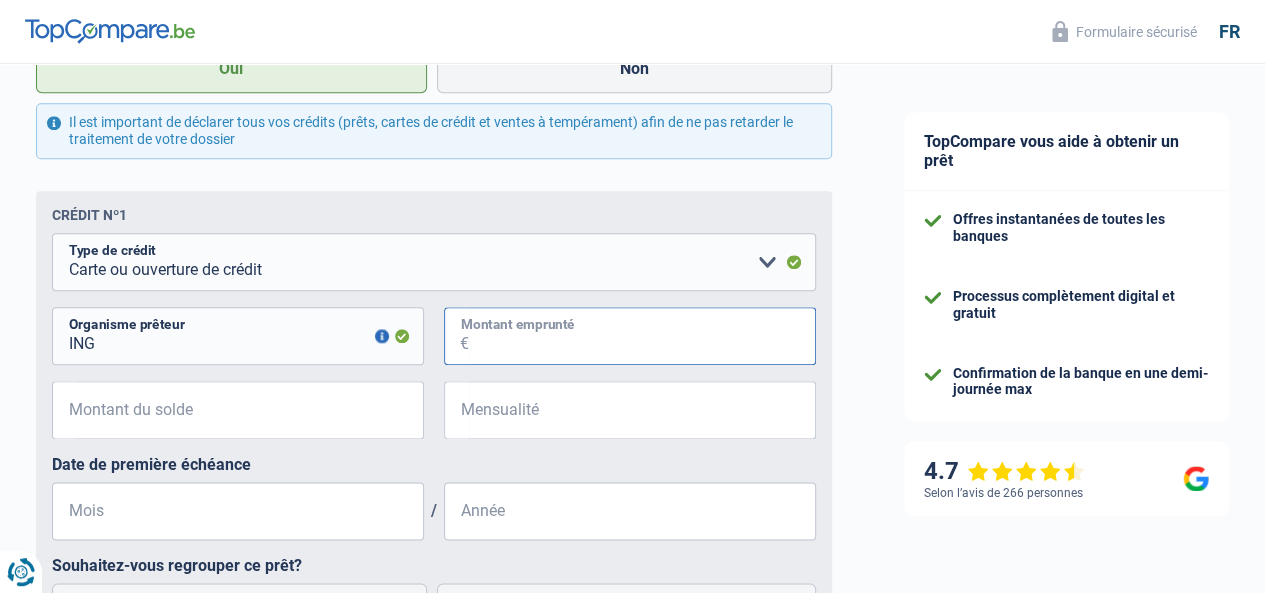 click on "Montant emprunté" at bounding box center [642, 336] 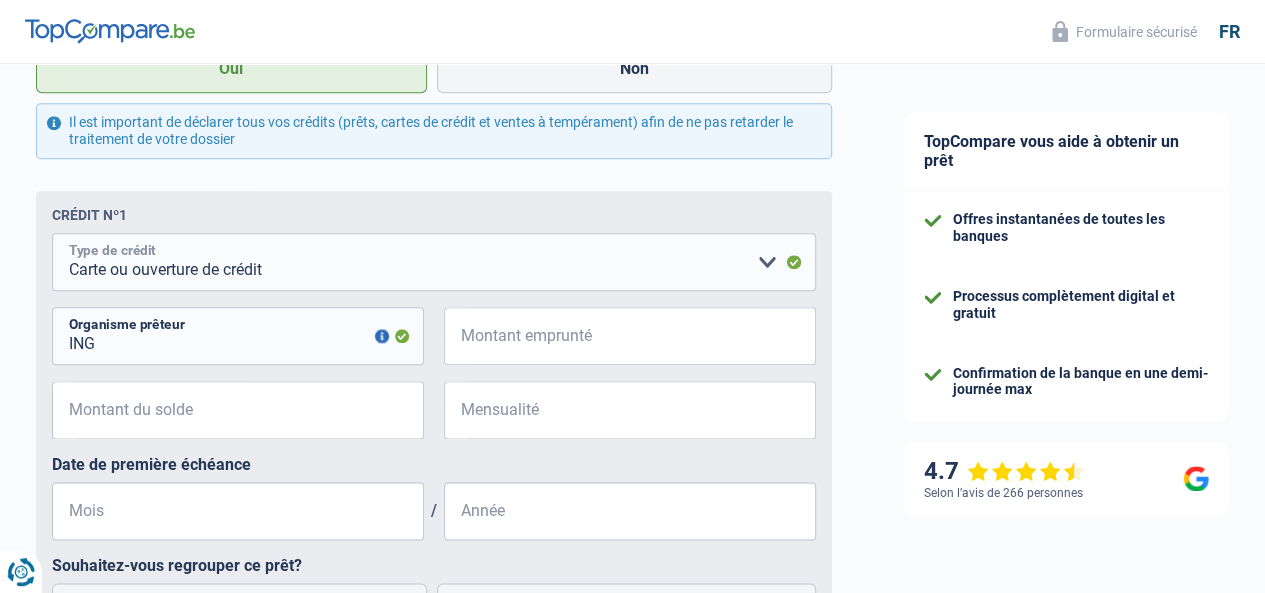 click on "Carte ou ouverture de crédit Prêt hypothécaire Vente à tempérament Prêt à tempérament Prêt rénovation Prêt voiture Regroupement d'un ou plusieurs crédits
Veuillez sélectionner une option" at bounding box center [434, 262] 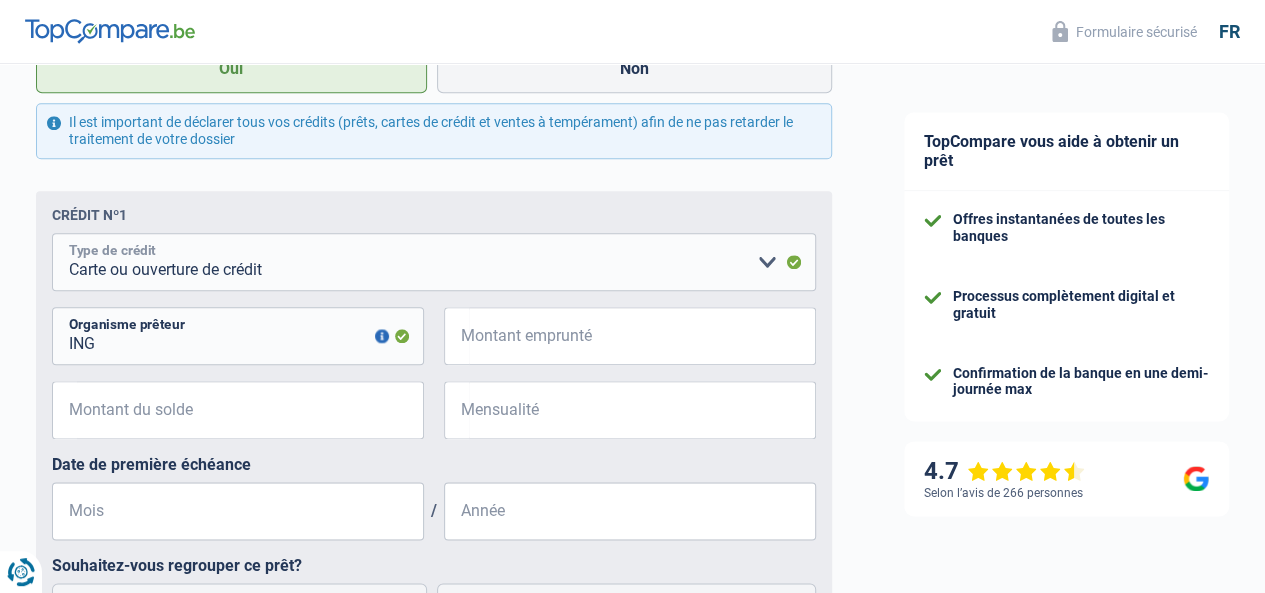 select on "personalLoan" 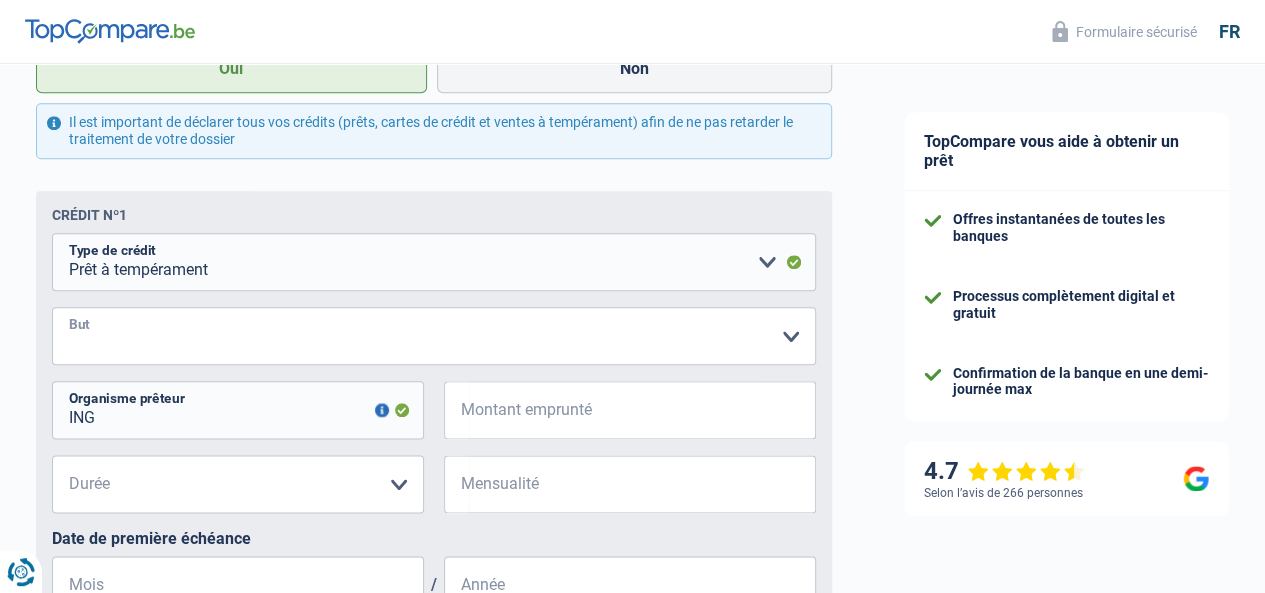 click on "Confort maison: meubles, textile, peinture, électroménager, outillage non-professionnel, Hifi, multimédia, gsm, ordinateur, Frais installation, déménagement Evénement familial: naissance, mariage, divorce, communion, décès Frais médicaux Frais d'études Remboursement prêt Frais permis de conduire Loisirs: voyage, sport, musique Petits travaux maison et jardin Frais divers (max 2.000€) Frais judiciaires Réparation voiture Autre
Veuillez sélectionner une option" at bounding box center [434, 336] 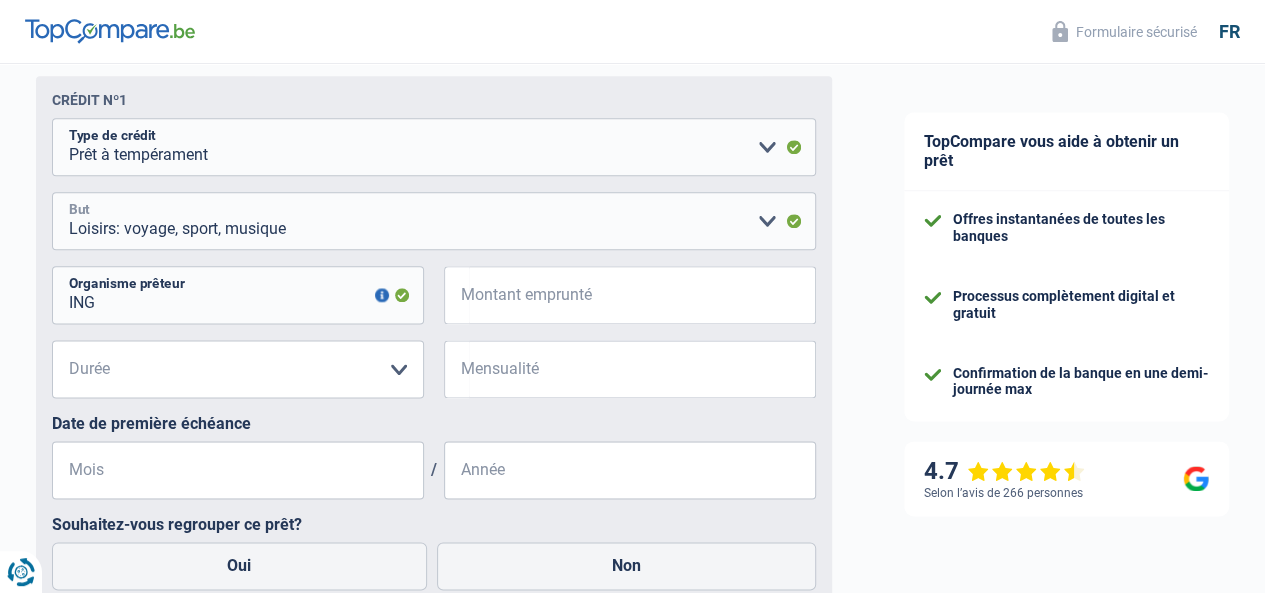 scroll, scrollTop: 1123, scrollLeft: 0, axis: vertical 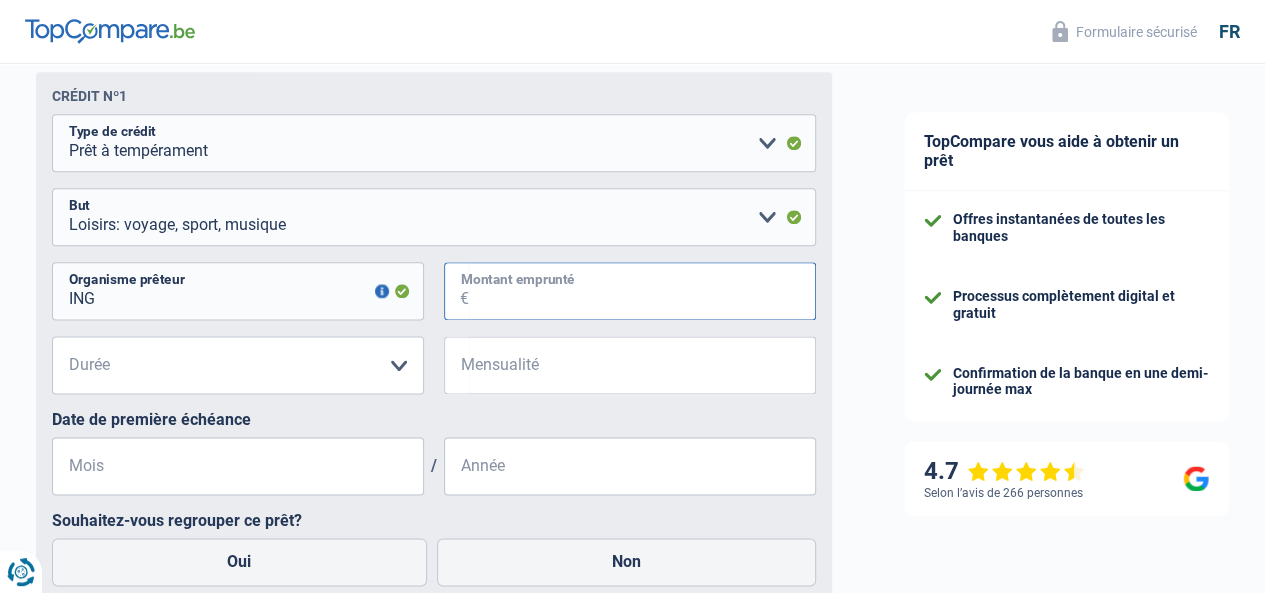 click on "Montant emprunté" at bounding box center [642, 291] 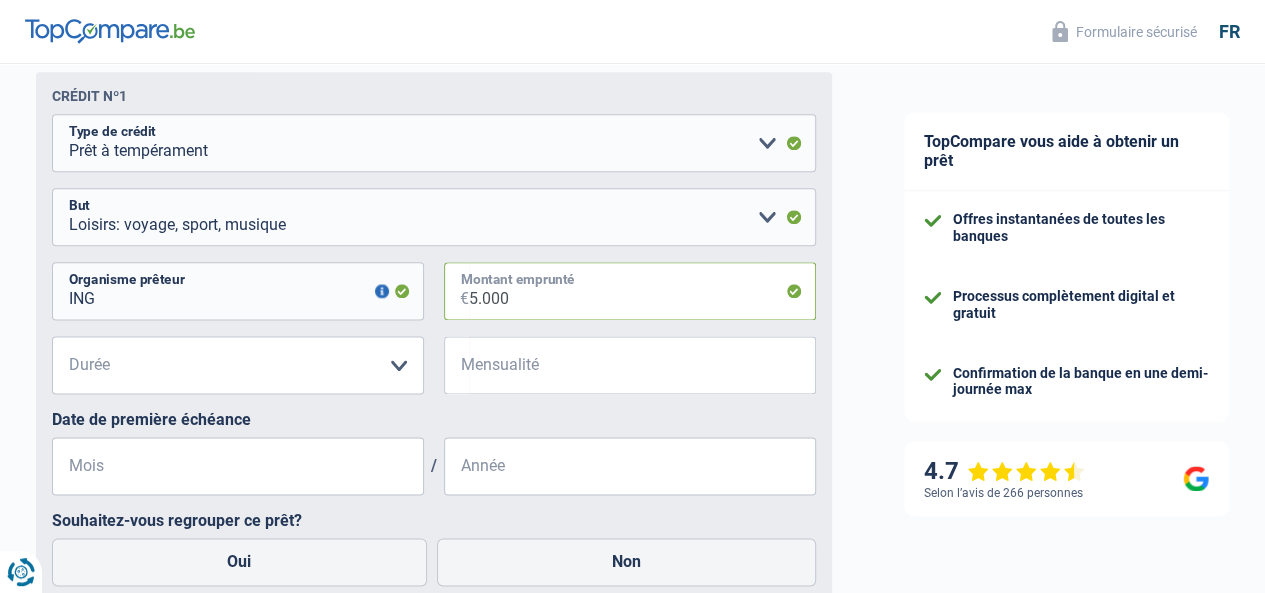 type on "5.000" 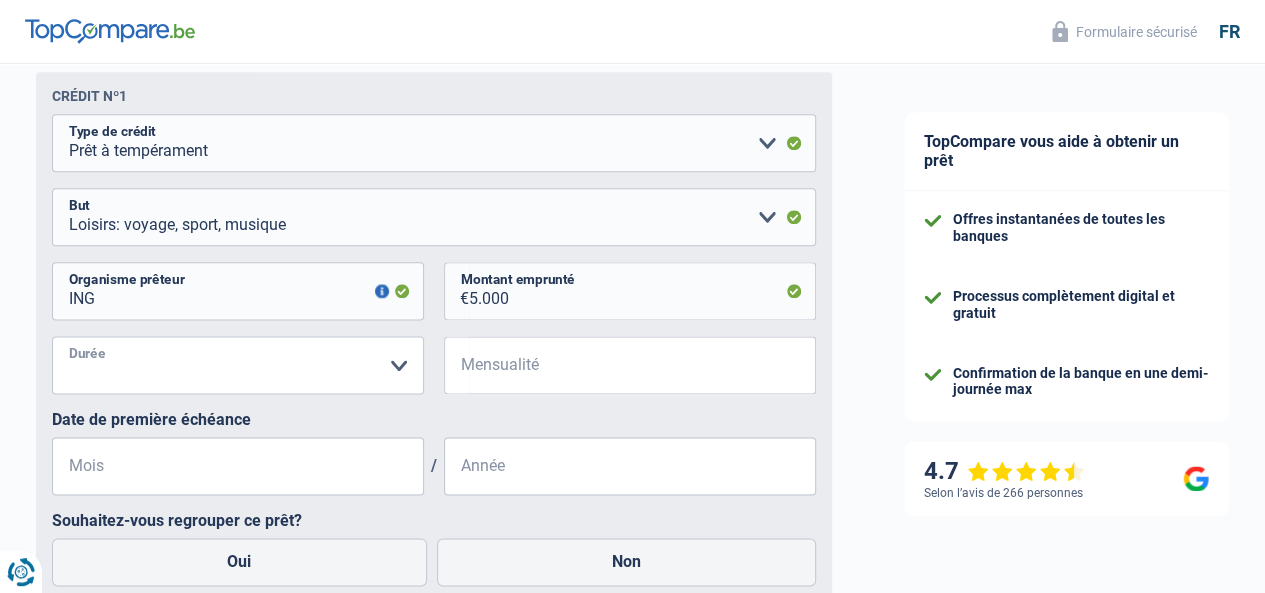 click on "12 mois 18 mois 24 mois 30 mois 36 mois
Veuillez sélectionner une option" at bounding box center [238, 365] 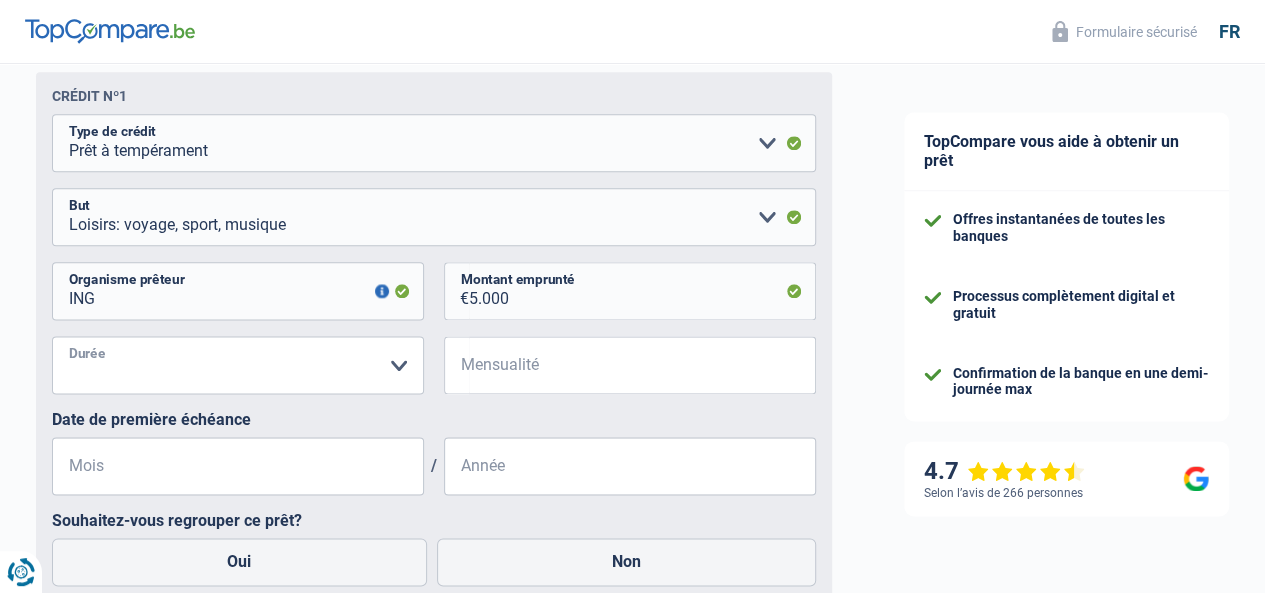 select on "24" 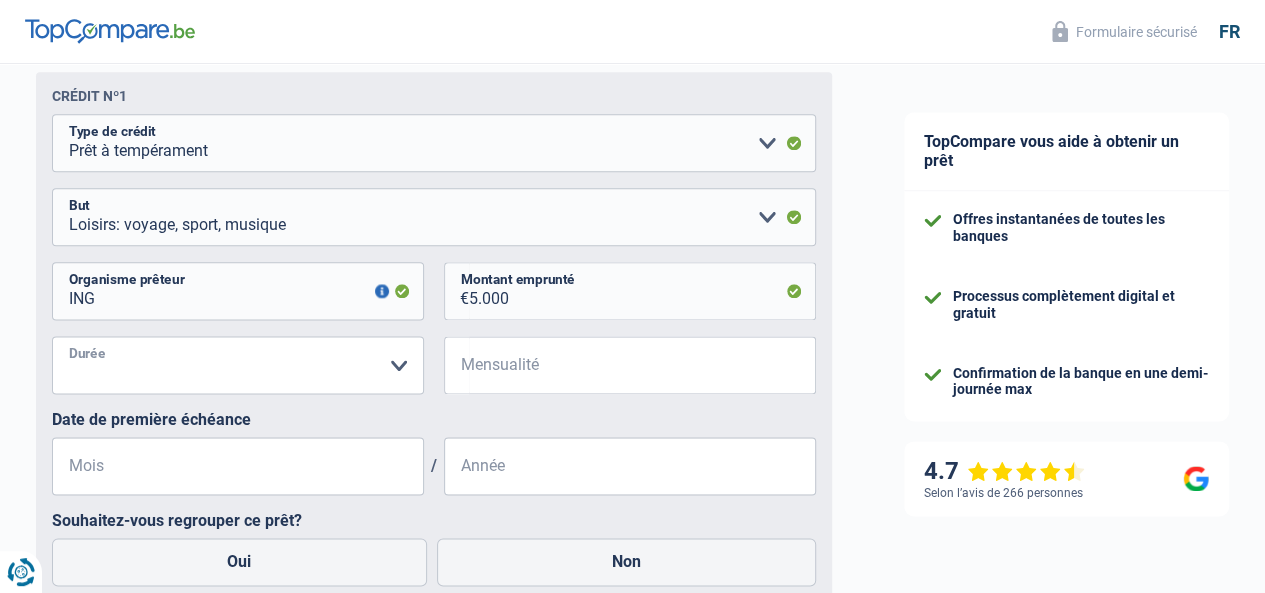 click on "12 mois 18 mois 24 mois 30 mois 36 mois
Veuillez sélectionner une option" at bounding box center (238, 365) 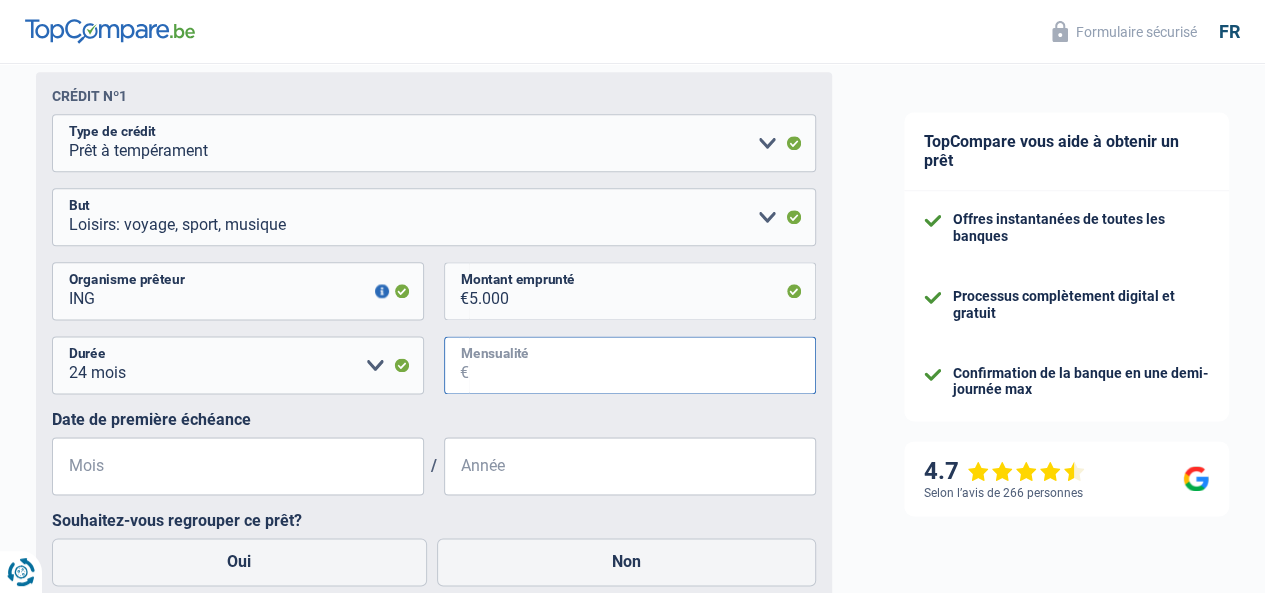 click on "Mensualité" at bounding box center (642, 365) 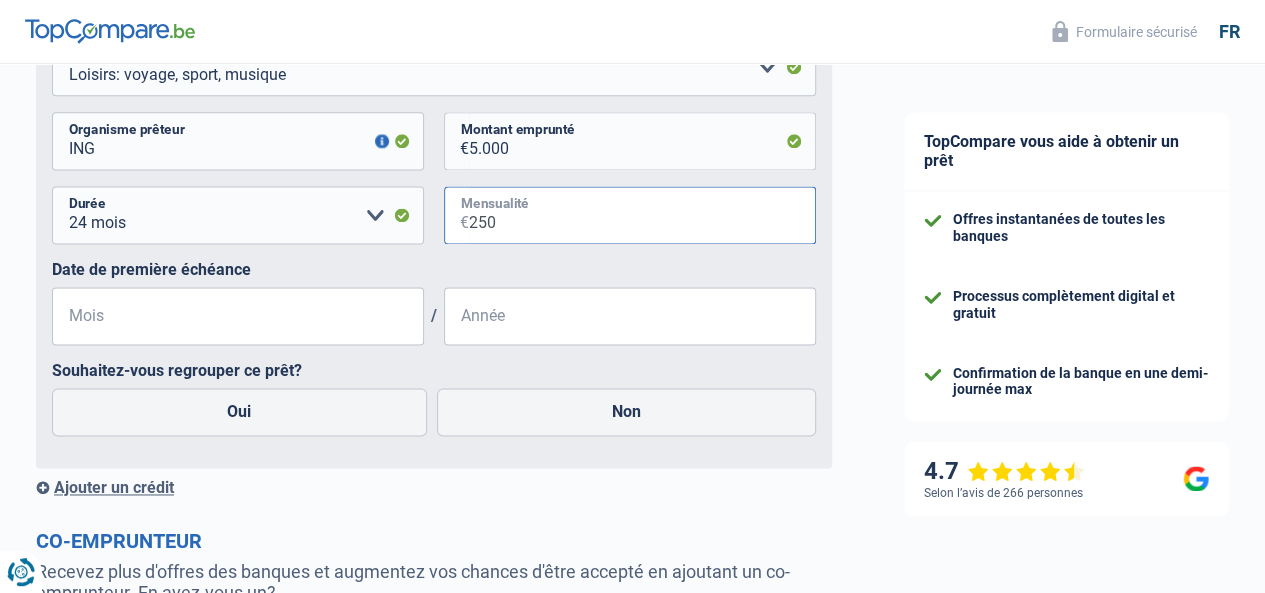 scroll, scrollTop: 1281, scrollLeft: 0, axis: vertical 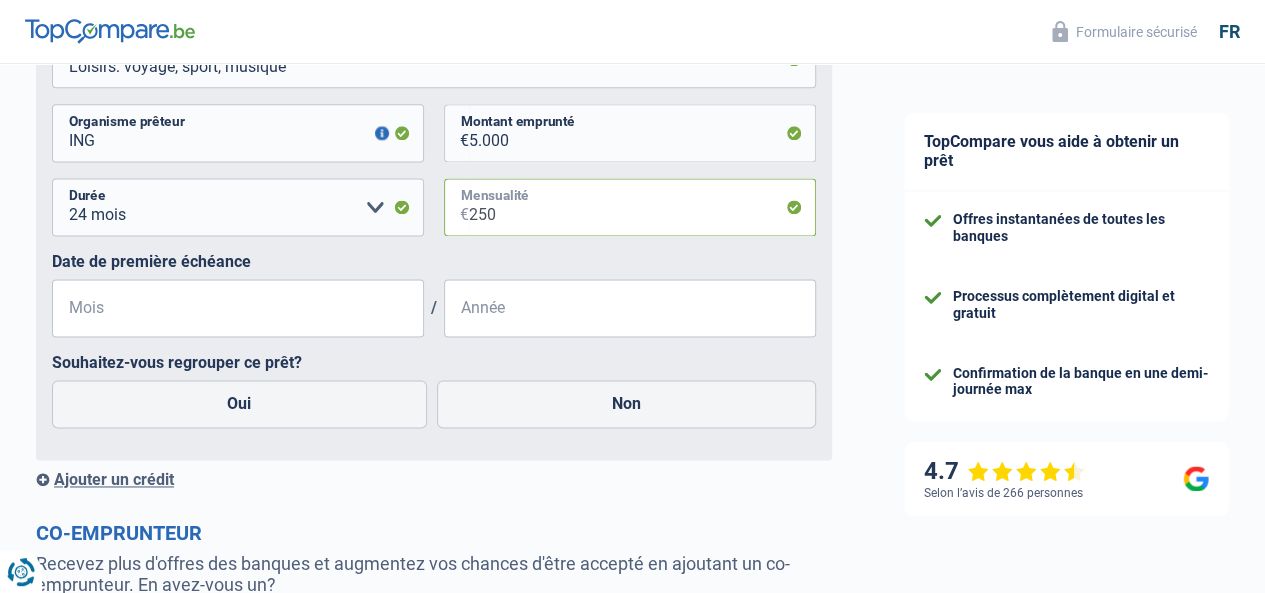type on "250" 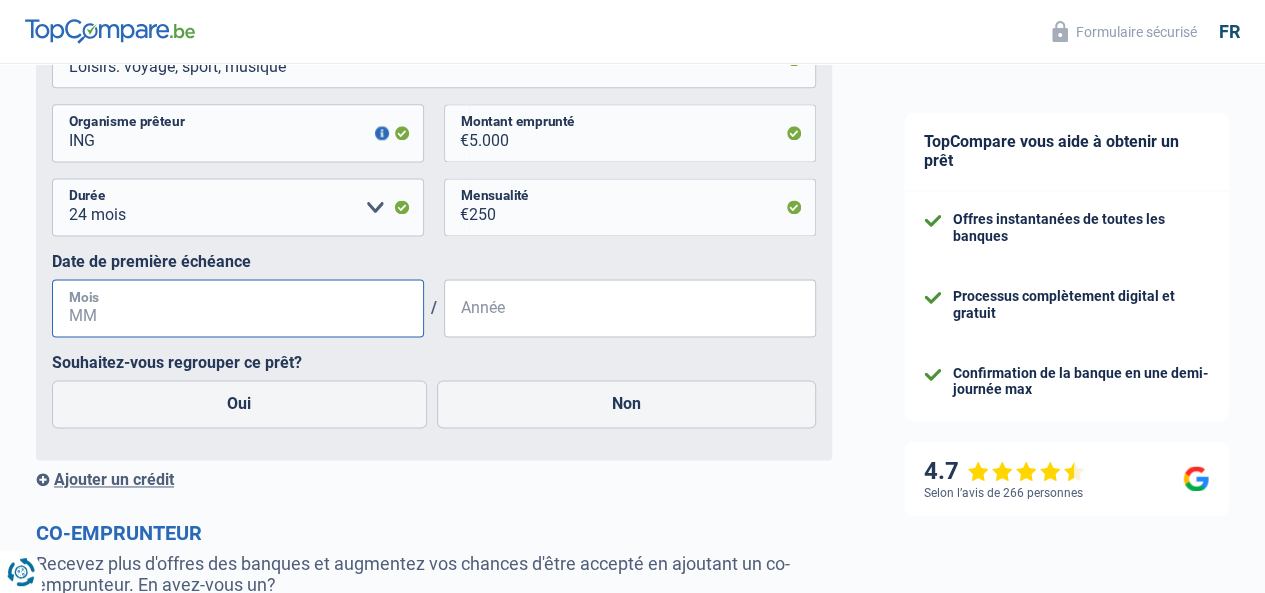 click on "Mois" at bounding box center [238, 308] 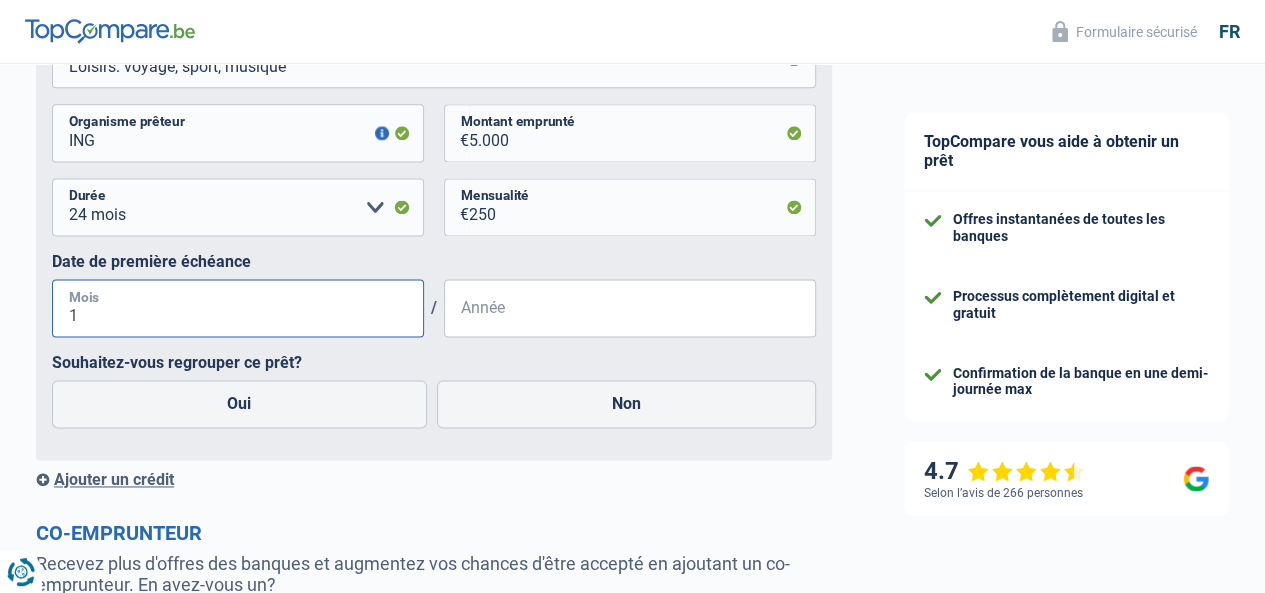 type on "10" 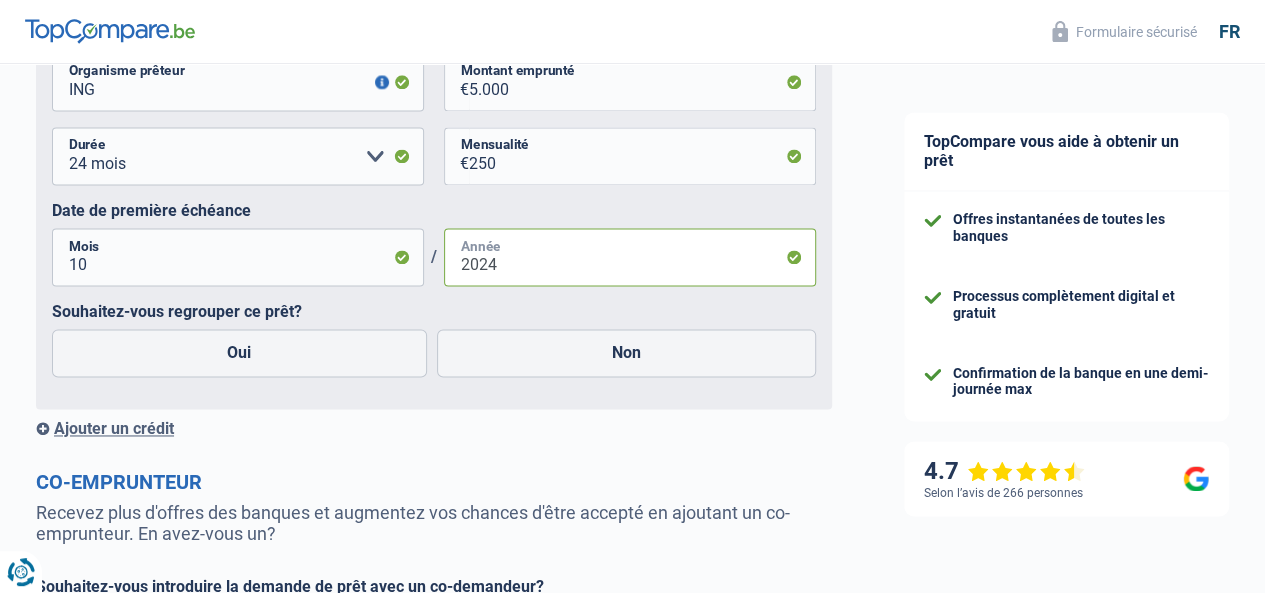 scroll, scrollTop: 1333, scrollLeft: 0, axis: vertical 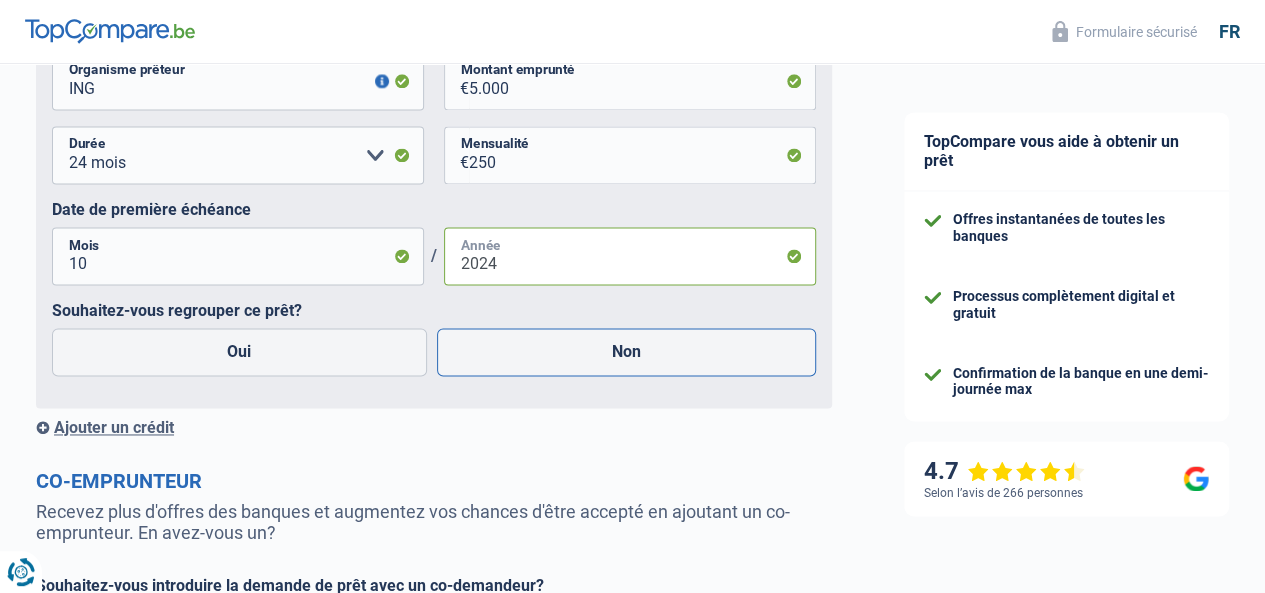 type on "2024" 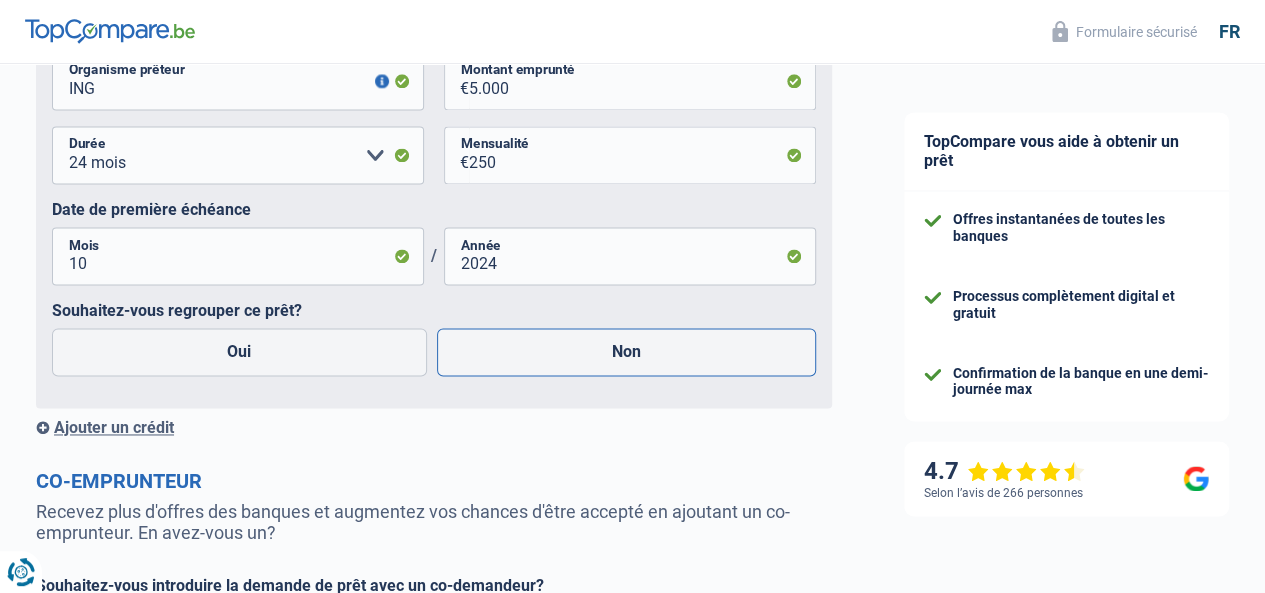 click on "Non" at bounding box center [627, 352] 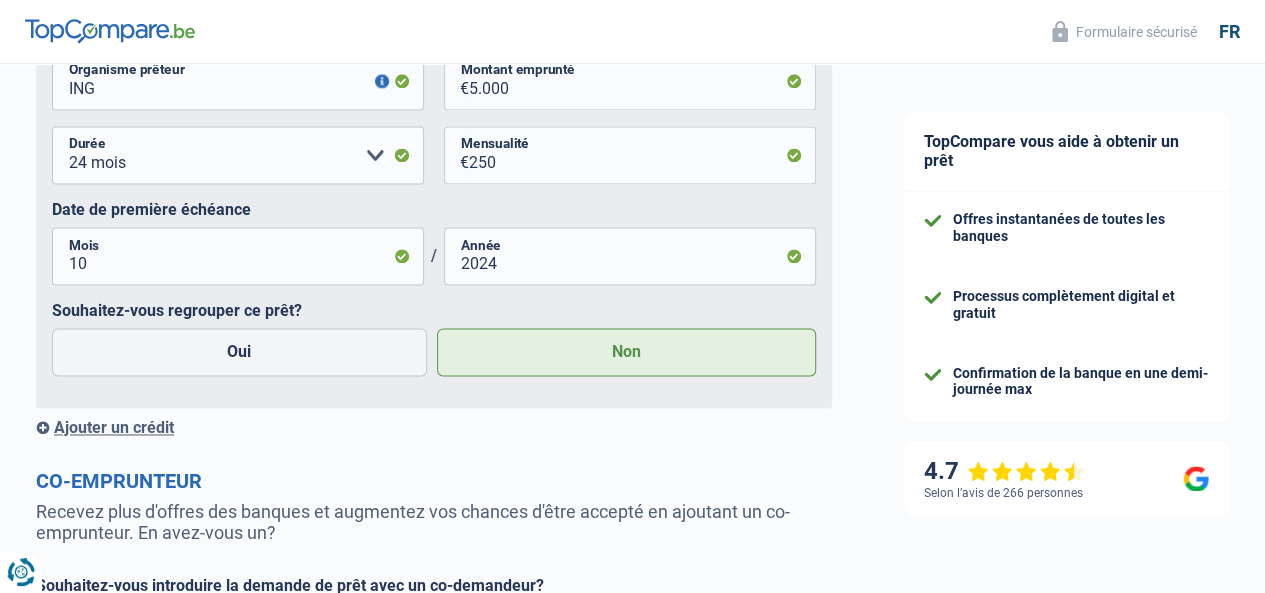 scroll, scrollTop: 1600, scrollLeft: 0, axis: vertical 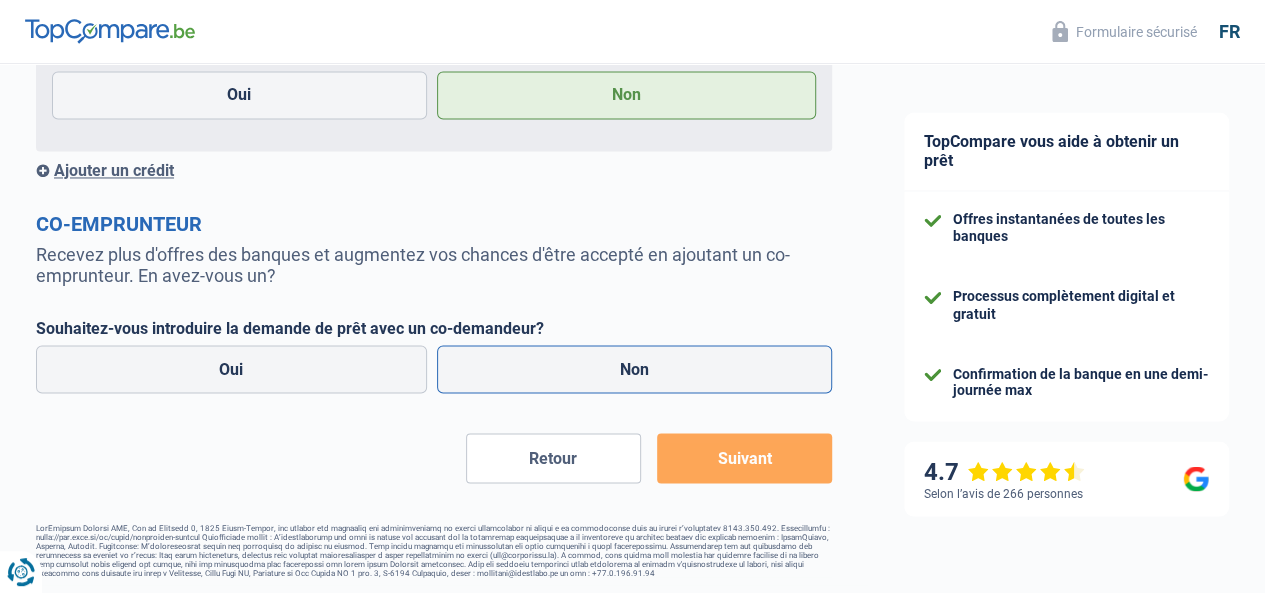 click on "Non" at bounding box center [635, 369] 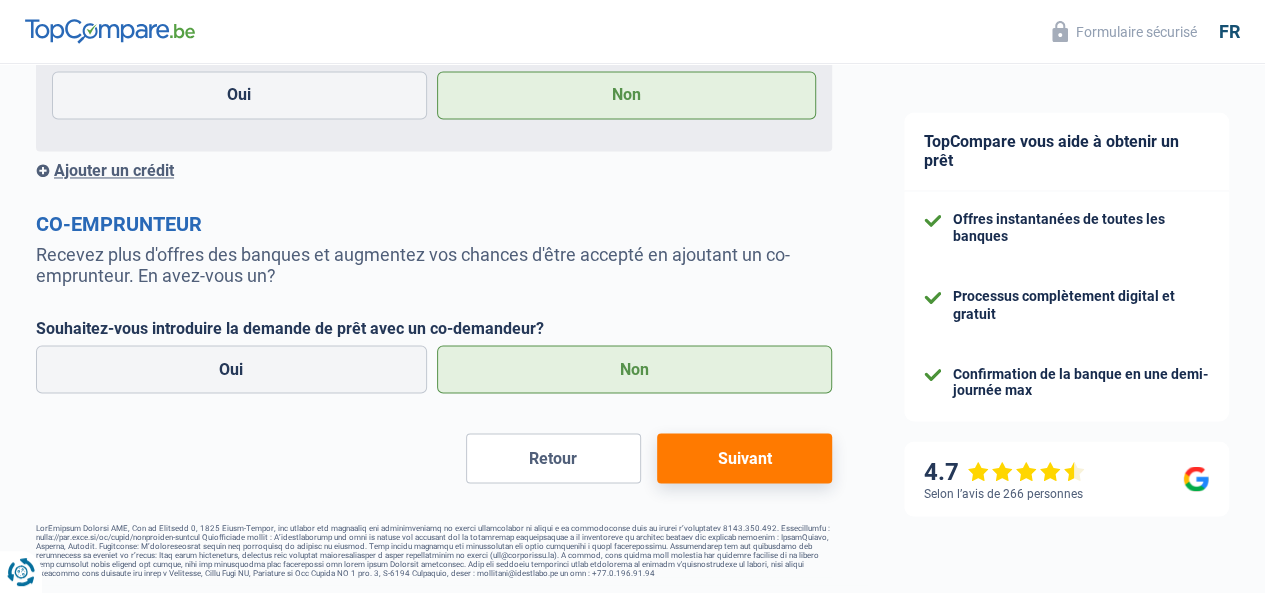 click on "Suivant" at bounding box center (744, 458) 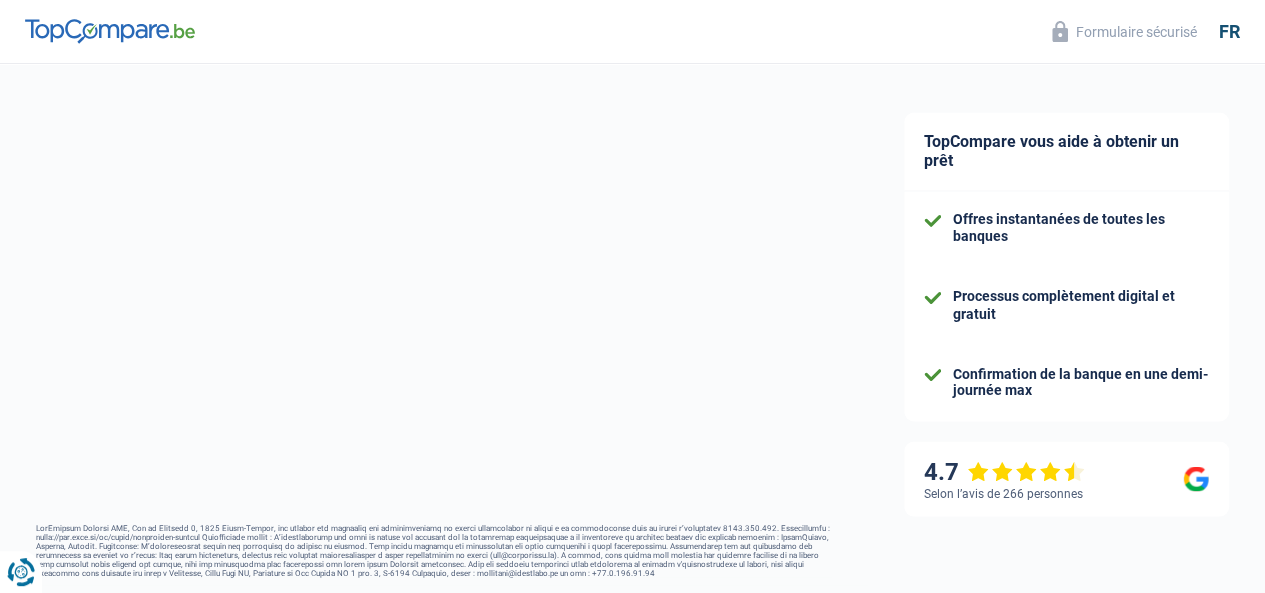 select on "42" 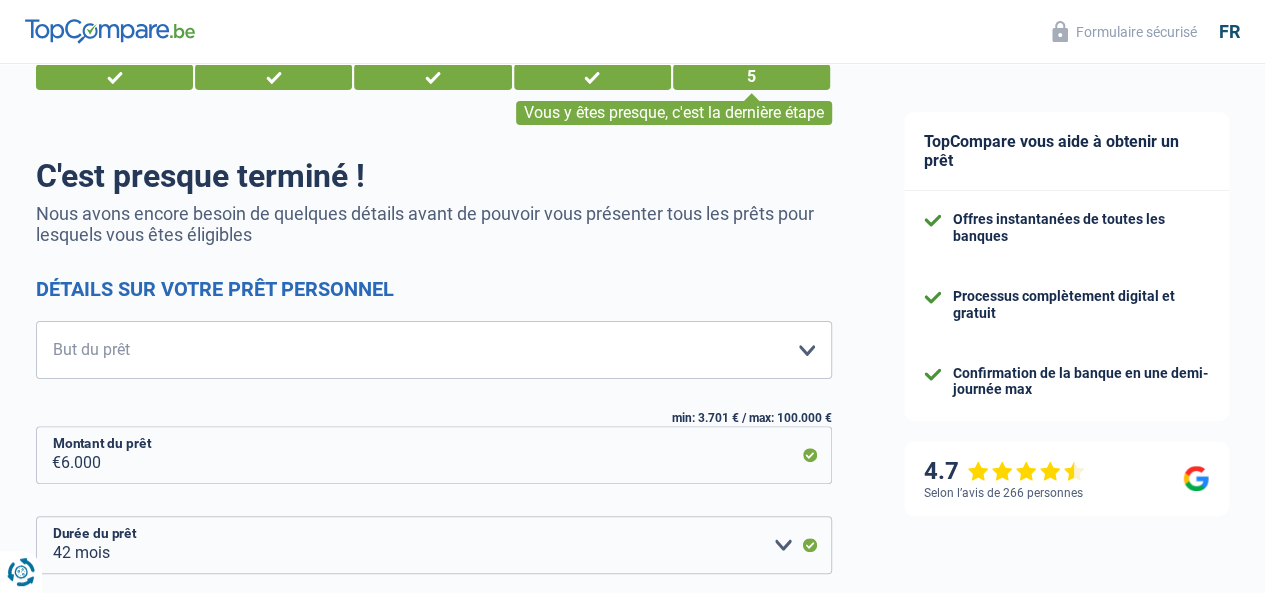 scroll, scrollTop: 70, scrollLeft: 0, axis: vertical 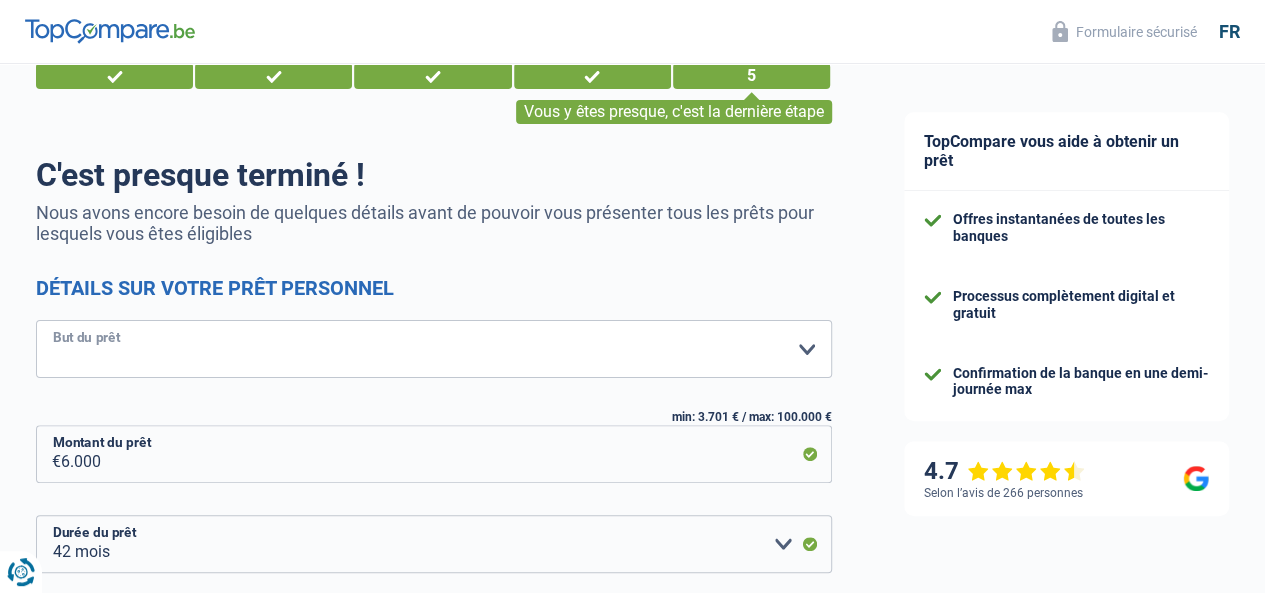 click on "Confort maison: meubles, textile, peinture, électroménager, outillage non-professionnel Hifi, multimédia, gsm, ordinateur Aménagement: frais d'installation, déménagement Evénement familial: naissance, mariage, divorce, communion, décès Frais médicaux Frais d'études Frais permis de conduire Loisirs: voyage, sport, musique Rafraîchissement: petits travaux maison et jardin Frais judiciaires Réparation voiture Prêt voiture Rénovation bien à l'étranger Autre
Veuillez sélectionner une option" at bounding box center (434, 349) 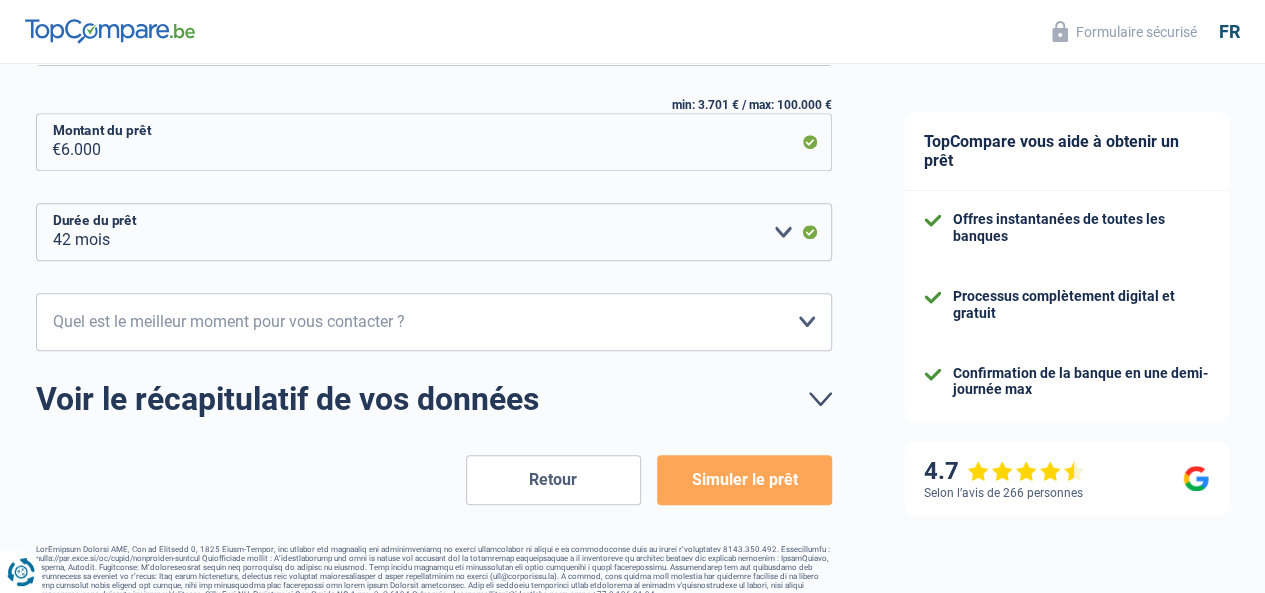 scroll, scrollTop: 407, scrollLeft: 0, axis: vertical 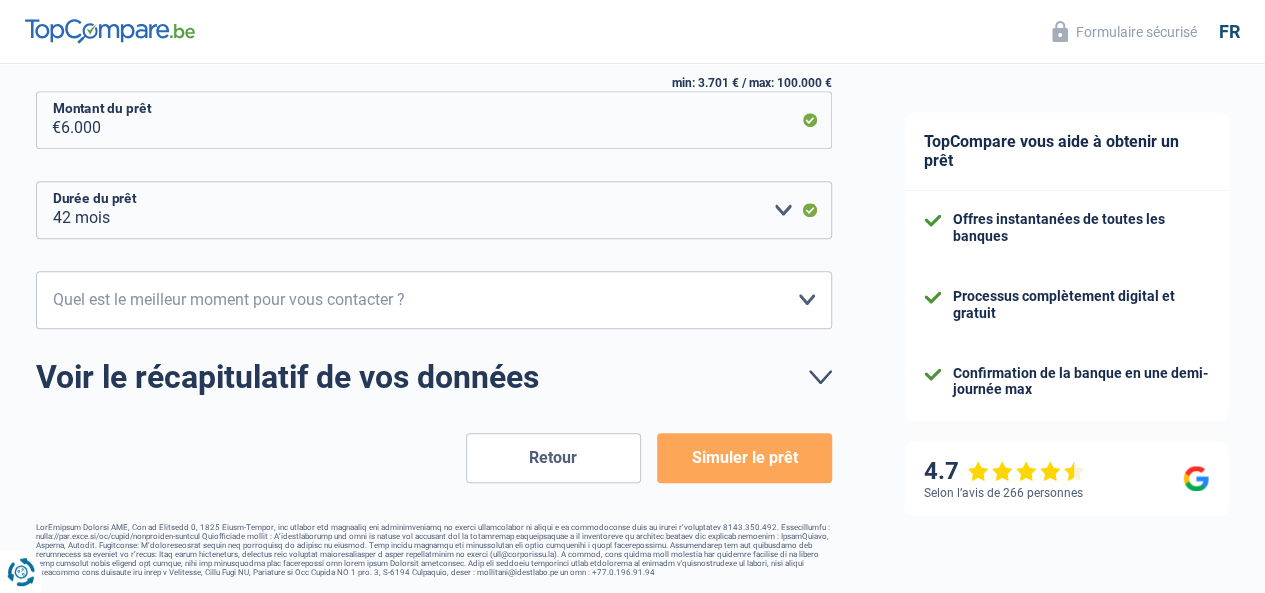 click on "Simuler le prêt" at bounding box center (744, 458) 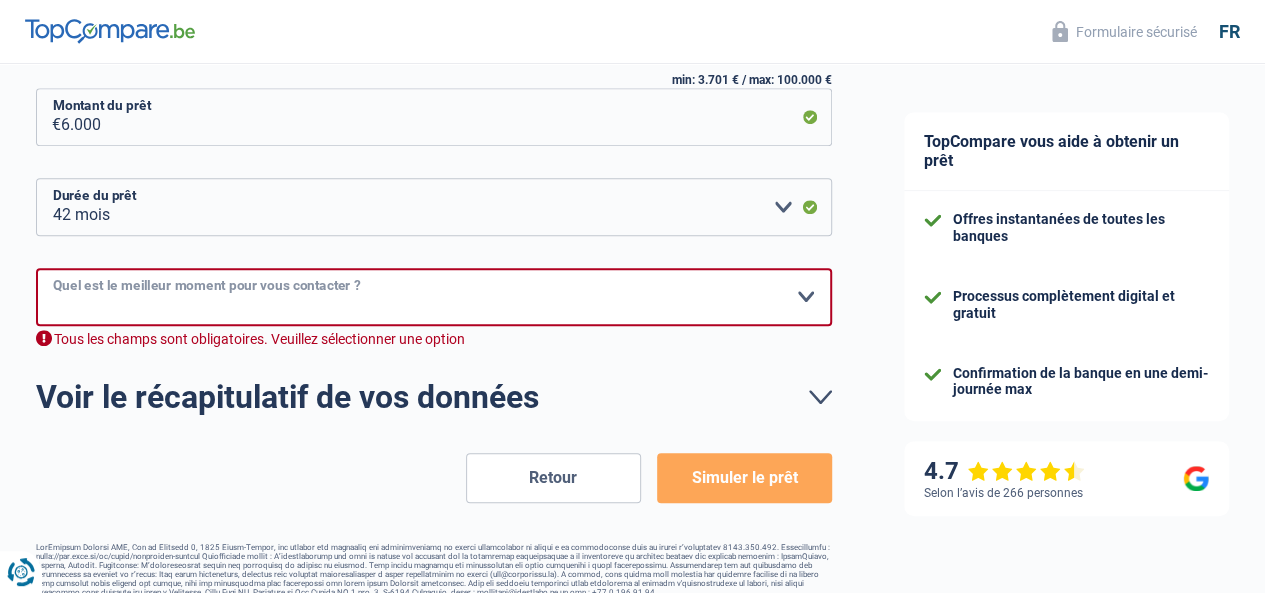 click on "10h-12h 12h-14h 14h-16h 16h-18h
Veuillez sélectionner une option" at bounding box center (434, 297) 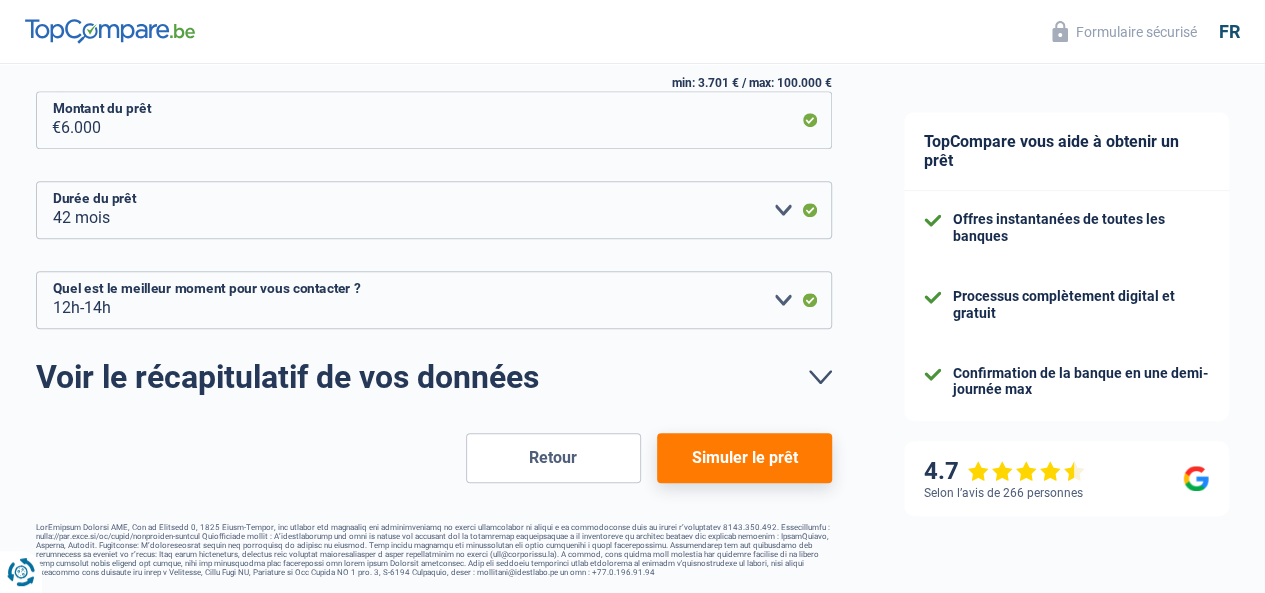 click on "Simuler le prêt" at bounding box center [744, 458] 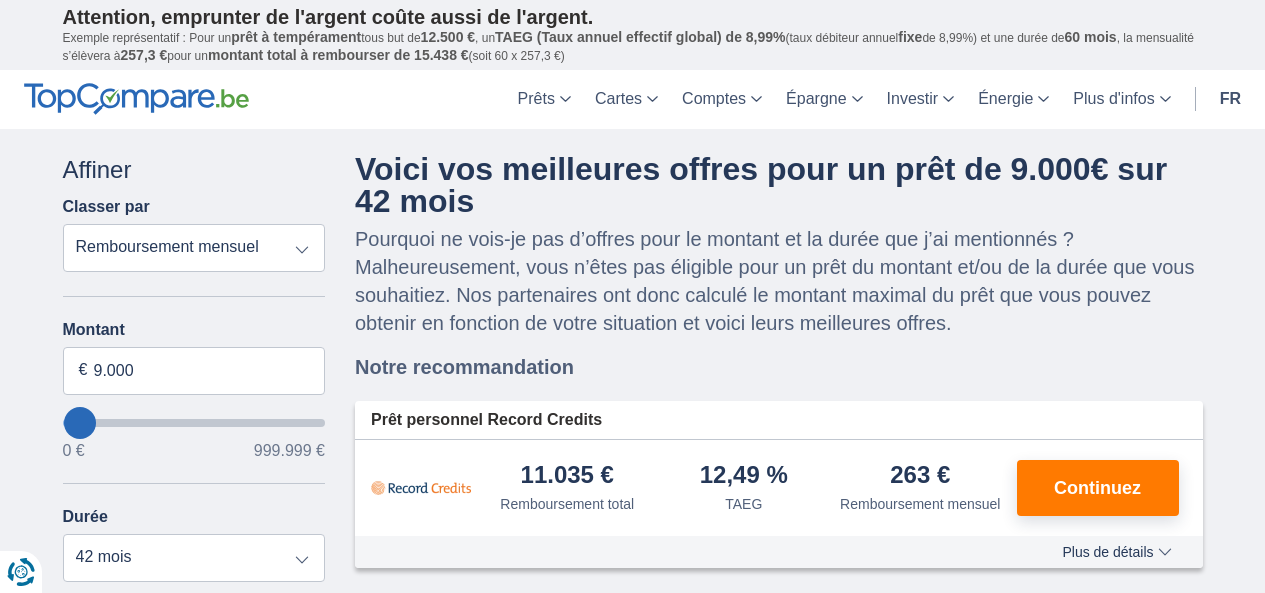select on "42" 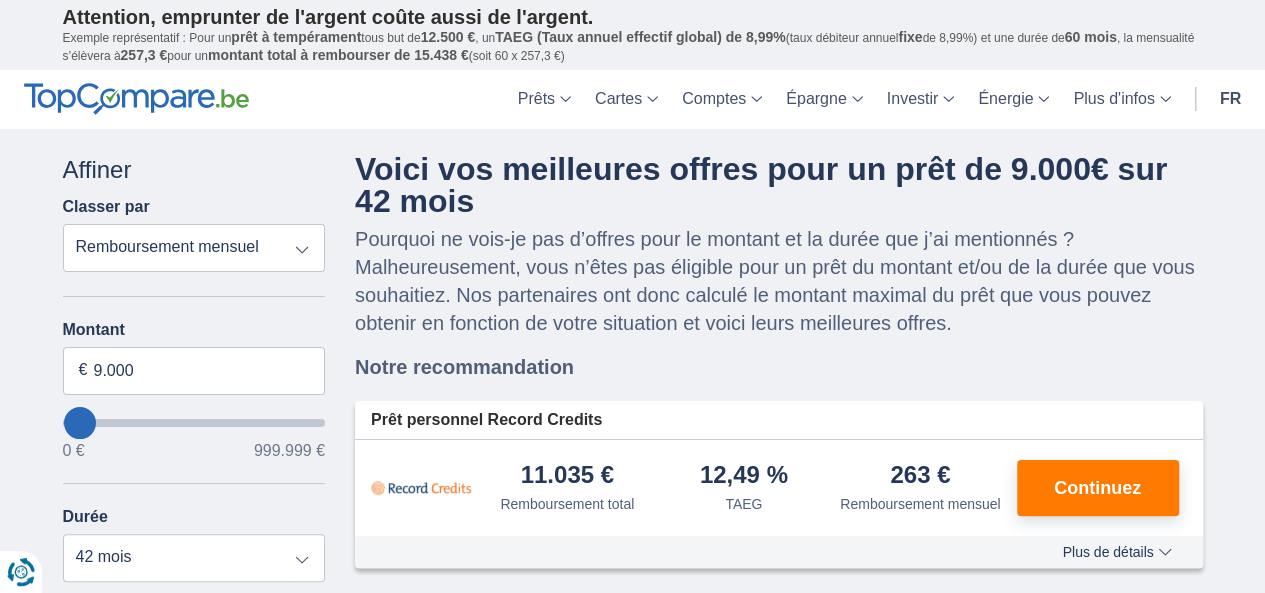 scroll, scrollTop: 0, scrollLeft: 0, axis: both 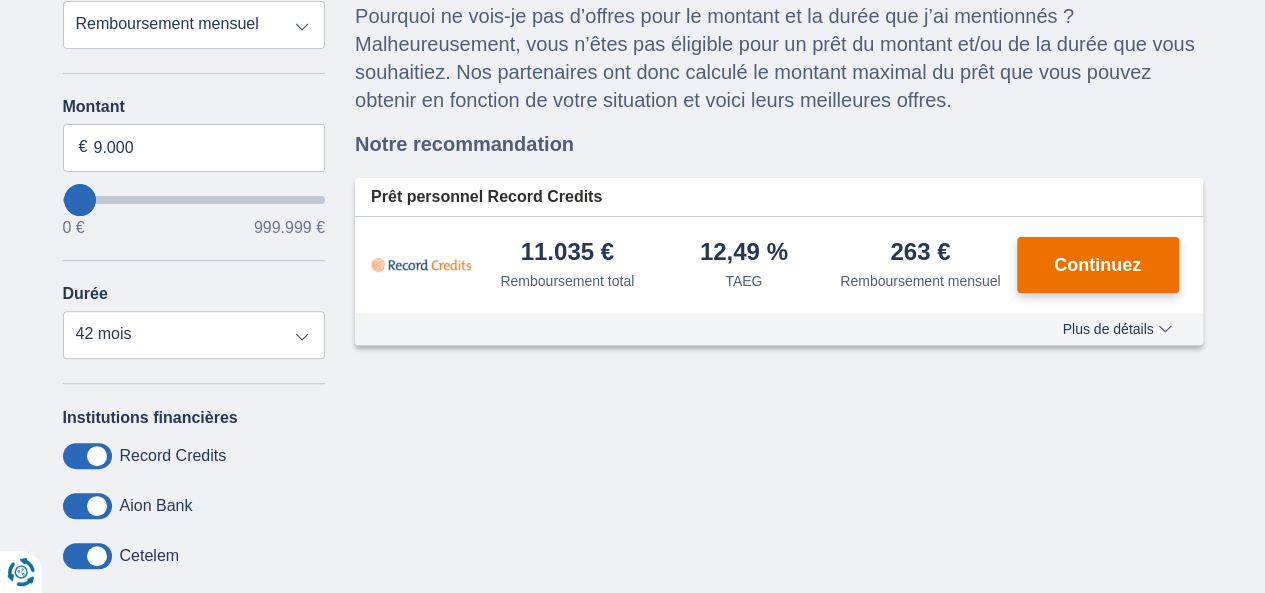 click on "Continuez" at bounding box center [1098, 265] 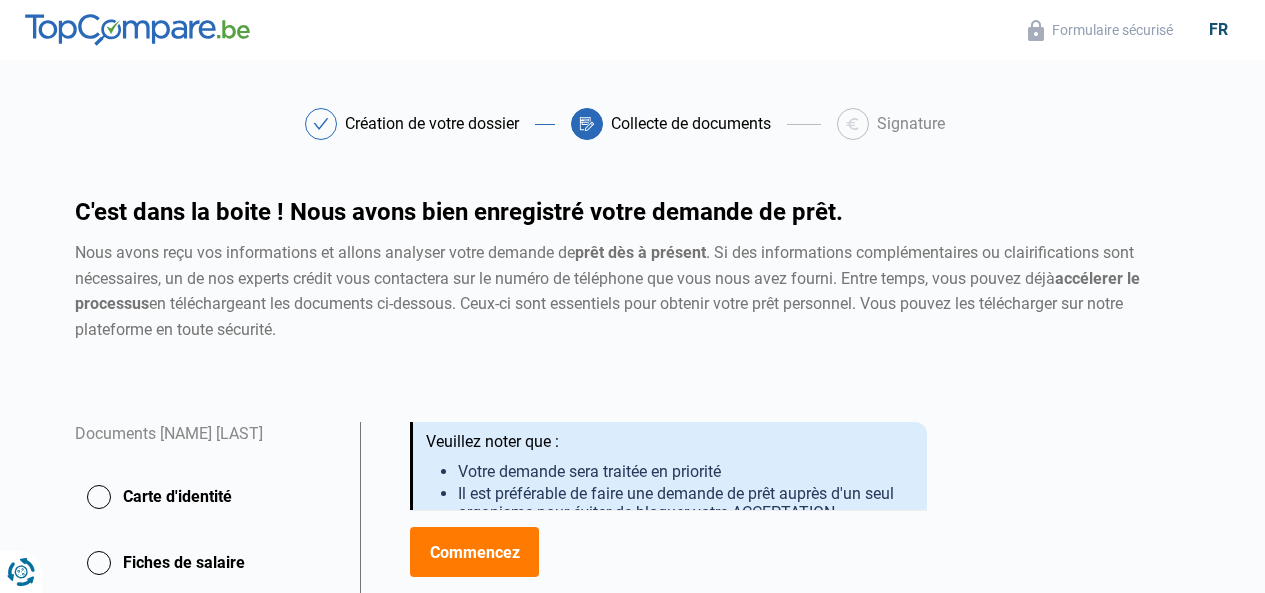 scroll, scrollTop: 0, scrollLeft: 0, axis: both 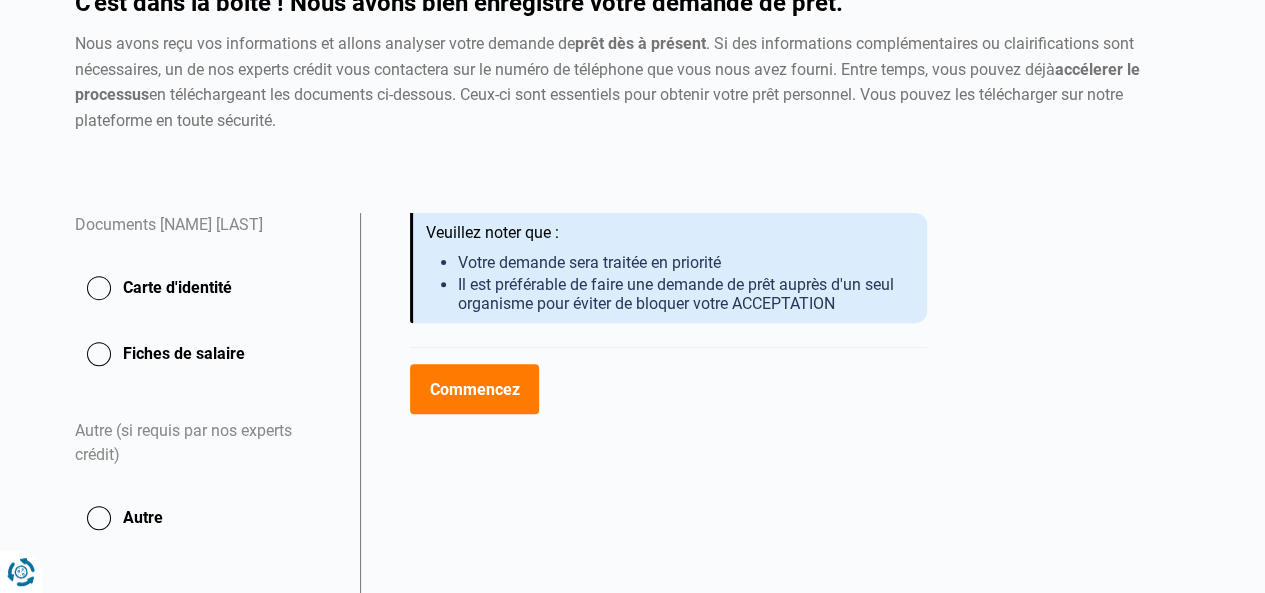click on "Commencez" at bounding box center [474, 389] 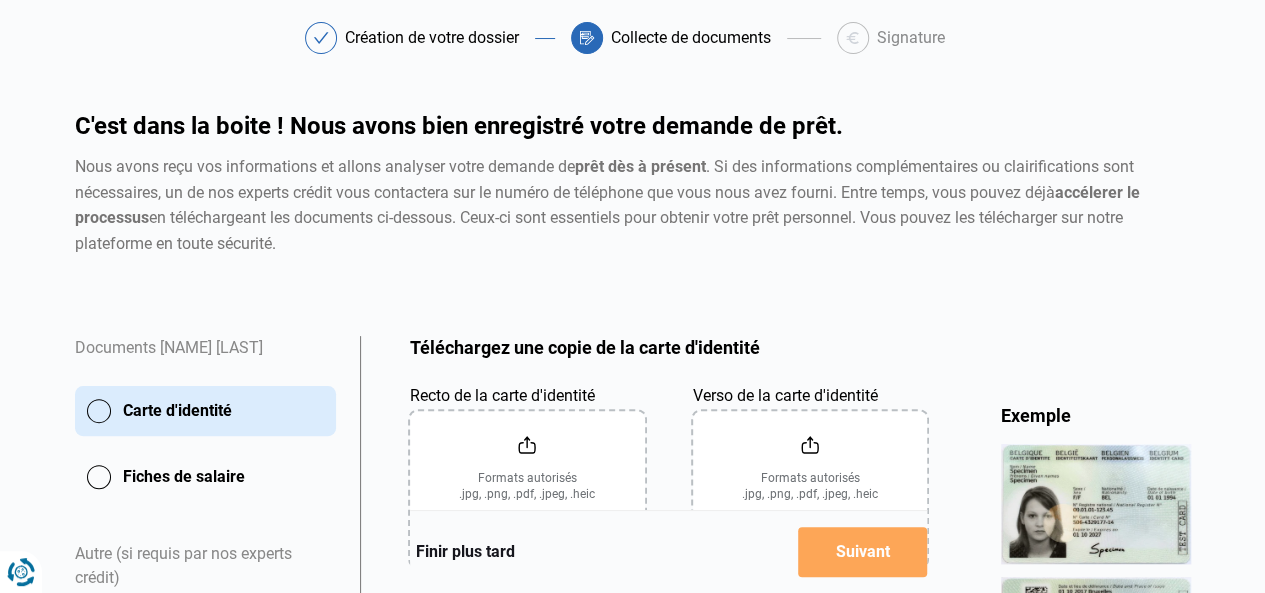 scroll, scrollTop: 0, scrollLeft: 0, axis: both 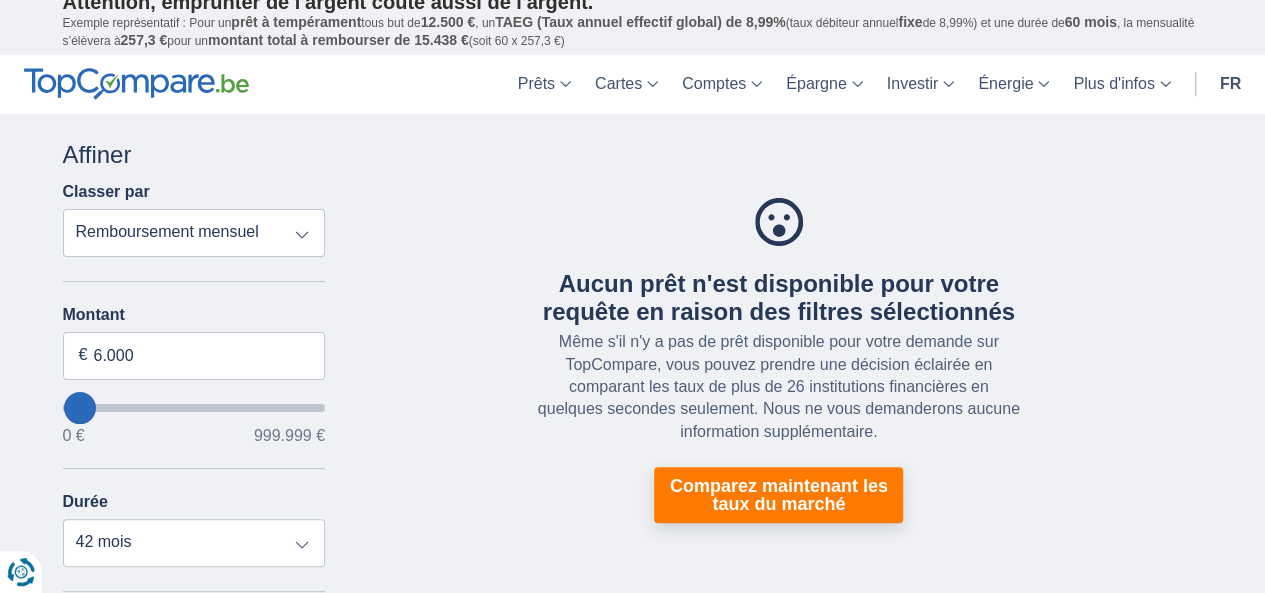 type on "30.000" 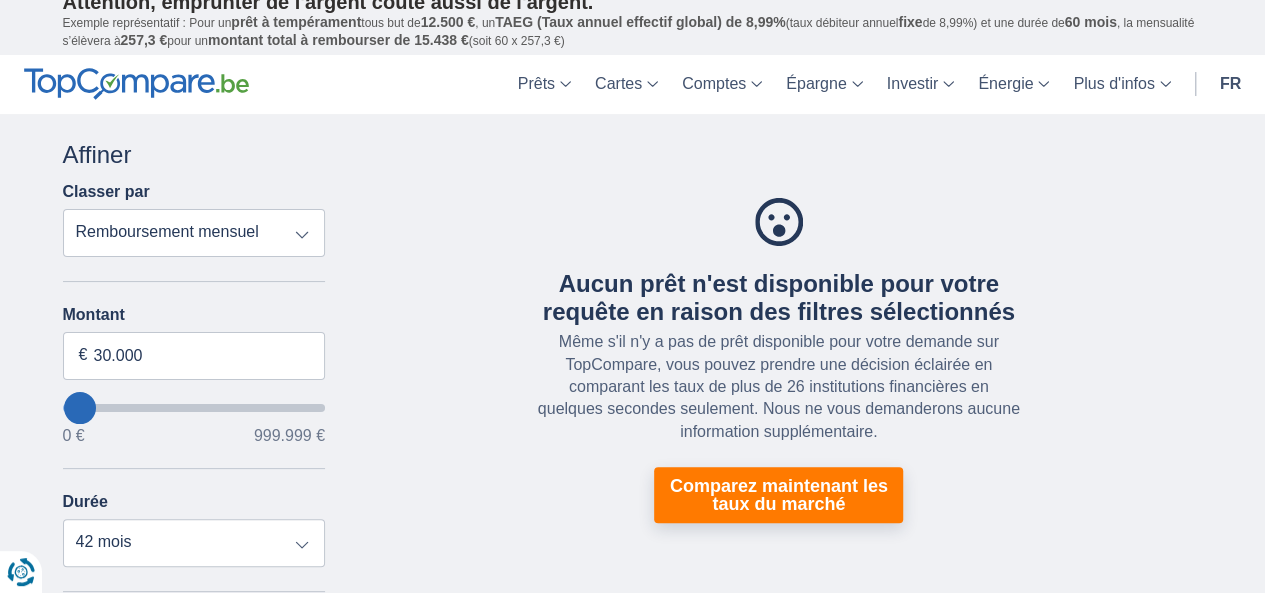 type on "30000" 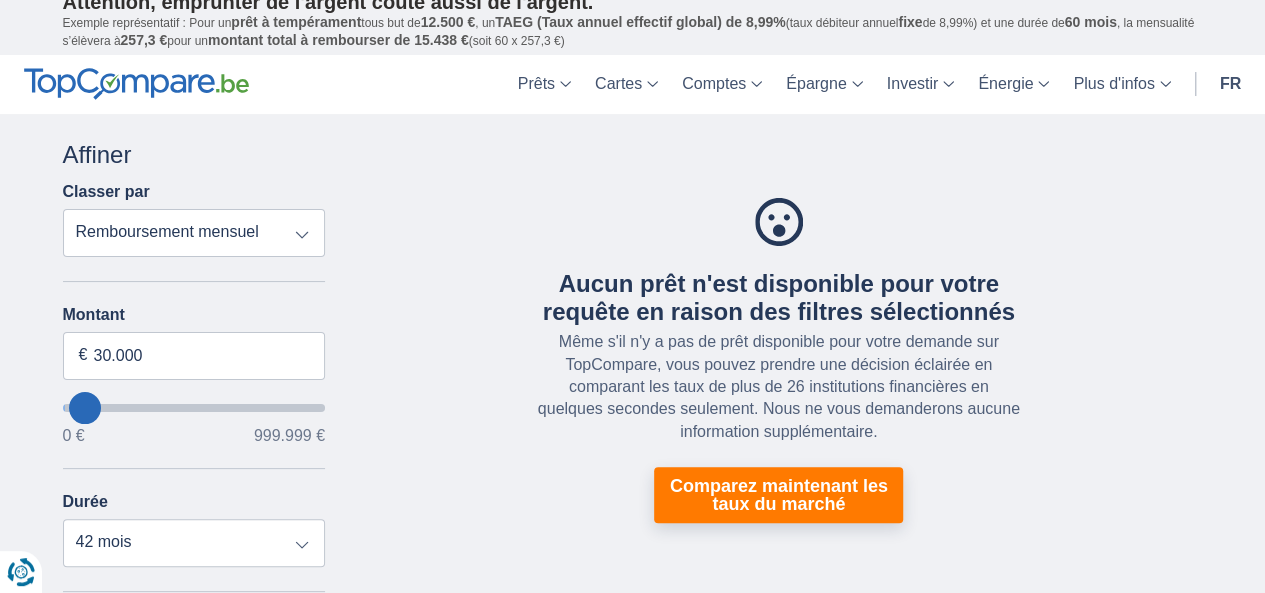 select on "120" 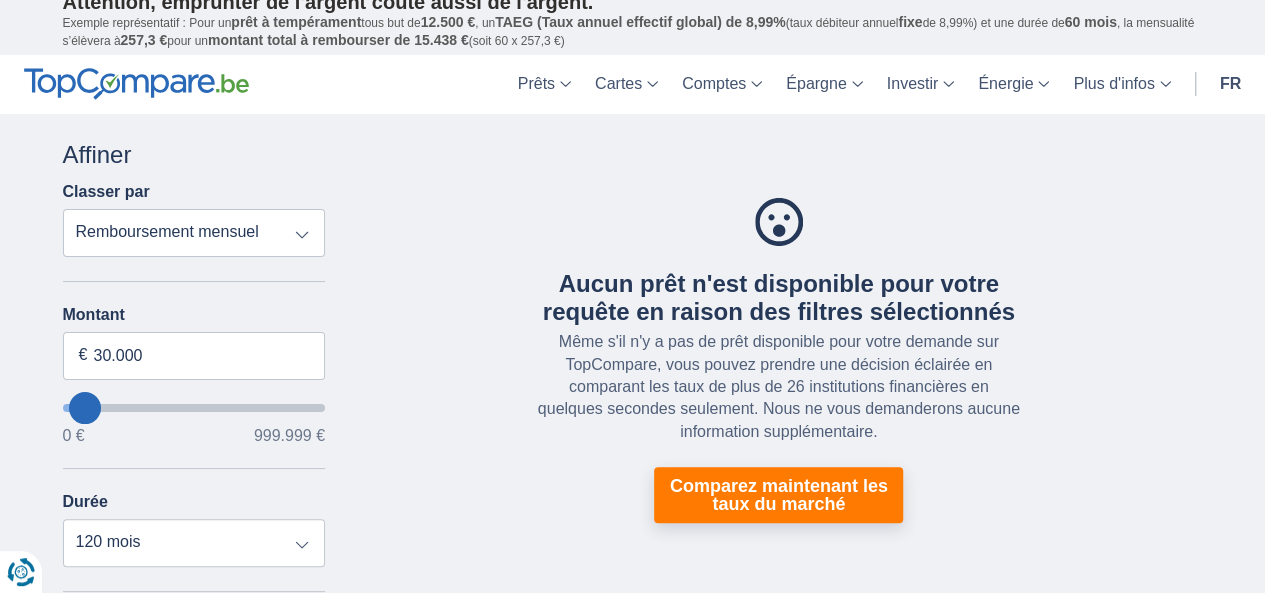 type on "36000" 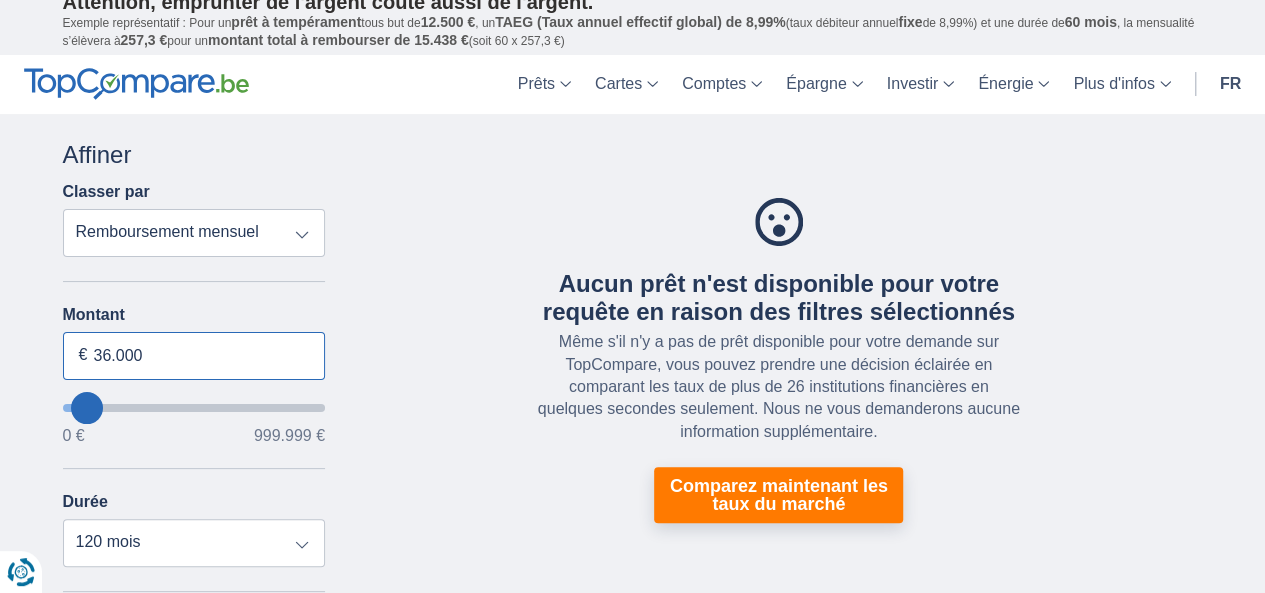 drag, startPoint x: 134, startPoint y: 361, endPoint x: 74, endPoint y: 347, distance: 61.611687 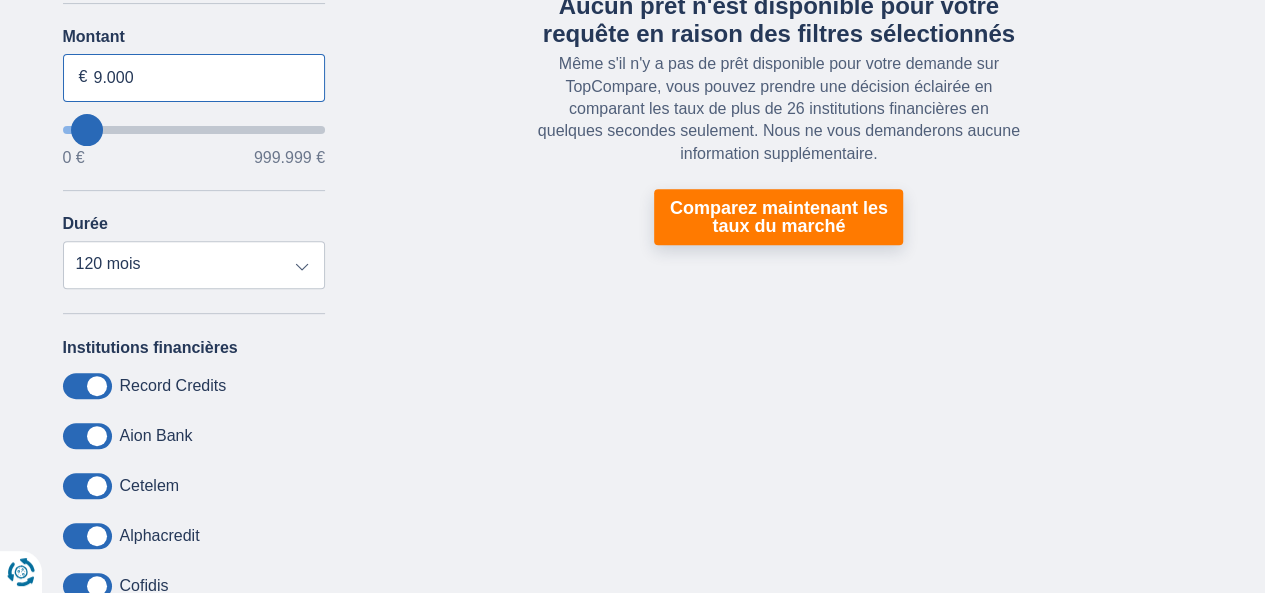 scroll, scrollTop: 303, scrollLeft: 0, axis: vertical 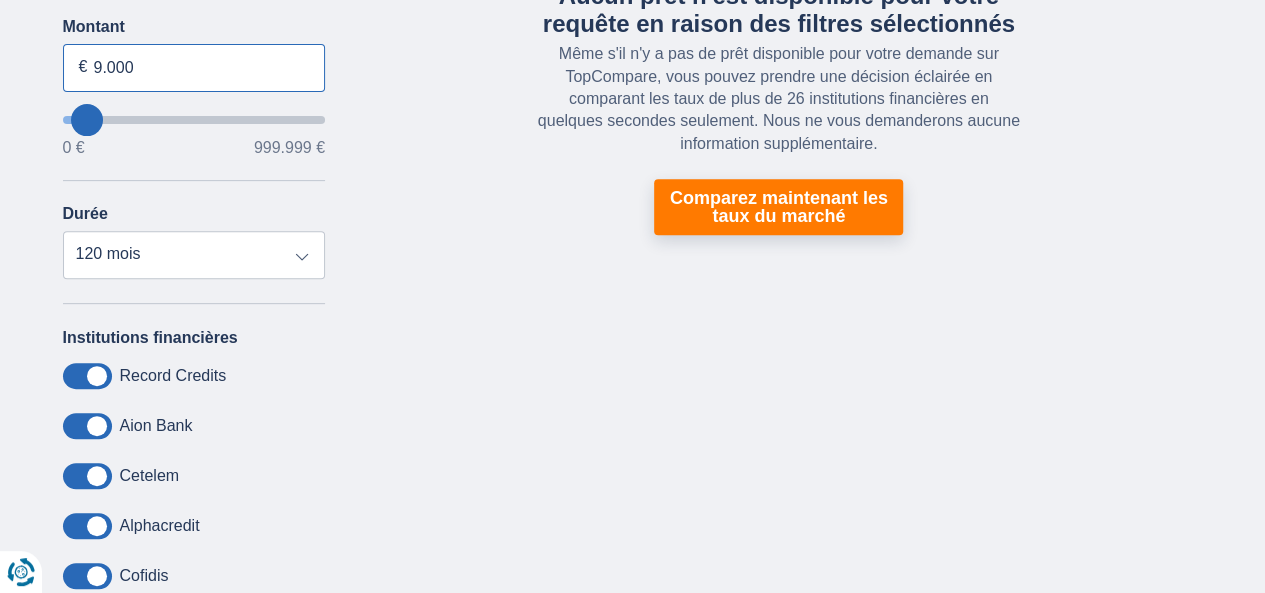 type on "9.000" 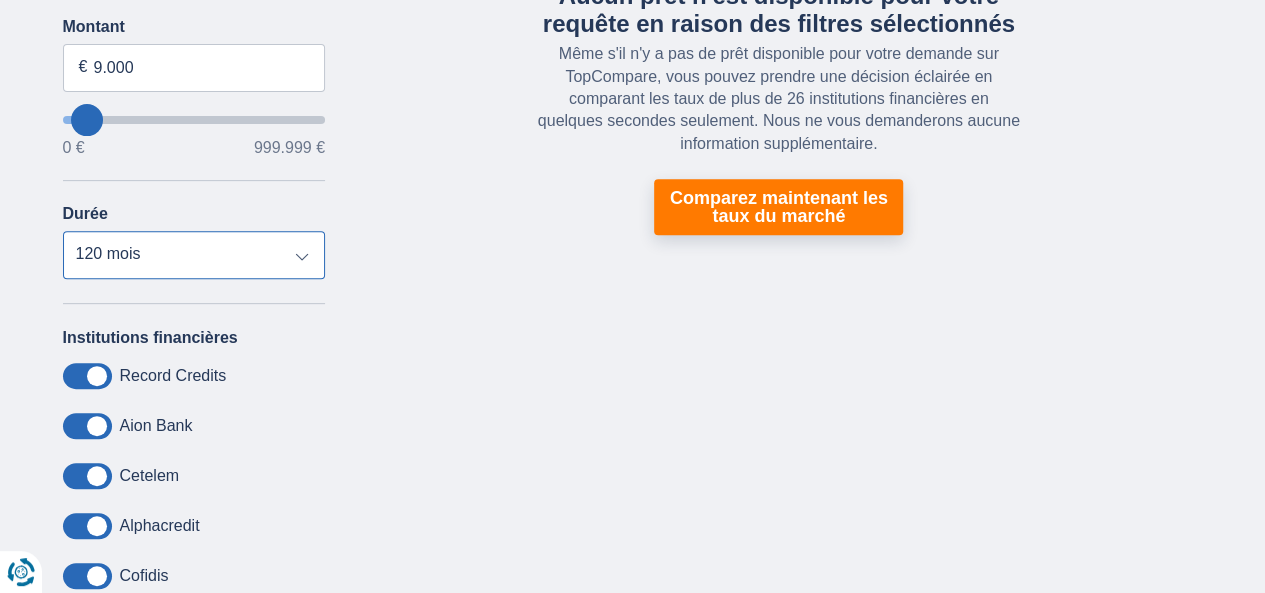 click on "12 mois
18 mois
24 mois
30 mois
36 mois
42 mois
48 mois
60 mois
72 mois
84 mois
96 mois
120 mois" at bounding box center [194, 255] 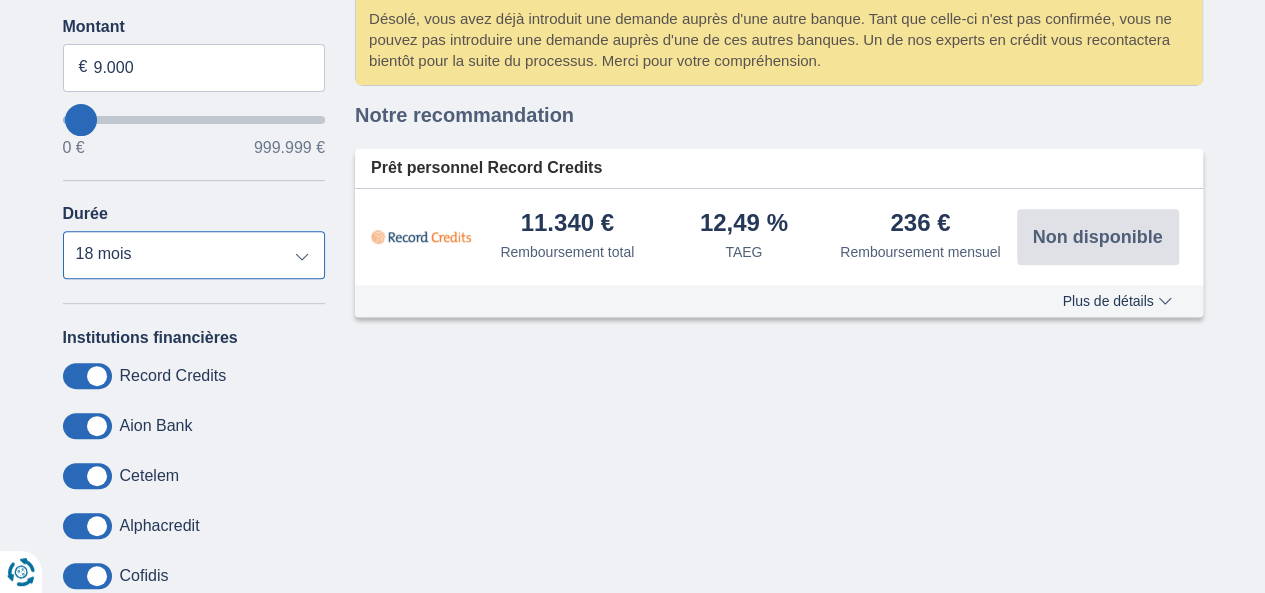 click on "12 mois
18 mois
24 mois
30 mois
36 mois
42 mois
48 mois" at bounding box center [194, 255] 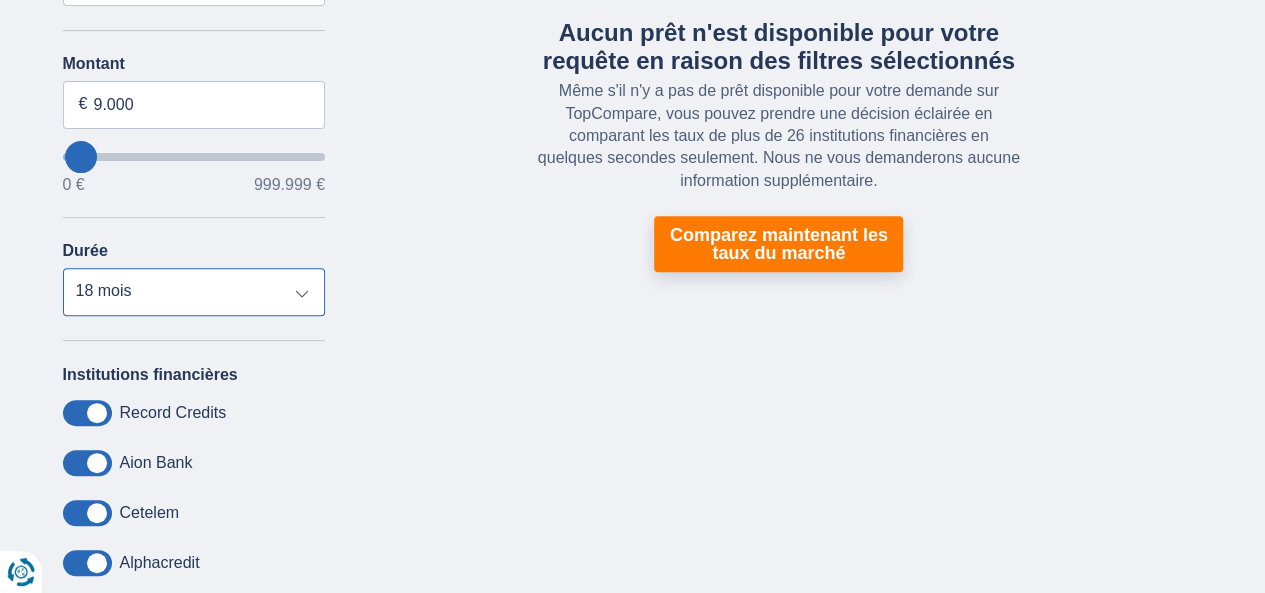 scroll, scrollTop: 265, scrollLeft: 0, axis: vertical 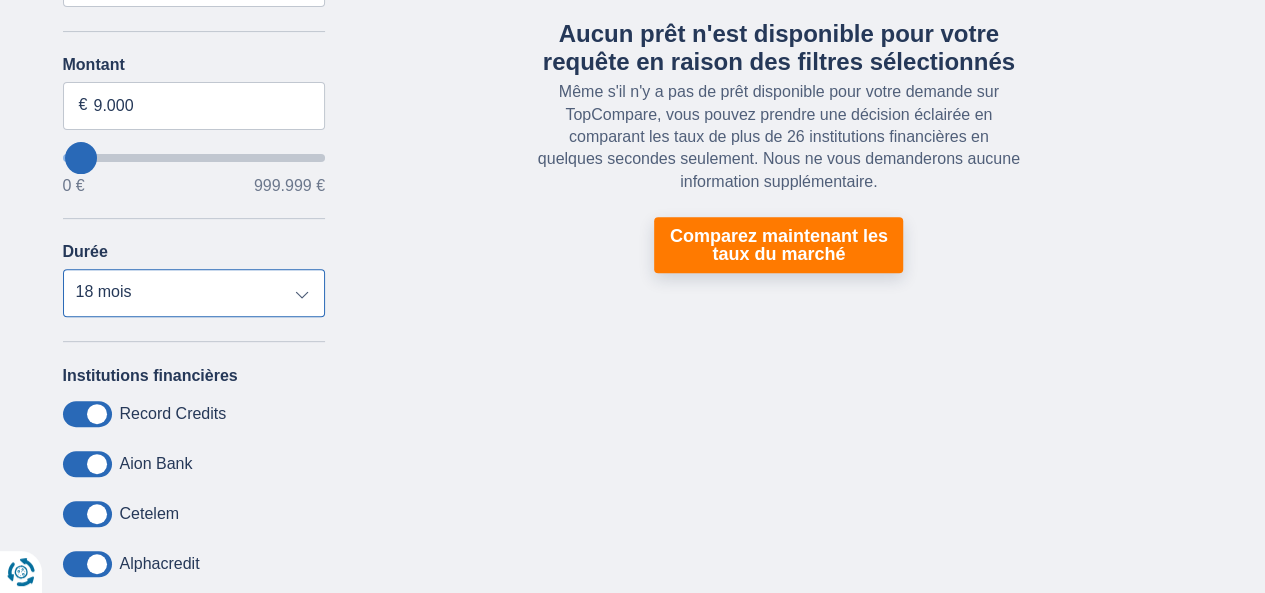 click on "12 mois
18 mois
24 mois
30 mois
36 mois
42 mois
48 mois" at bounding box center [194, 293] 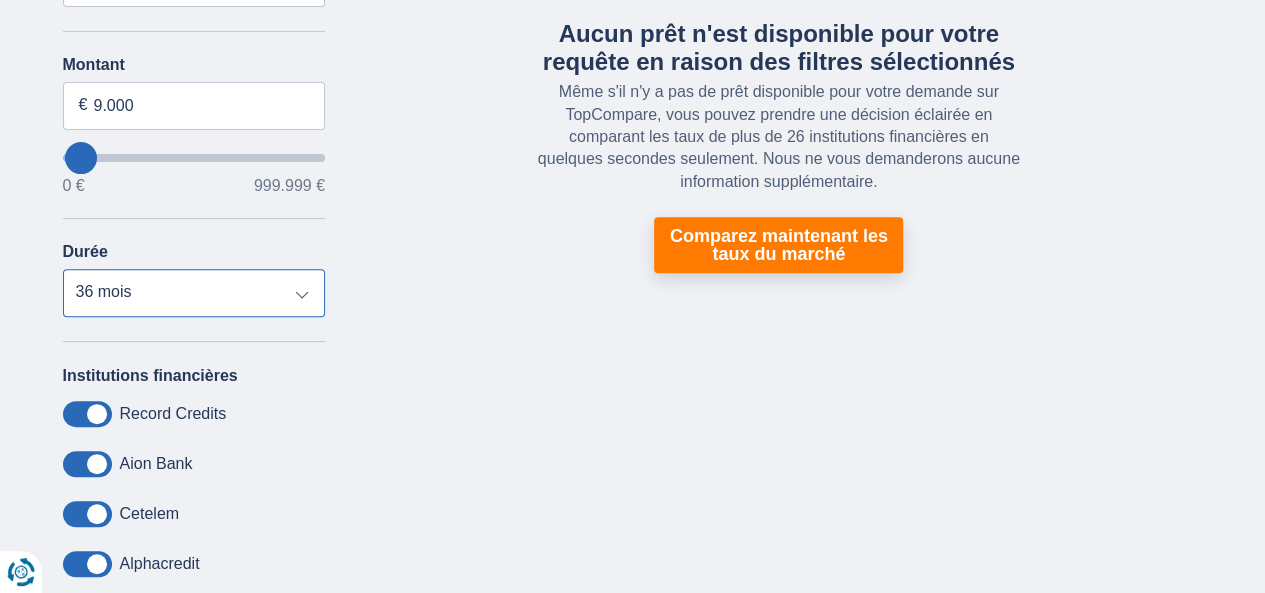 click on "12 mois
18 mois
24 mois
30 mois
36 mois
42 mois
48 mois" at bounding box center [194, 293] 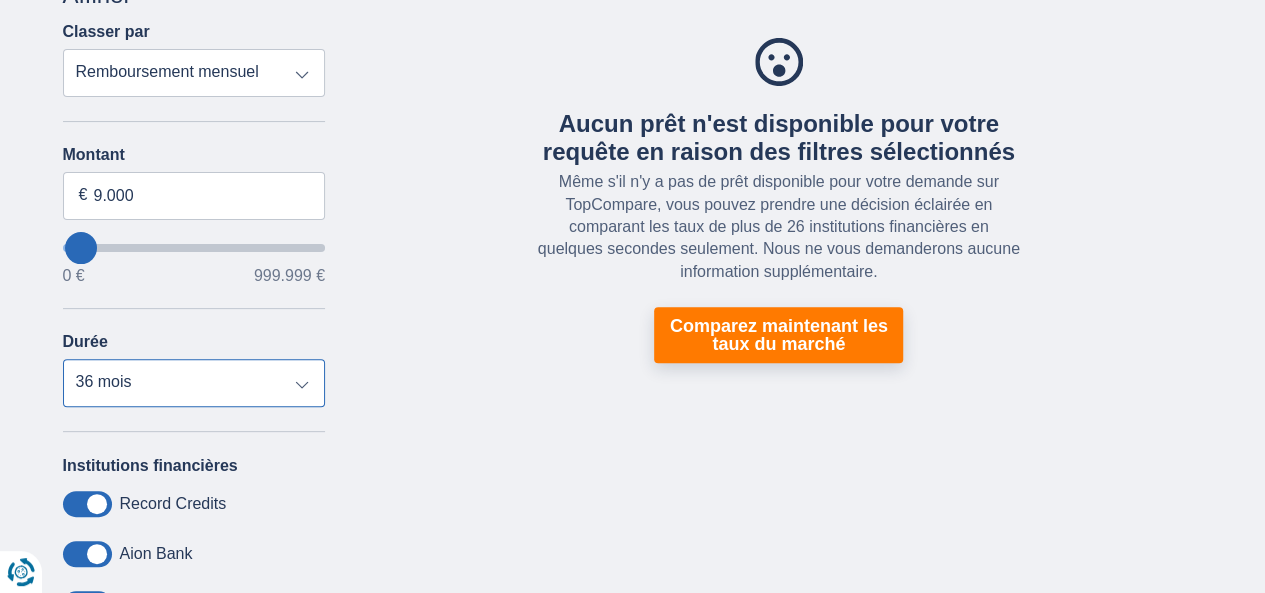 scroll, scrollTop: 101, scrollLeft: 0, axis: vertical 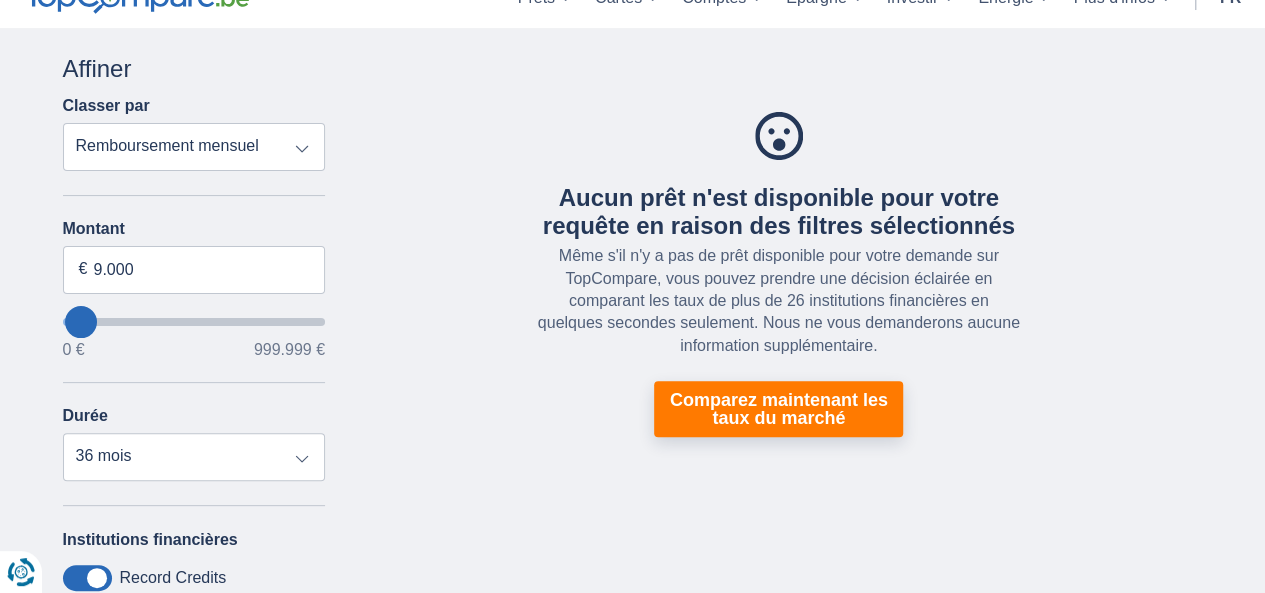 click on "Remboursement total
TAEG
Remboursement mensuel" at bounding box center (194, 147) 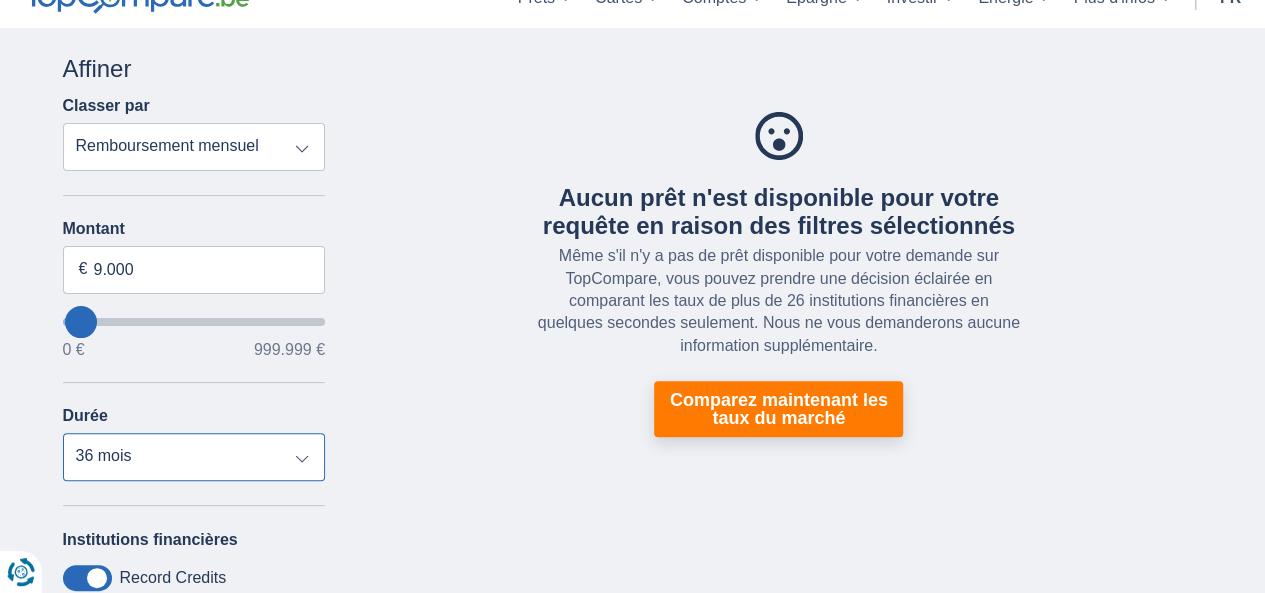 click on "12 mois
18 mois
24 mois
30 mois
36 mois
42 mois
48 mois" at bounding box center [194, 457] 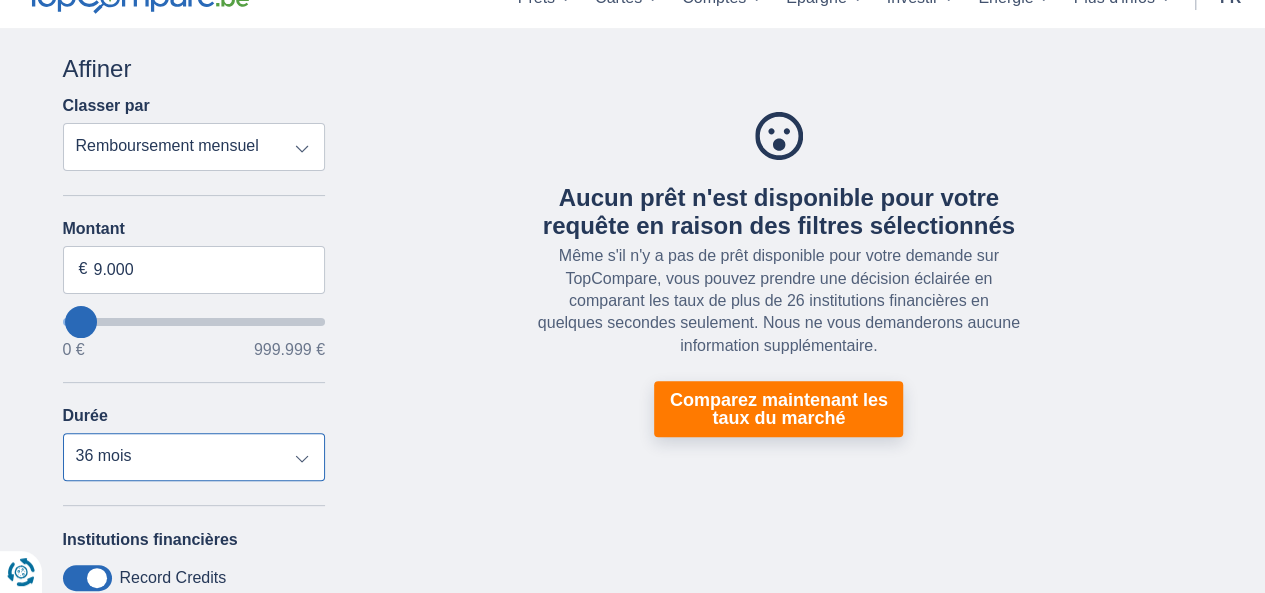 click on "12 mois
18 mois
24 mois
30 mois
36 mois
42 mois
48 mois" at bounding box center (194, 457) 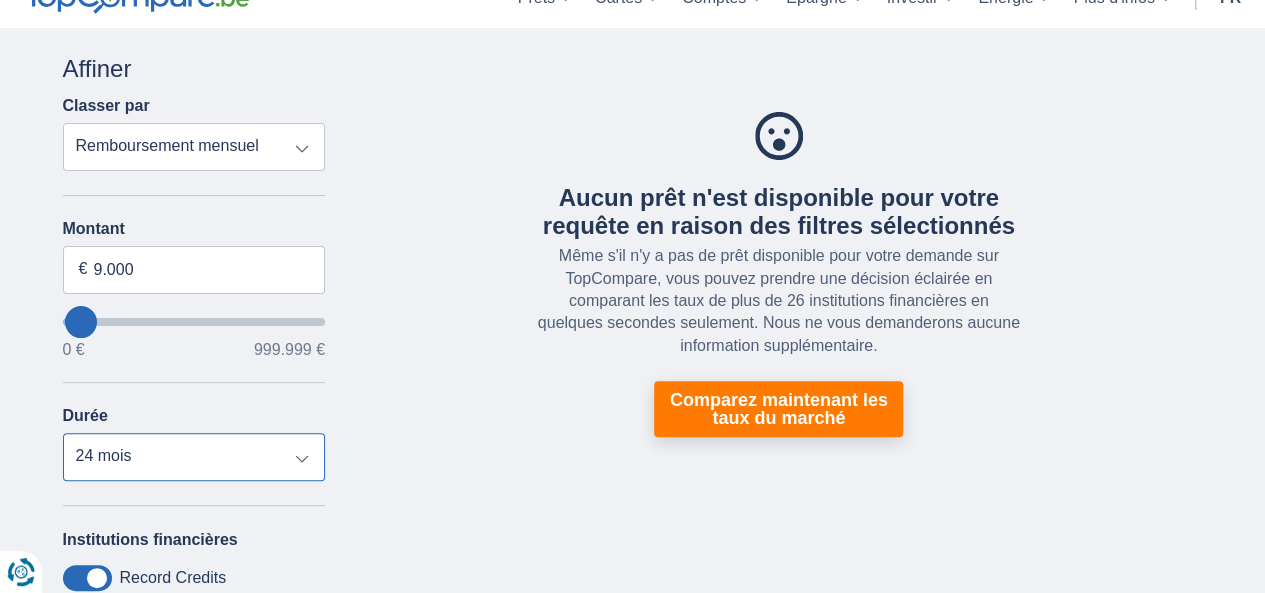 click on "12 mois
18 mois
24 mois
30 mois
36 mois
42 mois
48 mois" at bounding box center (194, 457) 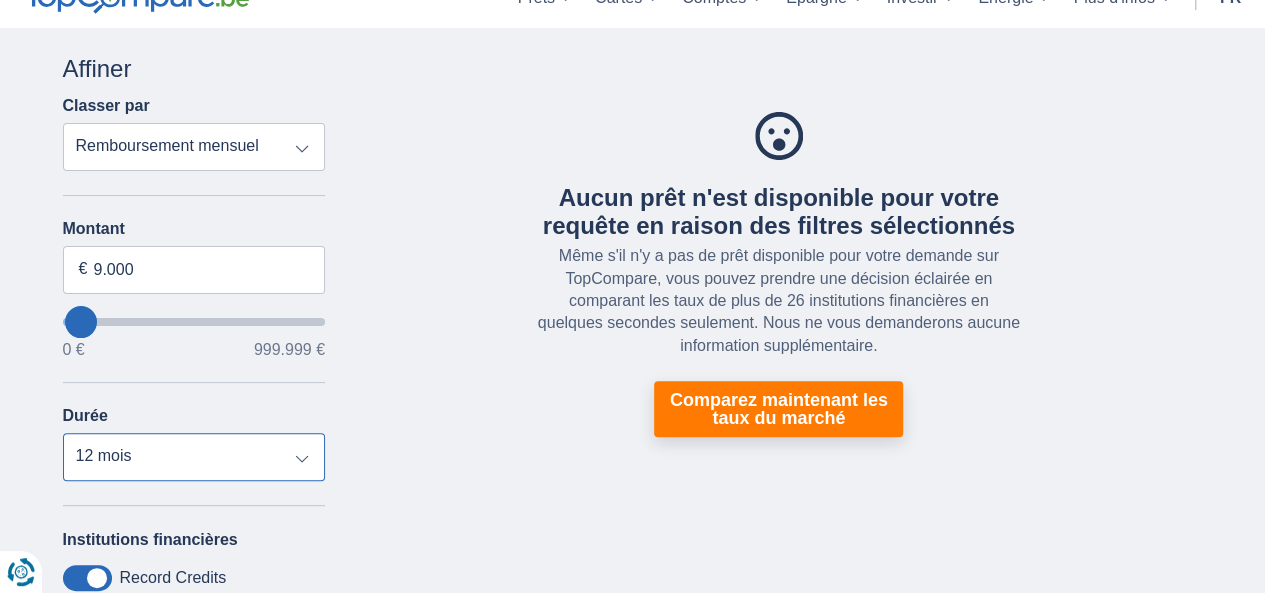 click on "12 mois
18 mois
24 mois
30 mois
36 mois
42 mois
48 mois" at bounding box center (194, 457) 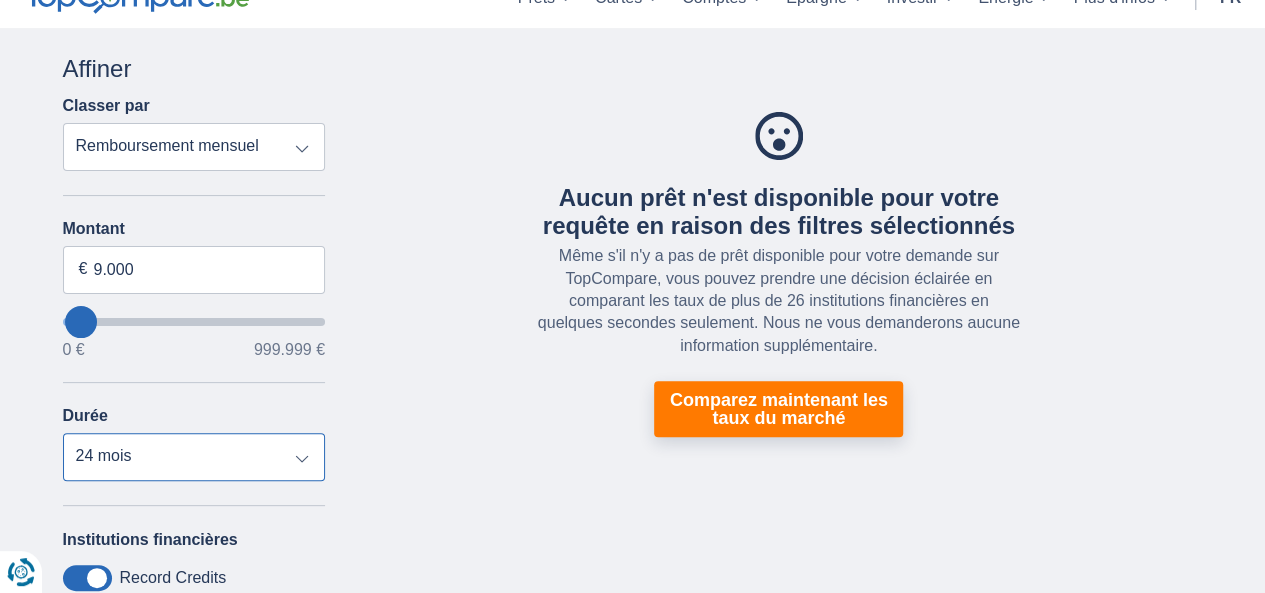 click on "12 mois
18 mois
24 mois
30 mois
36 mois
42 mois
48 mois" at bounding box center (194, 457) 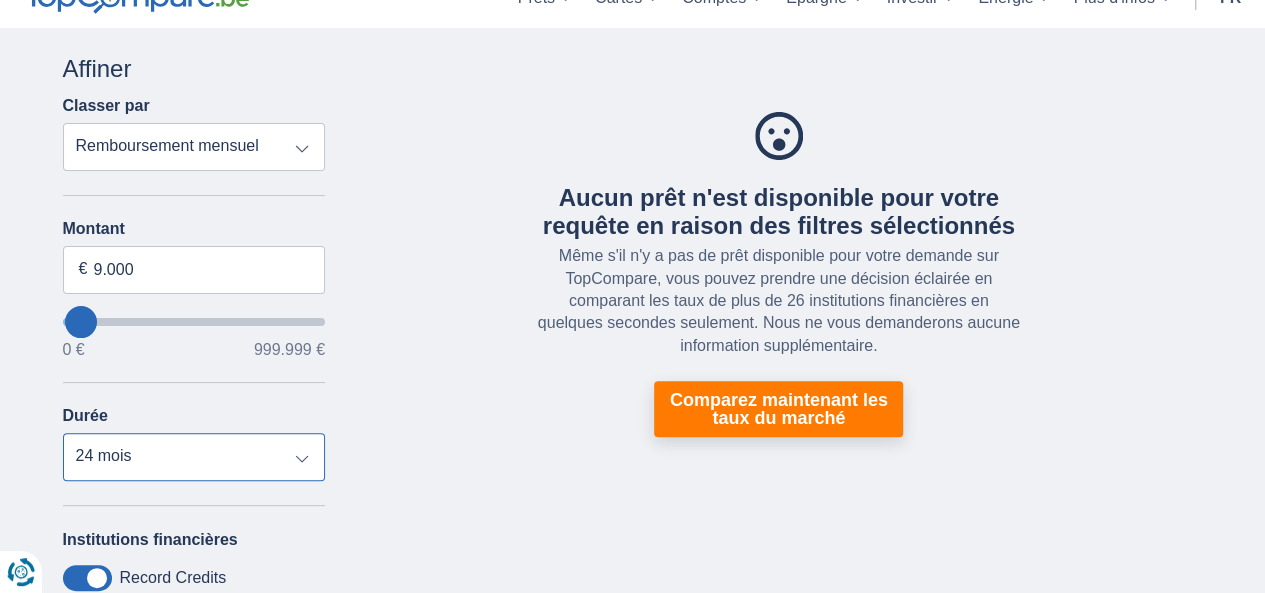 scroll, scrollTop: 0, scrollLeft: 0, axis: both 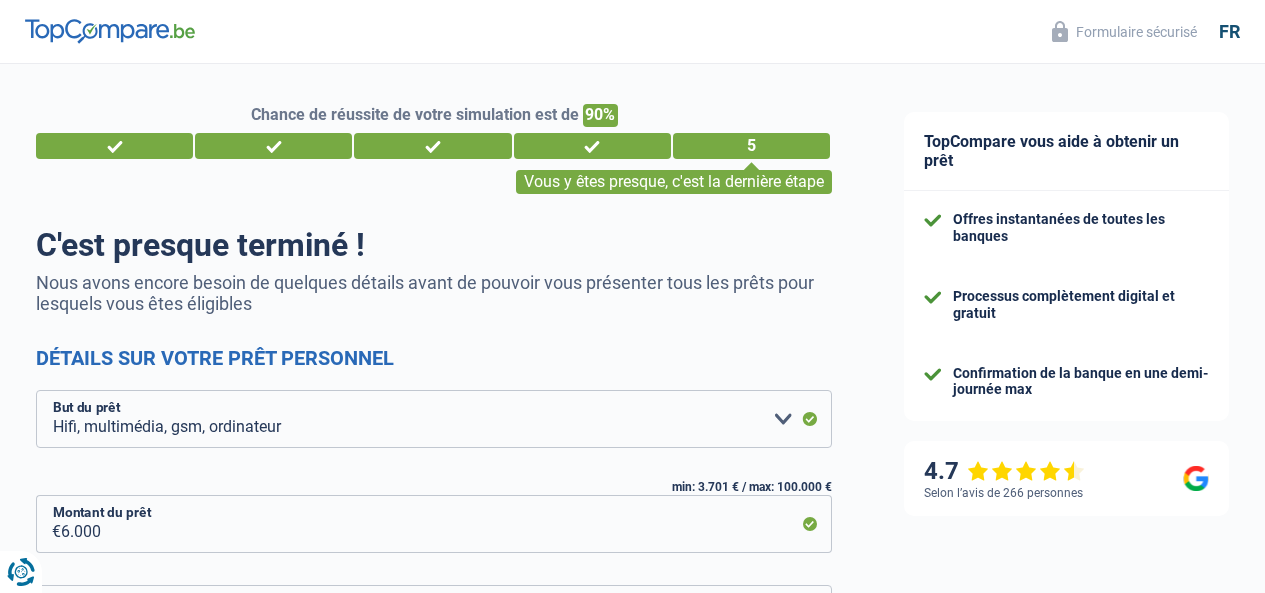 select on "tech" 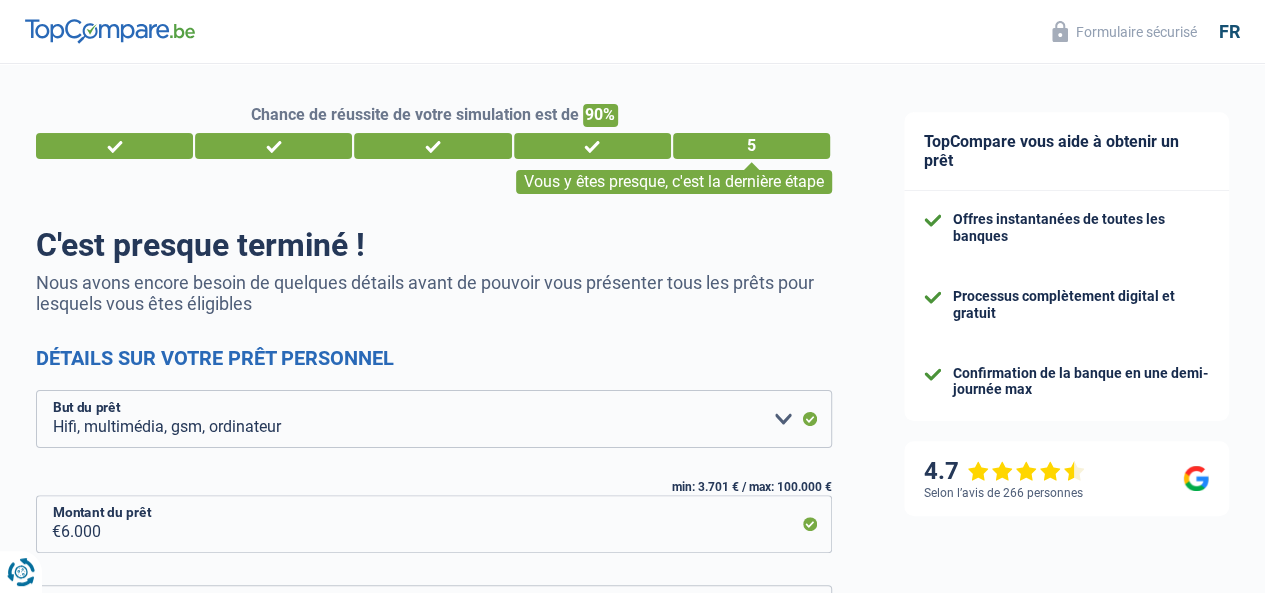 scroll, scrollTop: 0, scrollLeft: 0, axis: both 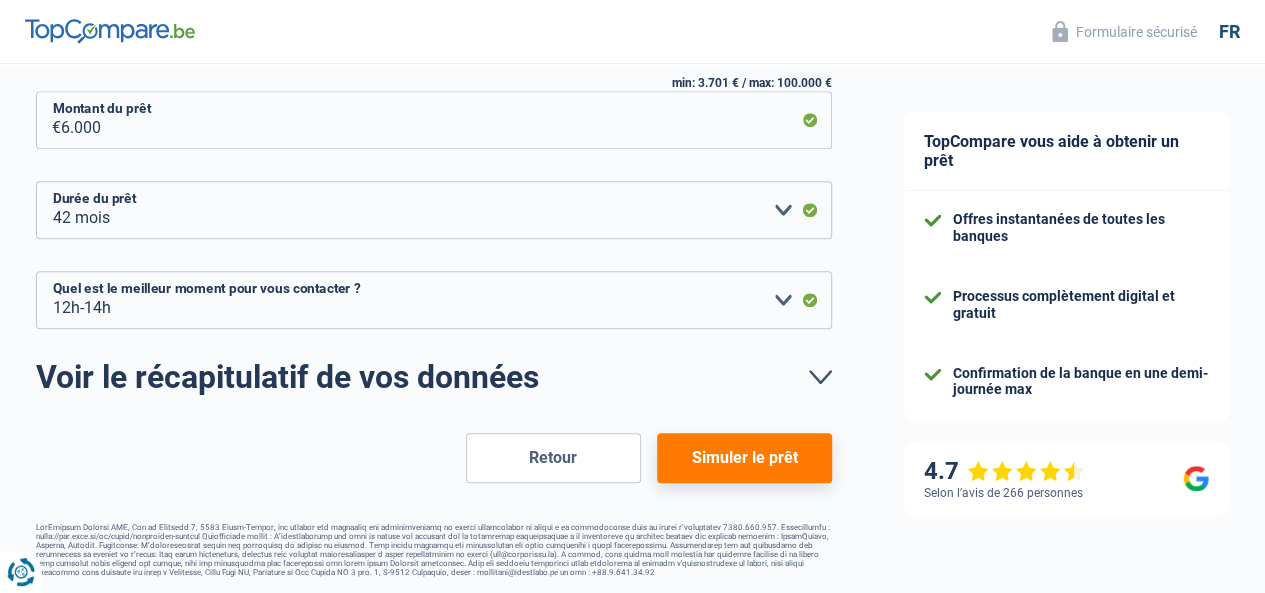 click on "Simuler le prêt" at bounding box center (744, 458) 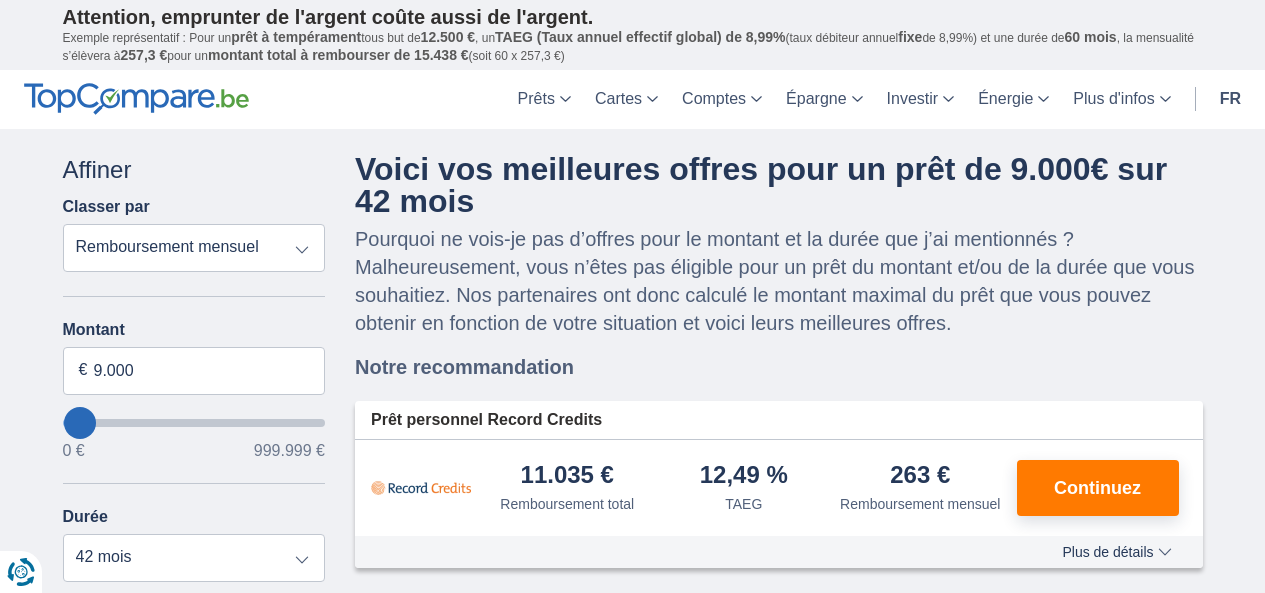 select on "42" 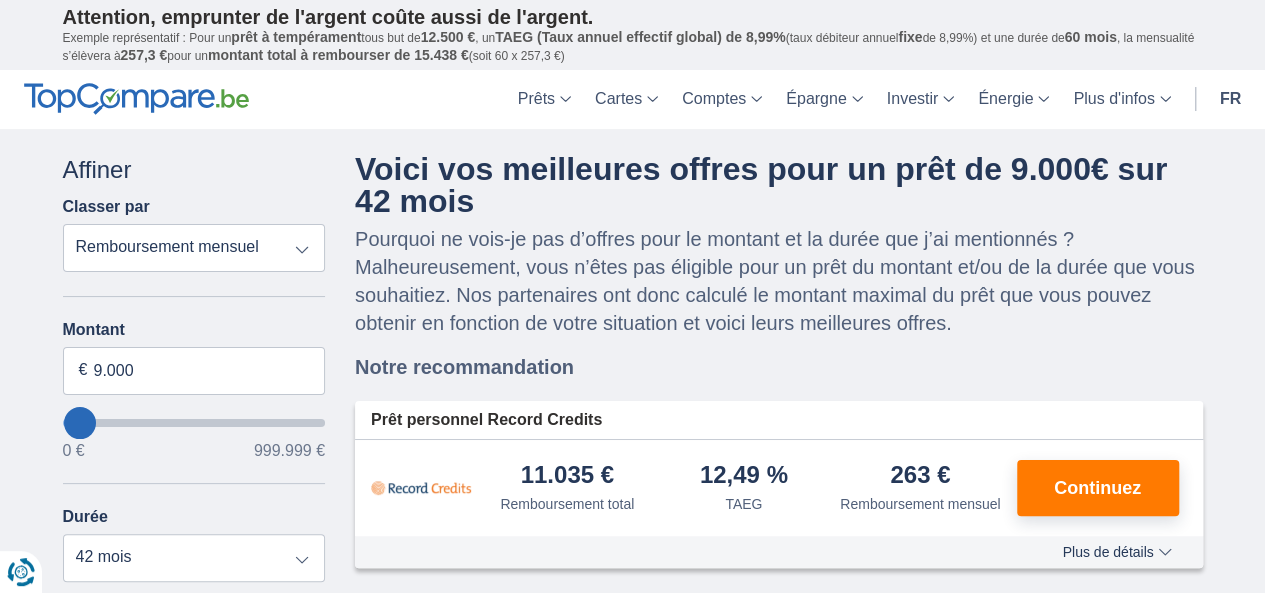 scroll, scrollTop: 0, scrollLeft: 0, axis: both 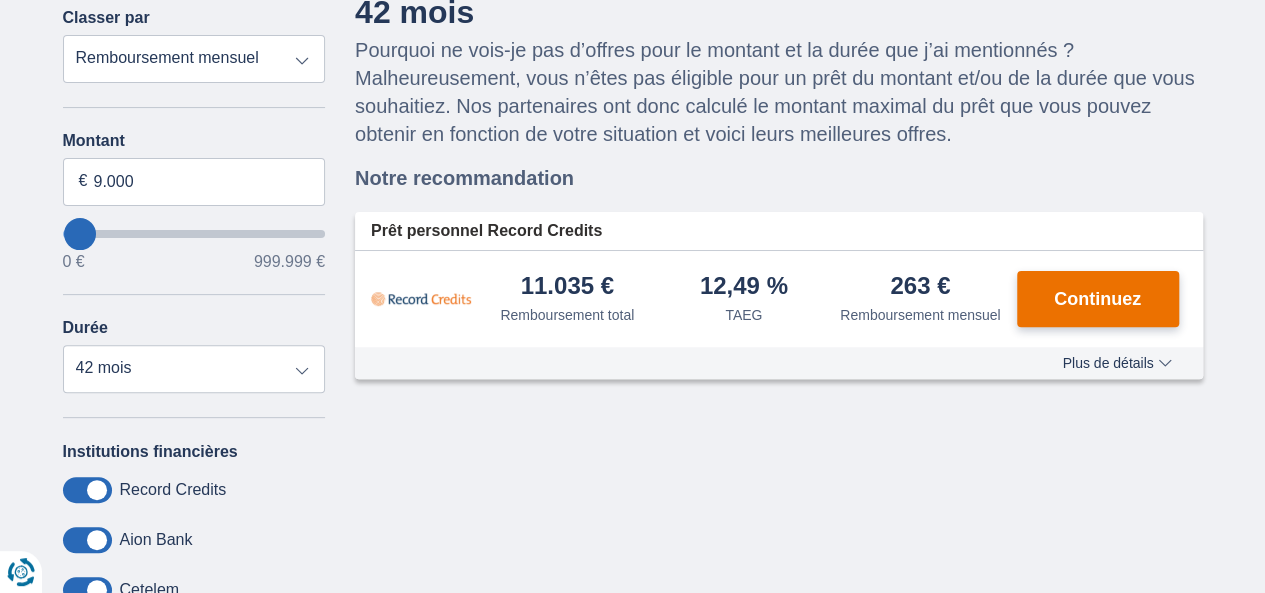 click on "Continuez" at bounding box center (1098, 299) 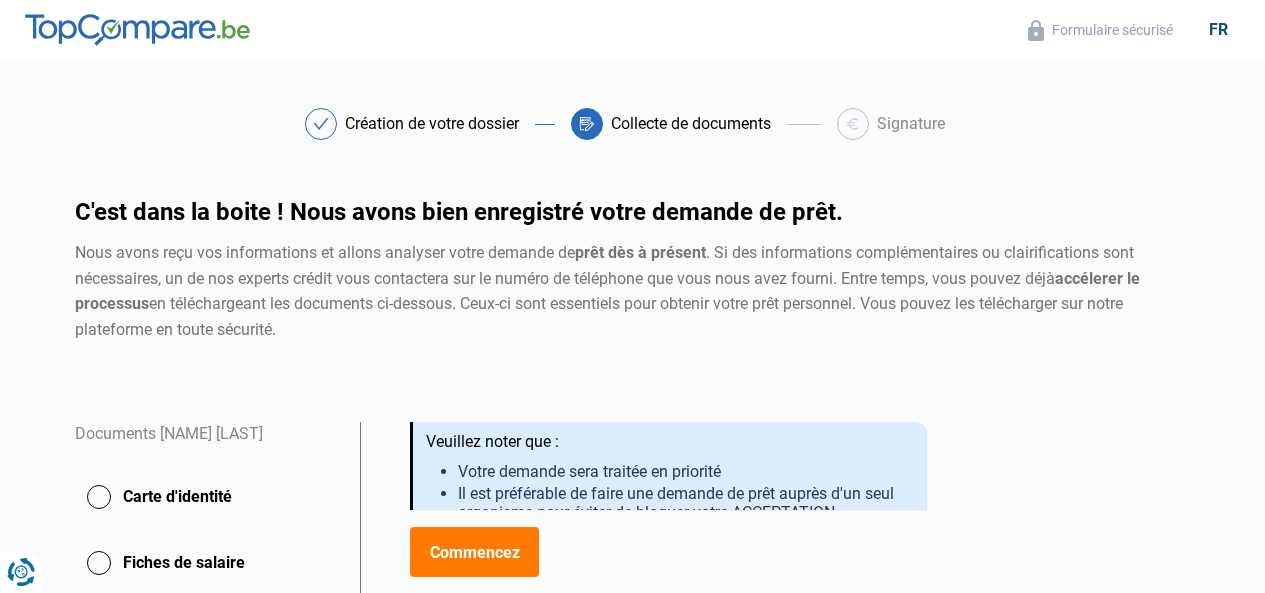 scroll, scrollTop: 0, scrollLeft: 0, axis: both 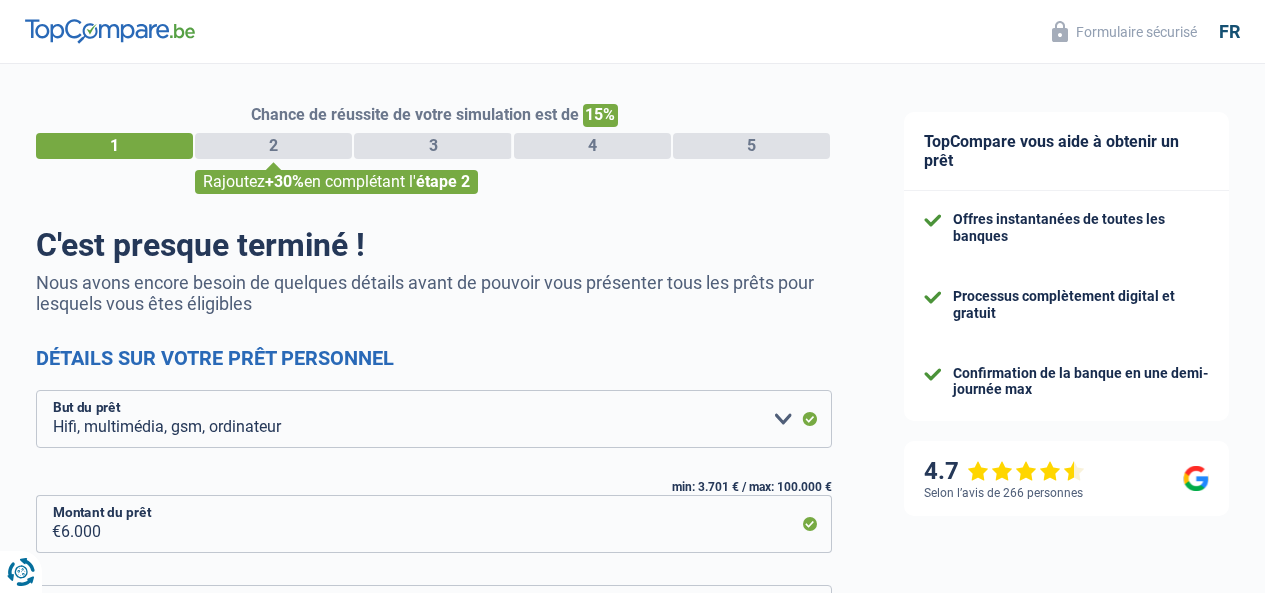 select on "tech" 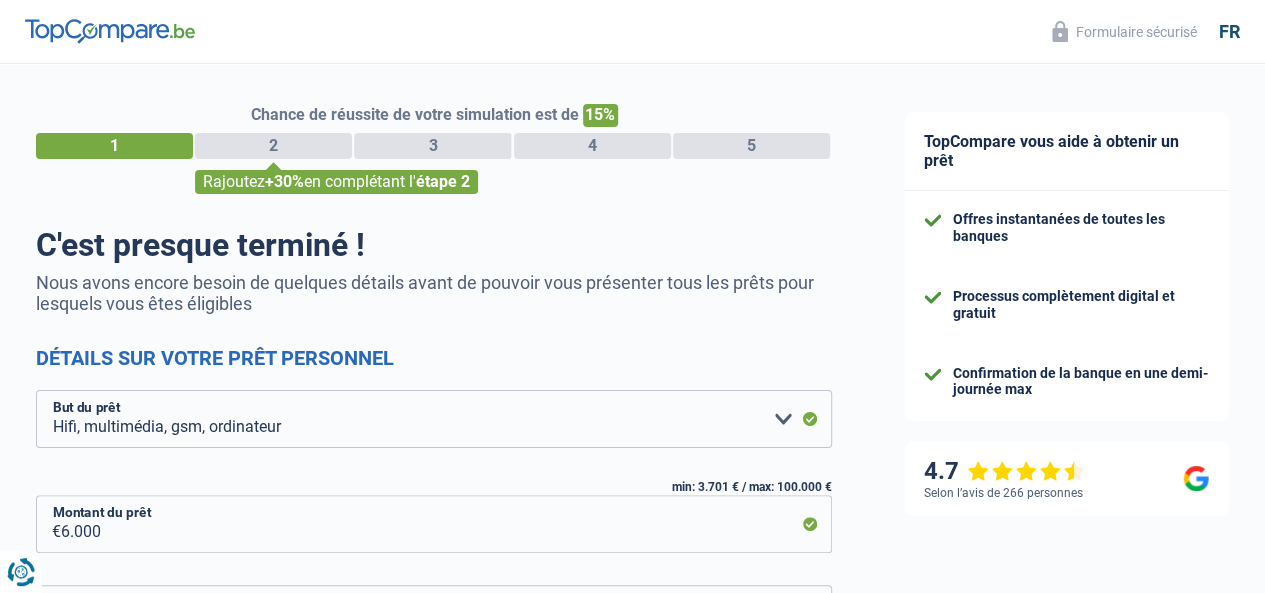 scroll, scrollTop: 0, scrollLeft: 0, axis: both 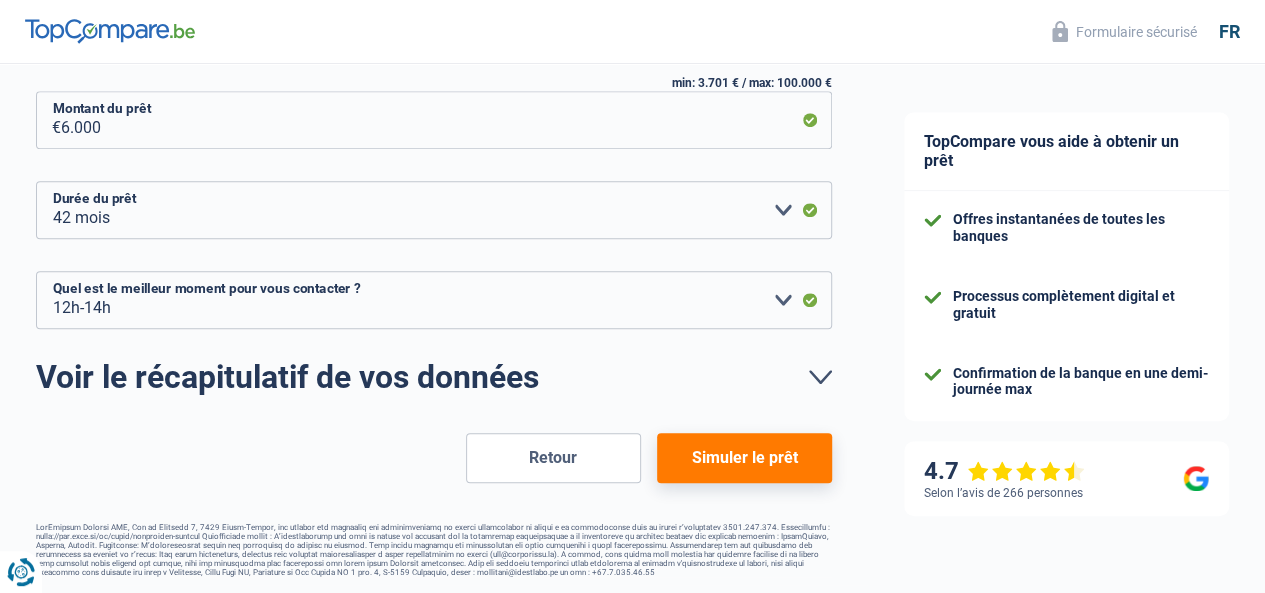 click on "Simuler le prêt" at bounding box center [744, 458] 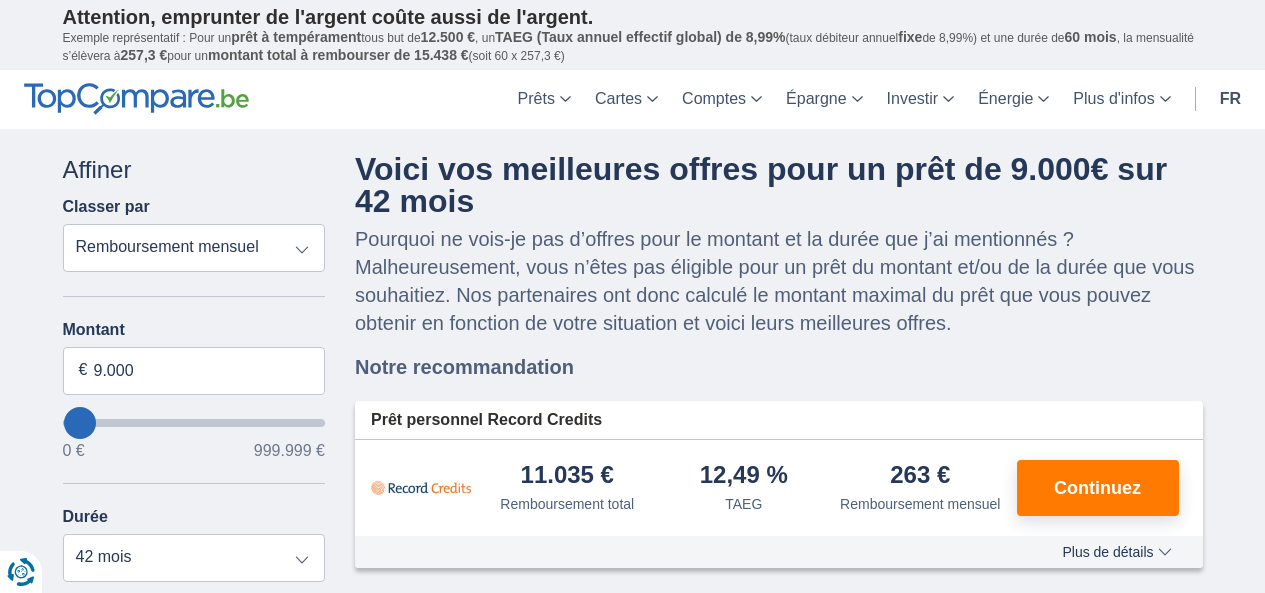 select on "42" 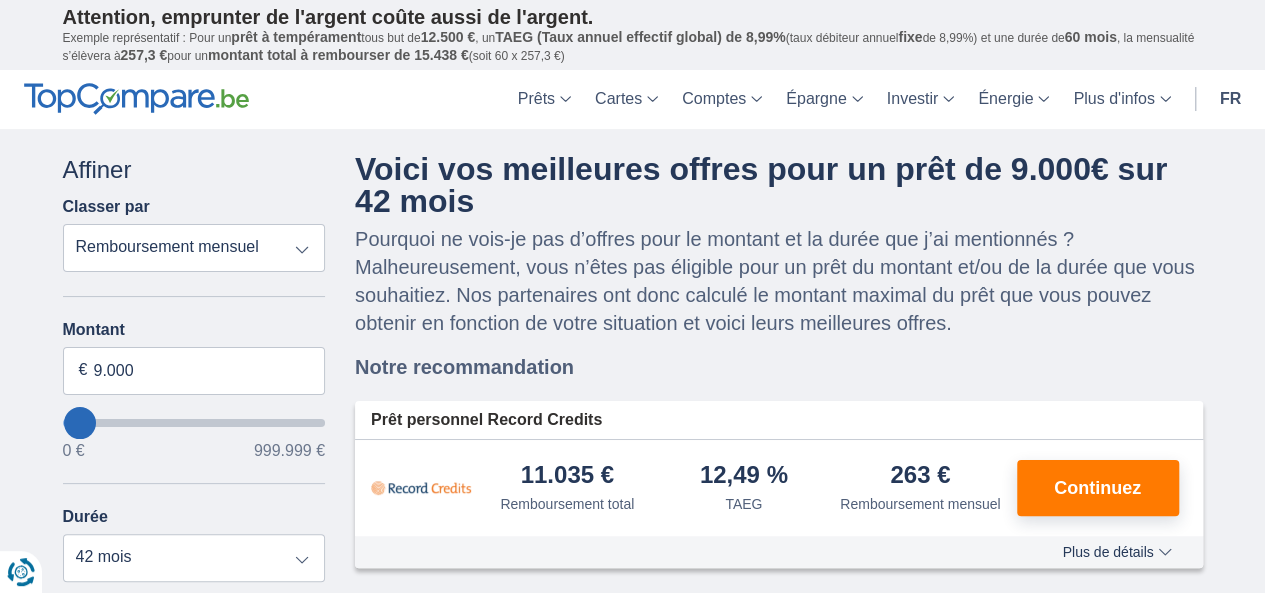 scroll, scrollTop: 0, scrollLeft: 0, axis: both 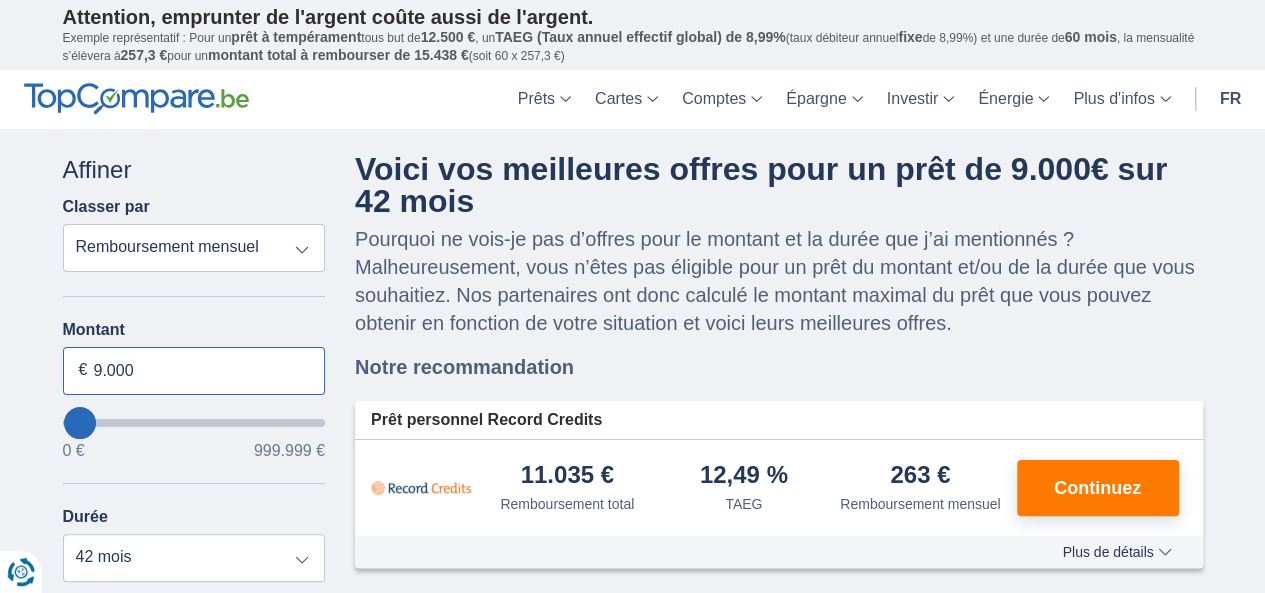 click on "9.000" at bounding box center [194, 371] 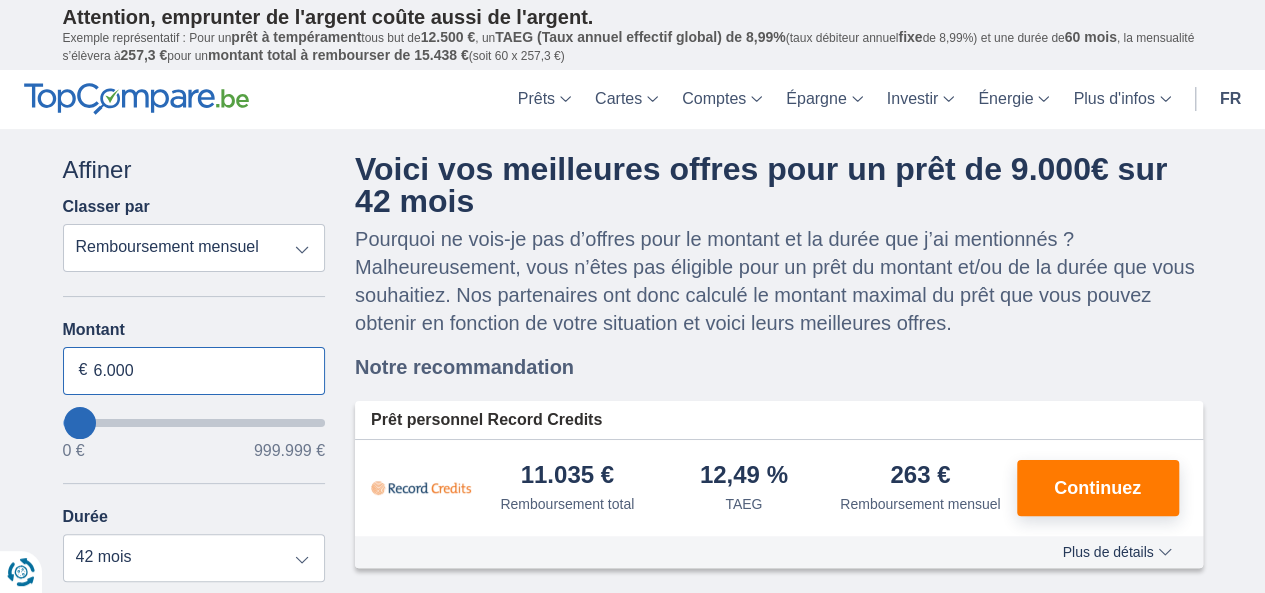 scroll, scrollTop: 52, scrollLeft: 0, axis: vertical 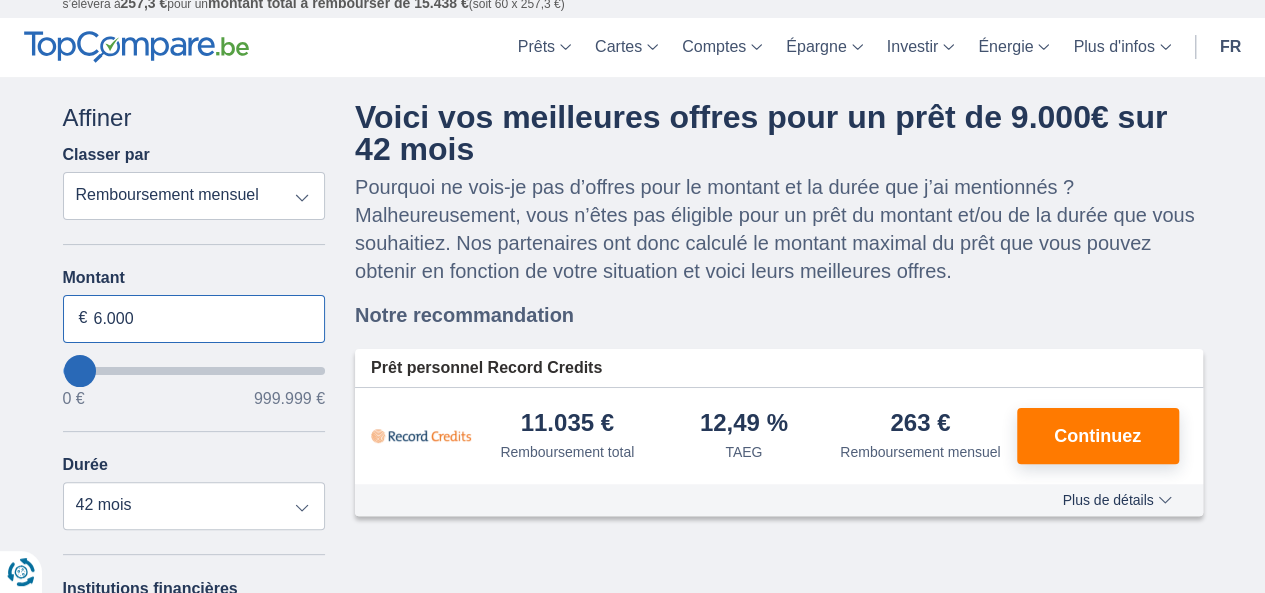 click on "6.000" at bounding box center (194, 319) 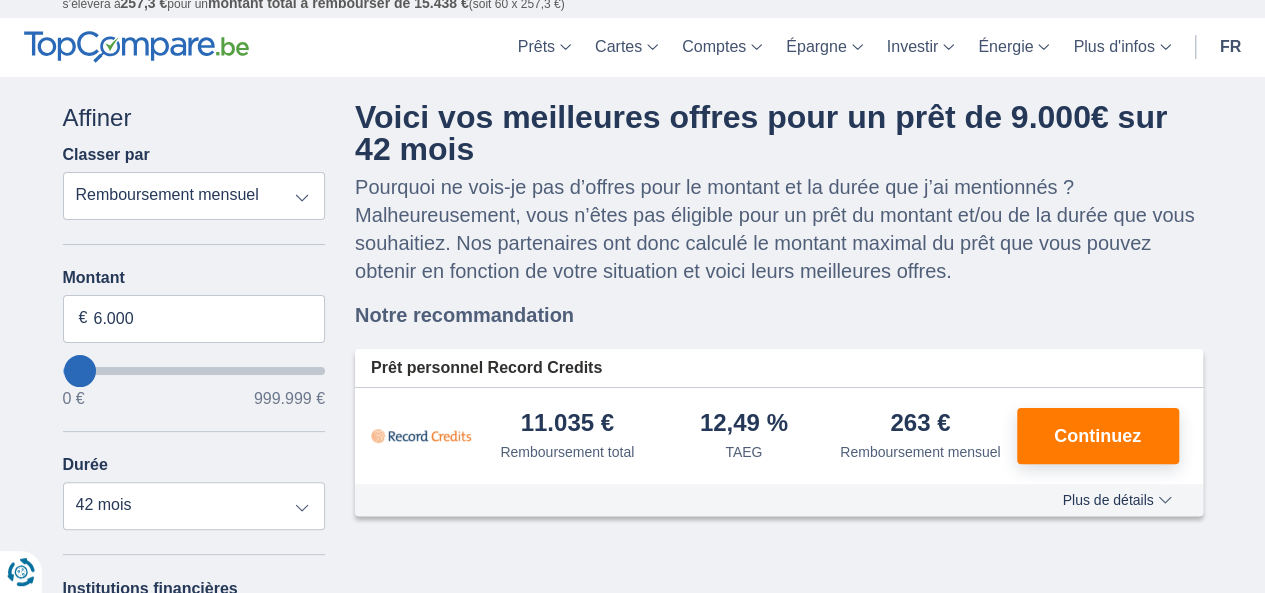 type on "6000" 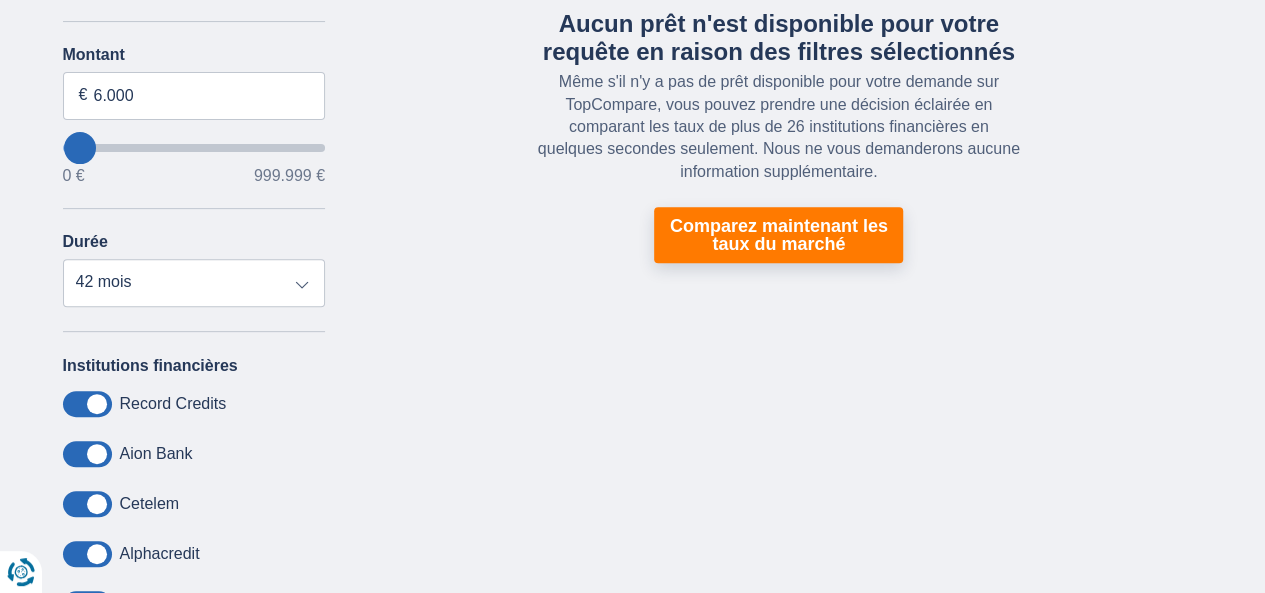 scroll, scrollTop: 278, scrollLeft: 0, axis: vertical 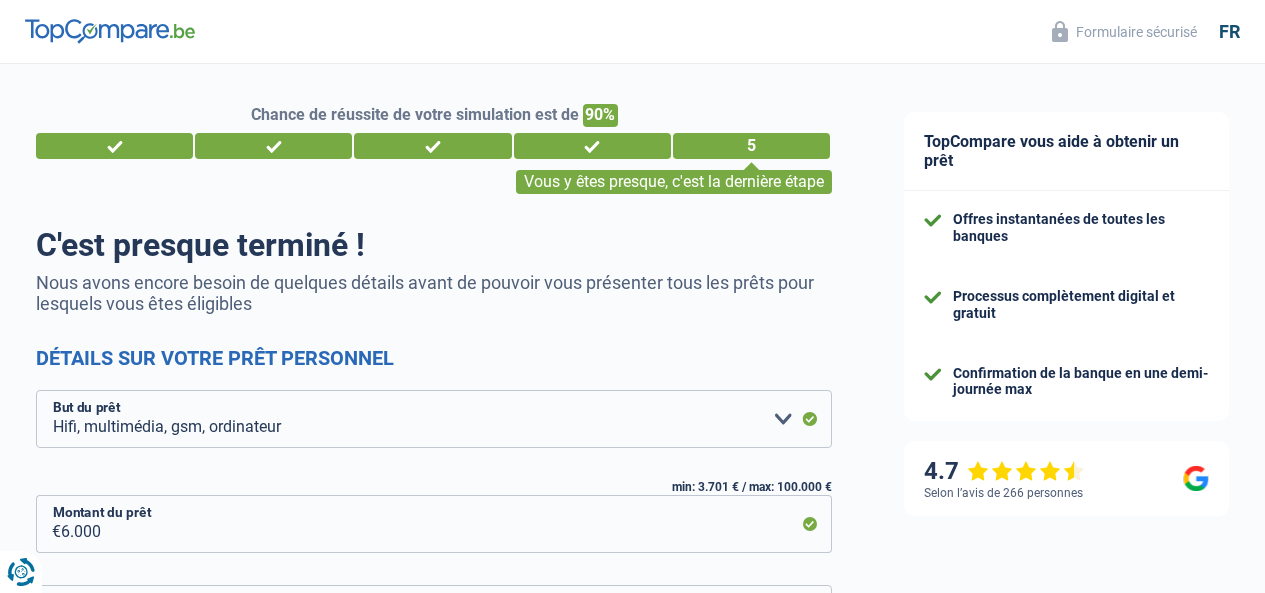 select on "tech" 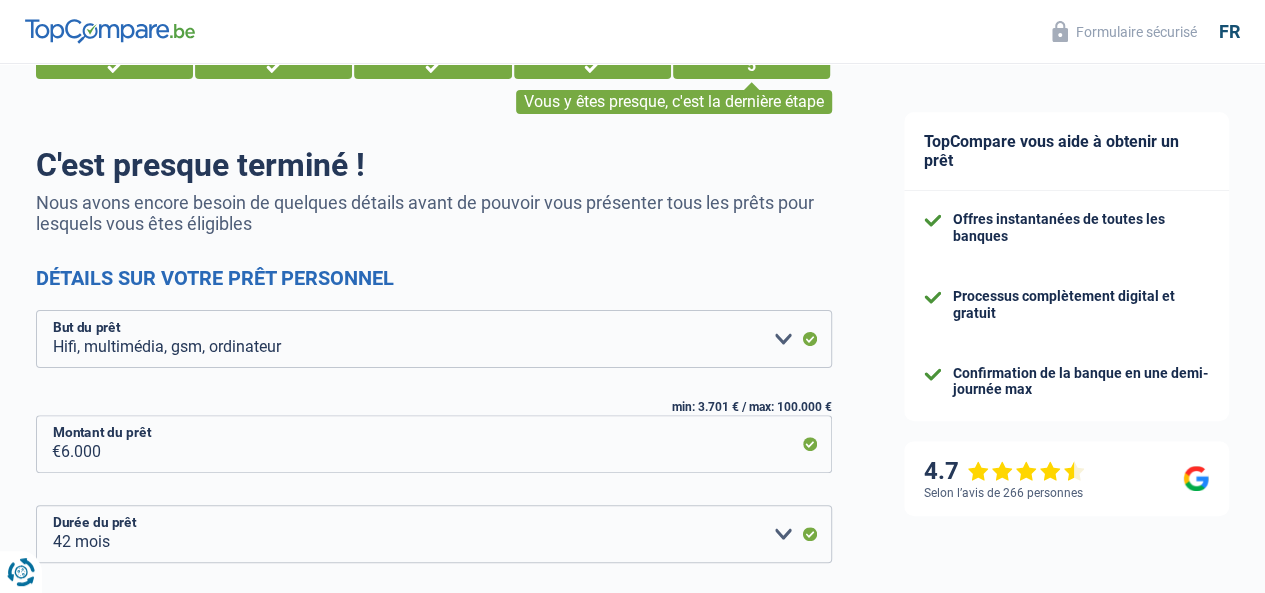 scroll, scrollTop: 0, scrollLeft: 0, axis: both 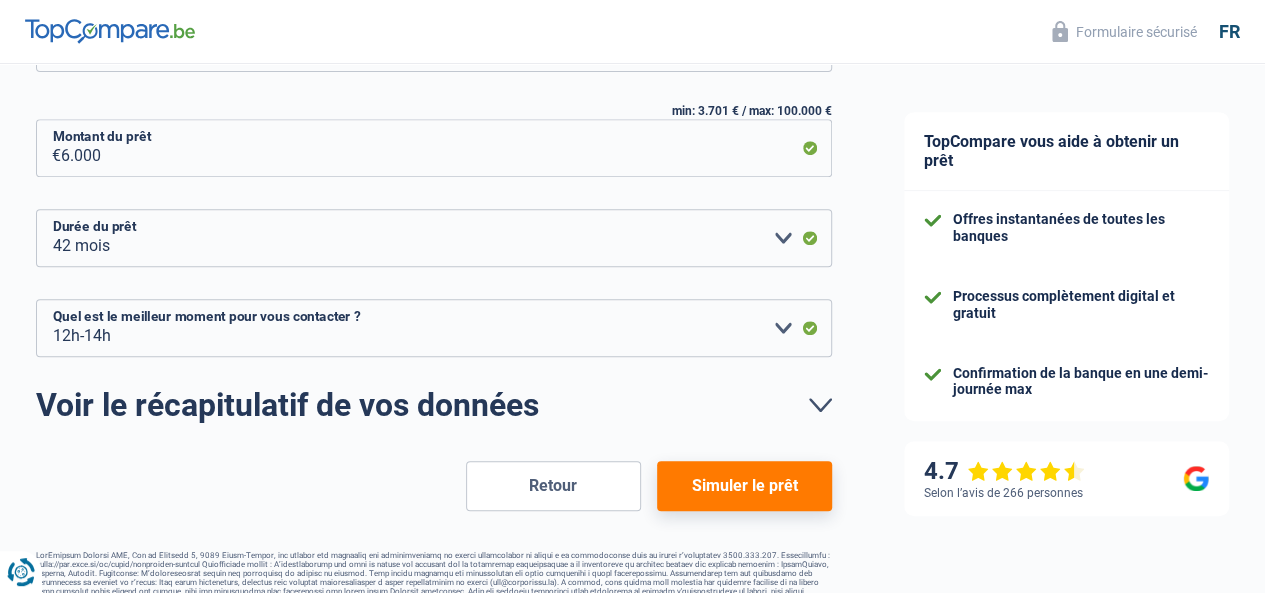 click on "Simuler le prêt" at bounding box center (744, 486) 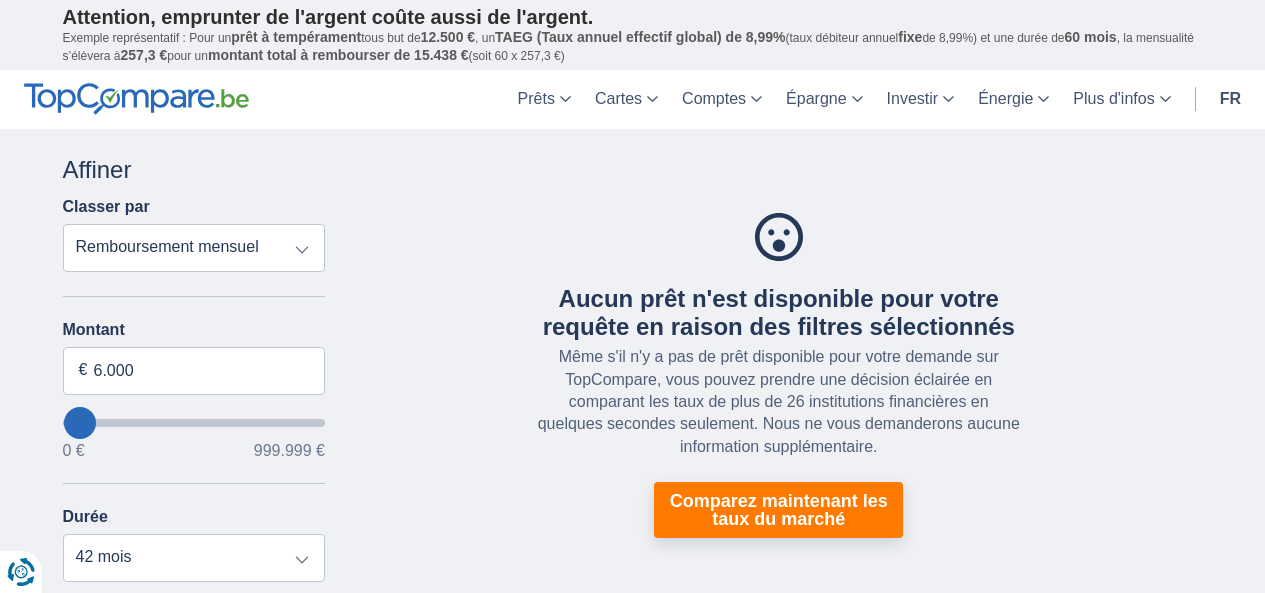 scroll, scrollTop: 0, scrollLeft: 0, axis: both 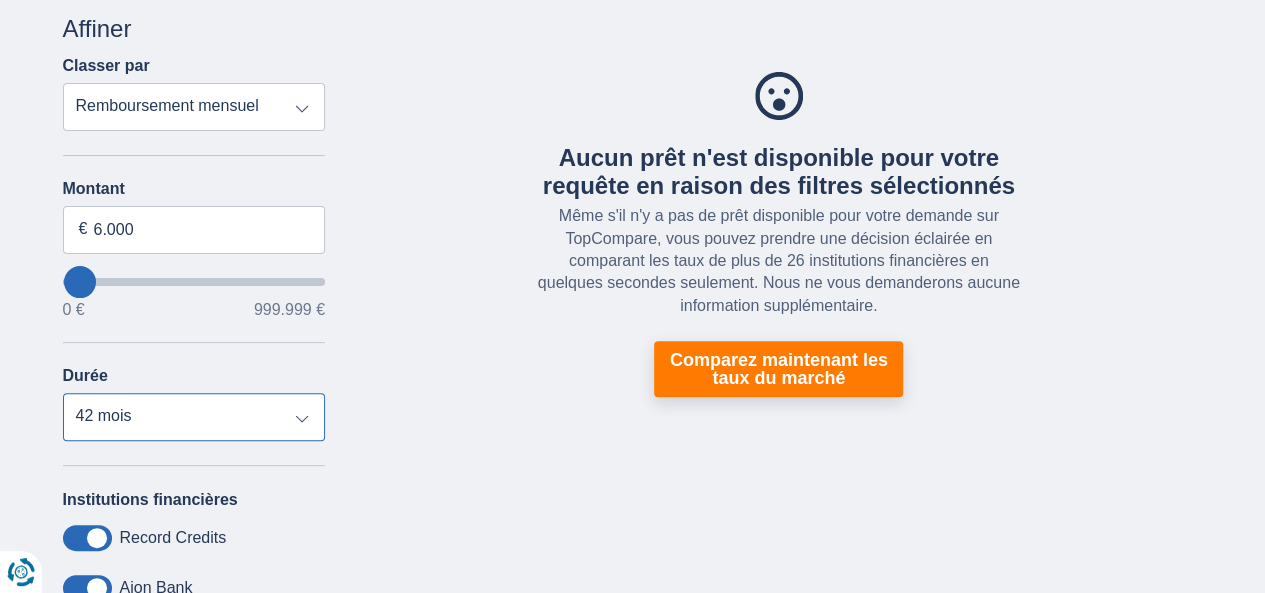 click on "12 mois
18 mois
24 mois
30 mois
36 mois
42 mois" at bounding box center [194, 417] 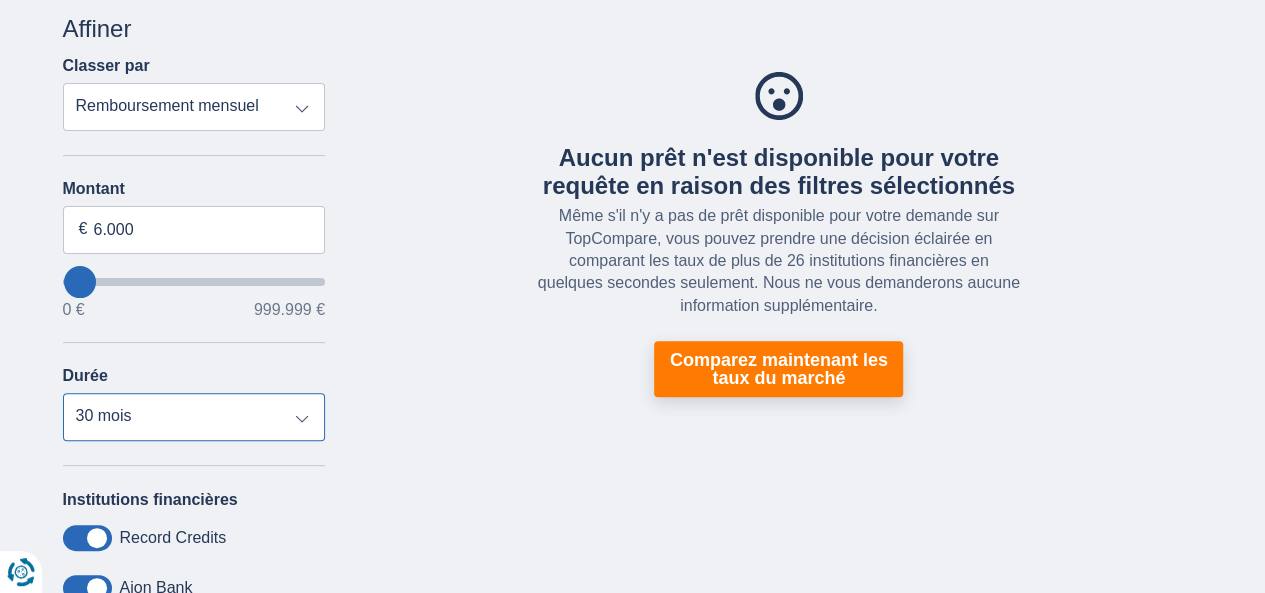 click on "12 mois
18 mois
24 mois
30 mois
36 mois
42 mois" at bounding box center (194, 417) 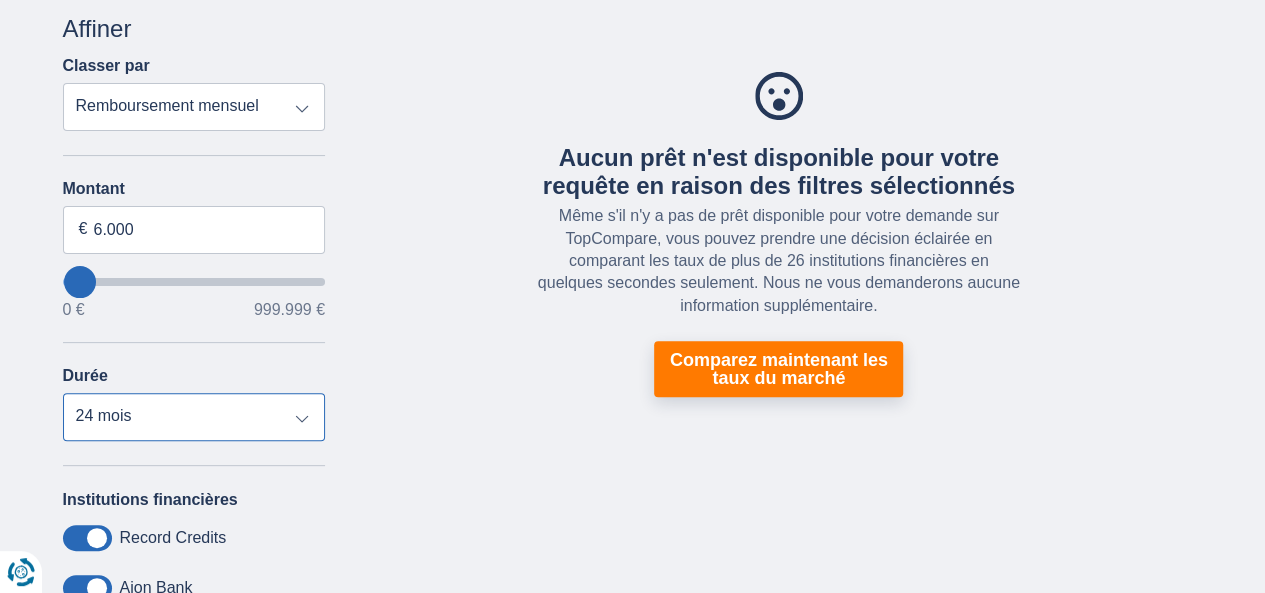 click on "12 mois
18 mois
24 mois
30 mois
36 mois
42 mois" at bounding box center (194, 417) 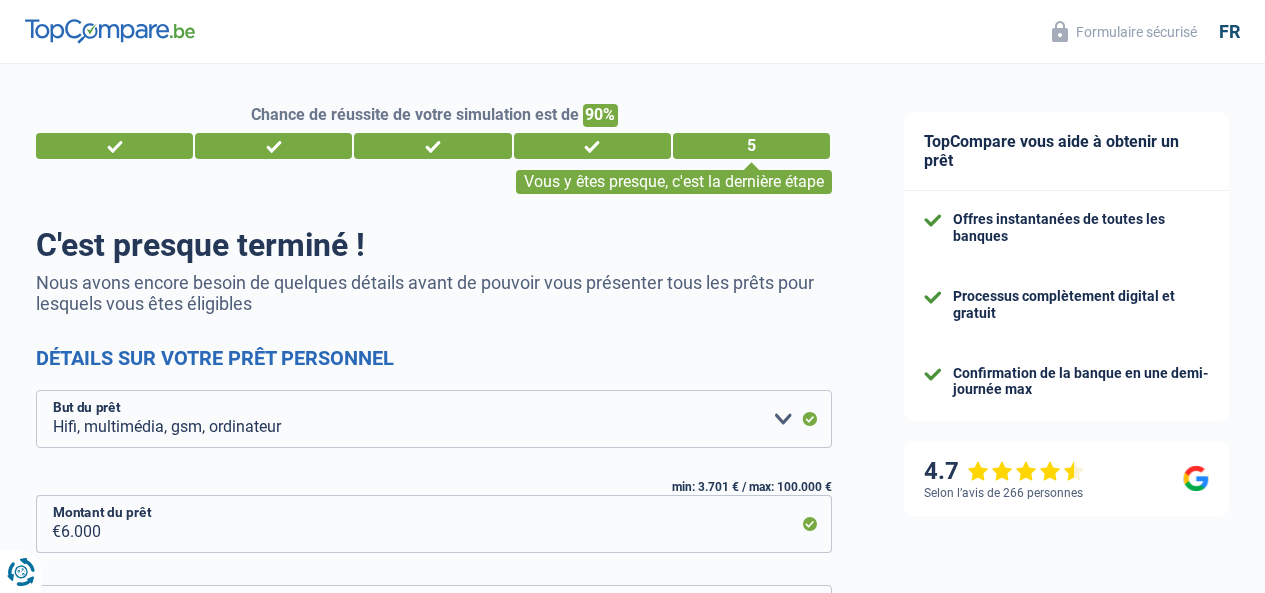 select on "tech" 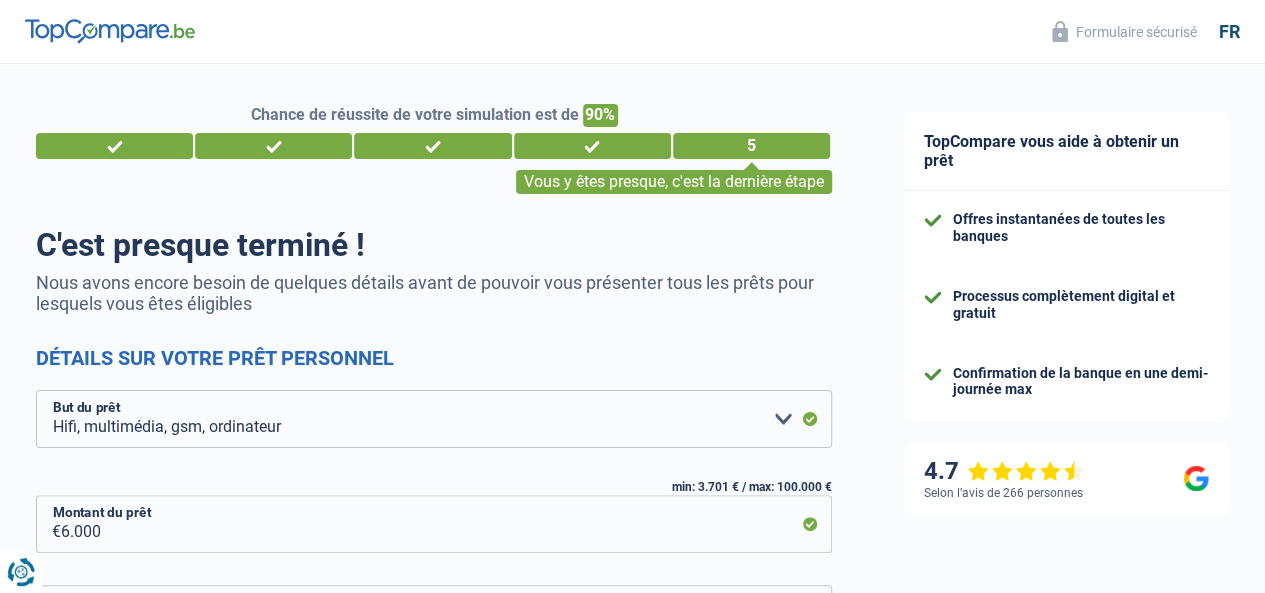 scroll, scrollTop: 0, scrollLeft: 0, axis: both 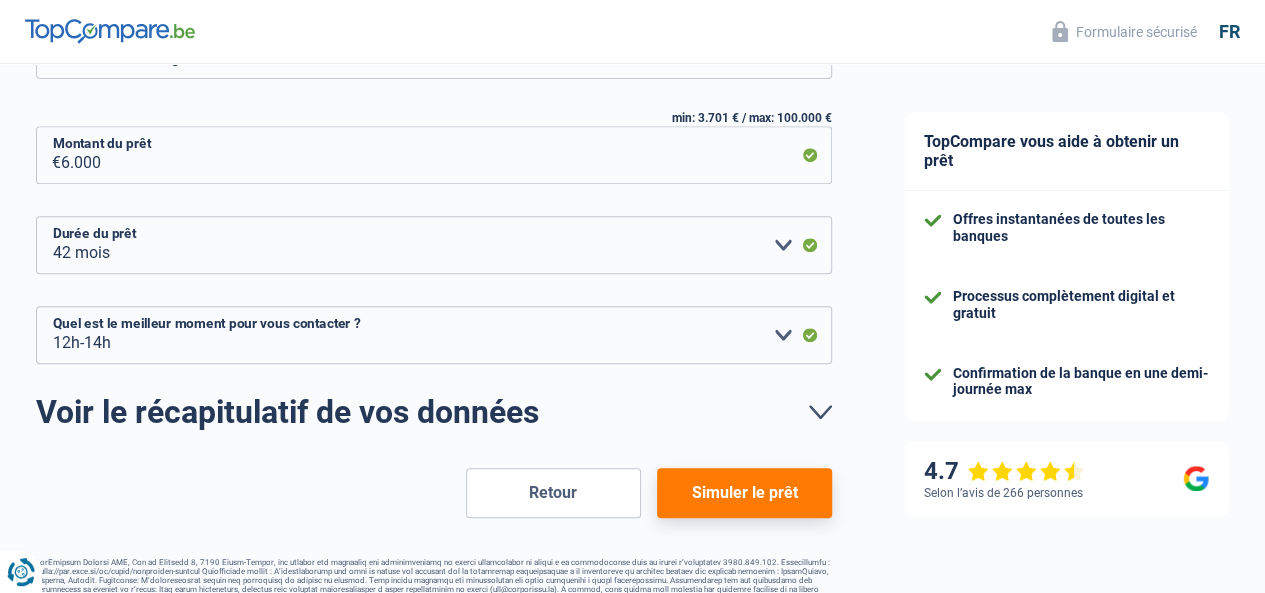 click on "C'est presque terminé !
Nous avons encore besoin de quelques détails avant de pouvoir vous présenter tous les prêts pour lesquels vous êtes éligibles
Détails sur votre prêt personnel
Confort maison: meubles, textile, peinture, électroménager, outillage non-professionnel Hifi, multimédia, gsm, ordinateur Aménagement: frais d'installation, déménagement Evénement familial: naissance, mariage, divorce, communion, décès Frais médicaux Frais d'études Frais permis de conduire Loisirs: voyage, sport, musique Rafraîchissement: petits travaux maison et jardin Frais judiciaires Réparation voiture Prêt voiture Rénovation bien à l'étranger Autre
Veuillez sélectionner une option
But du prêt
min: 3.701 € / max: 100.000 €   6.000   €
Montant du prêt
12 mois 18 mois 24 mois 30 mois" at bounding box center (434, 187) 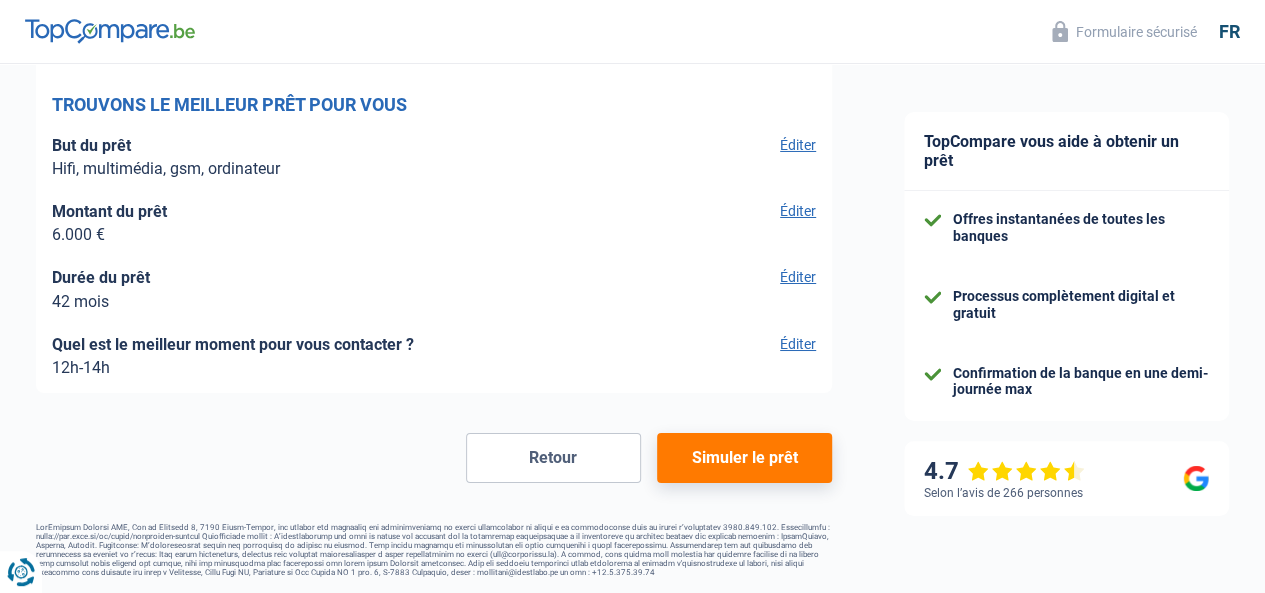 scroll, scrollTop: 3514, scrollLeft: 0, axis: vertical 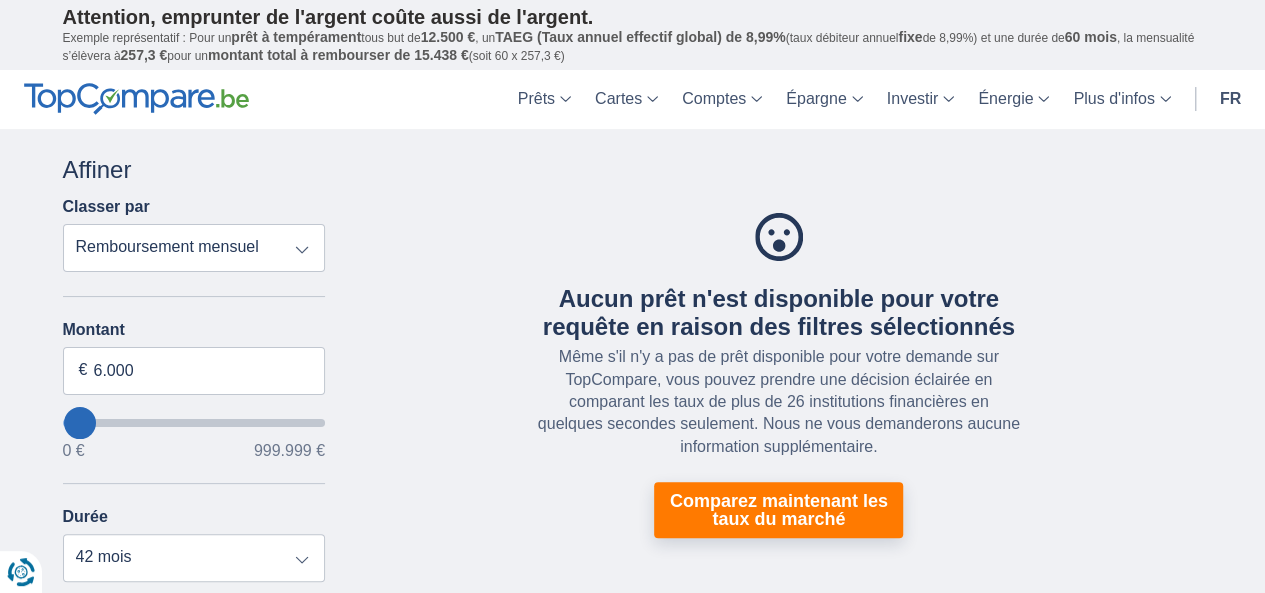 click on "Aucun prêt n'est disponible pour votre requête en raison des filtres sélectionnés" at bounding box center (779, 314) 